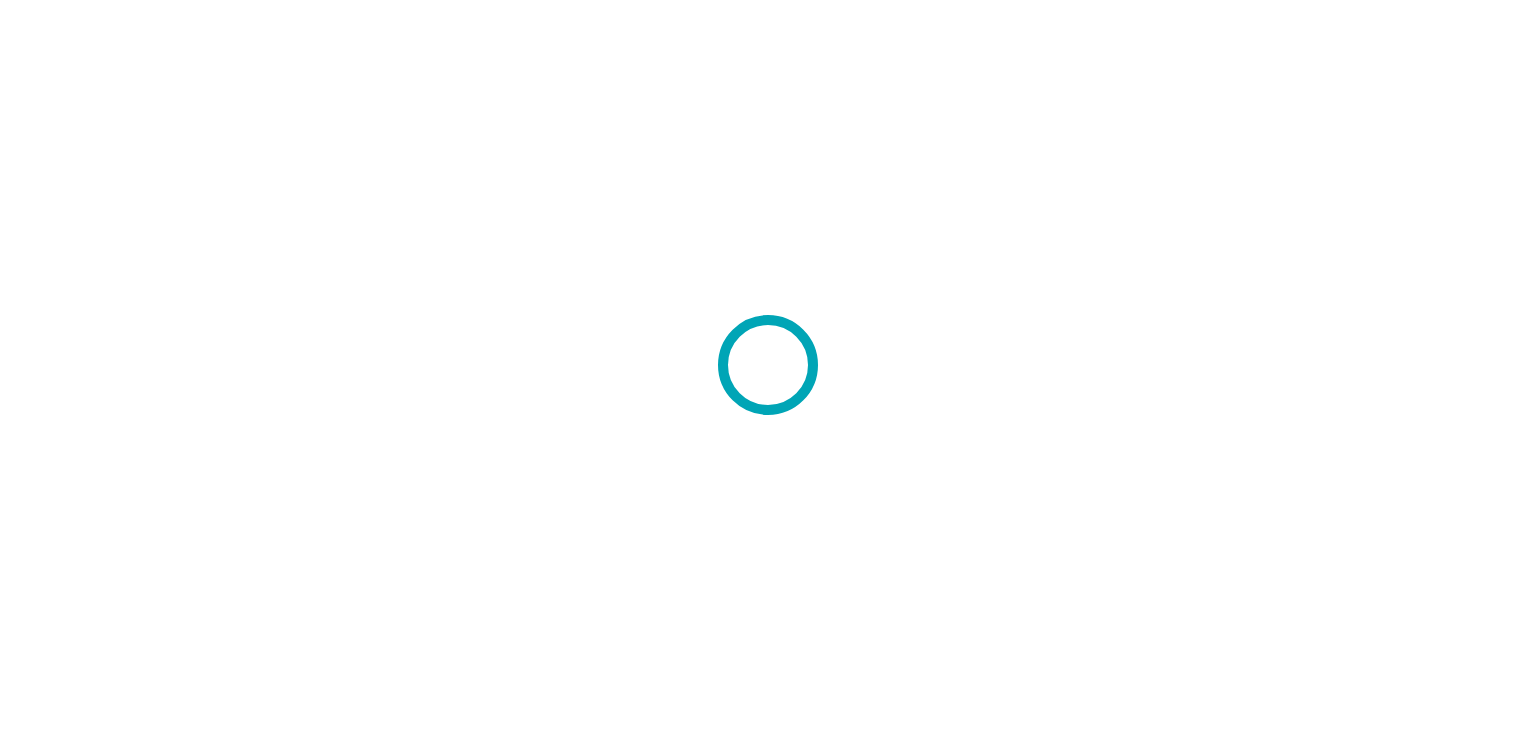 scroll, scrollTop: 0, scrollLeft: 0, axis: both 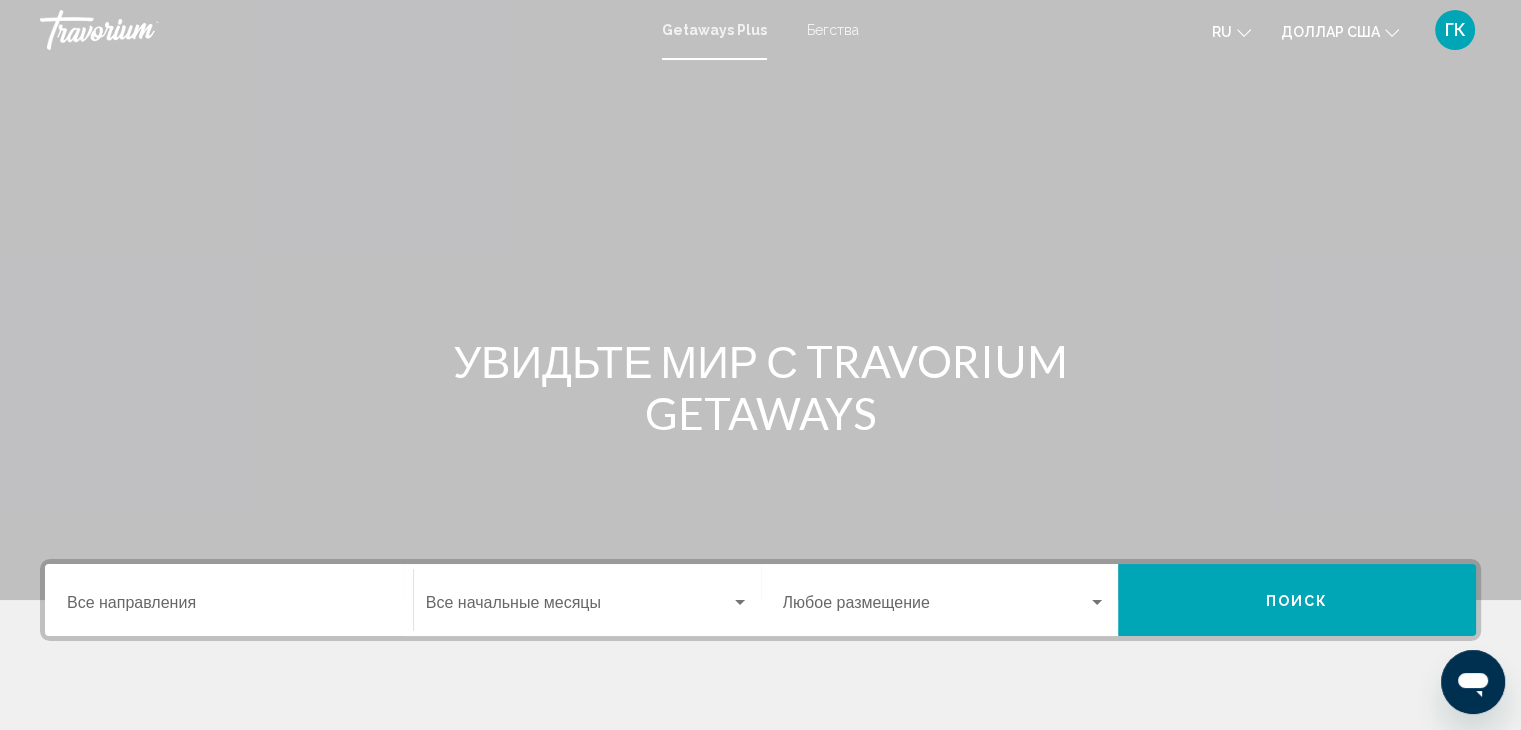 click at bounding box center [760, 300] 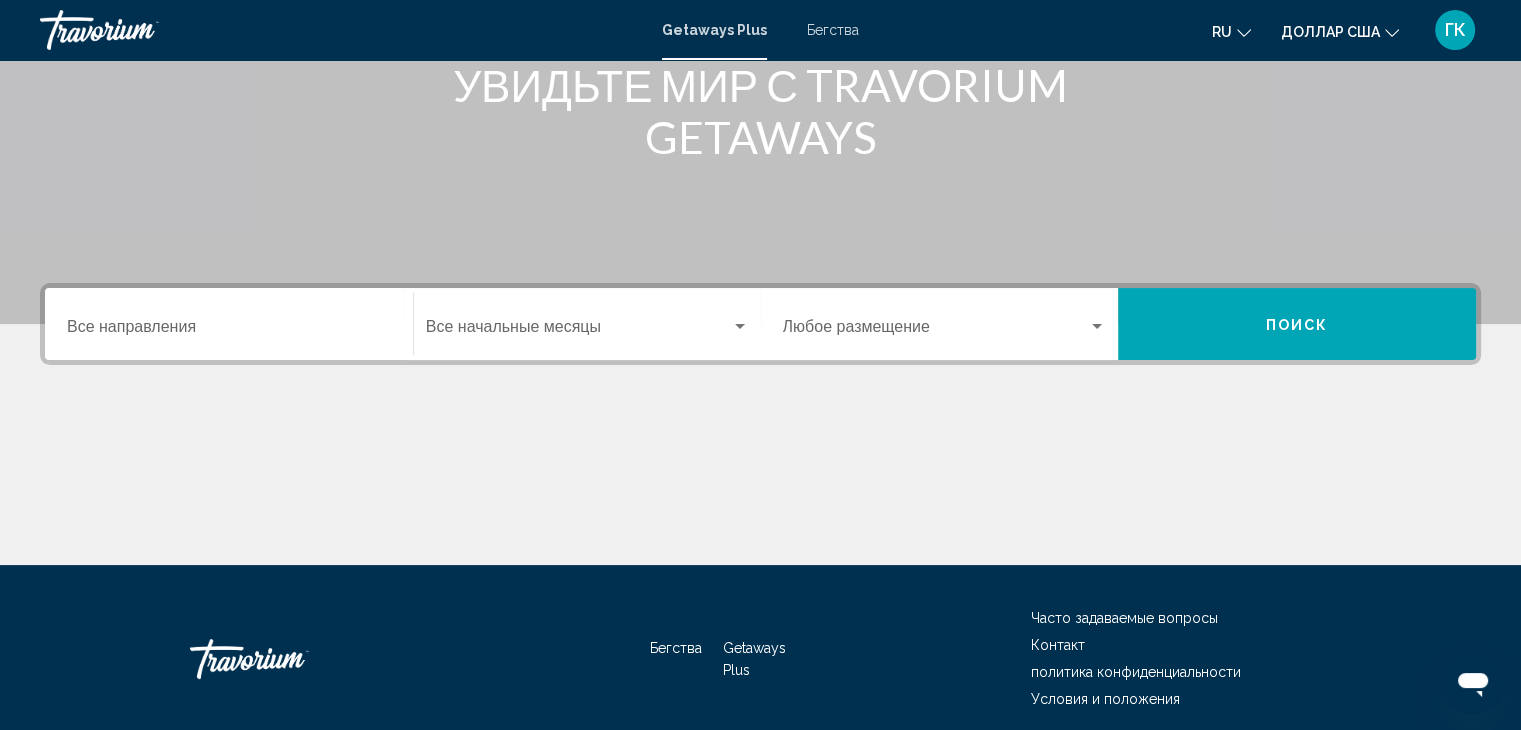 scroll, scrollTop: 306, scrollLeft: 0, axis: vertical 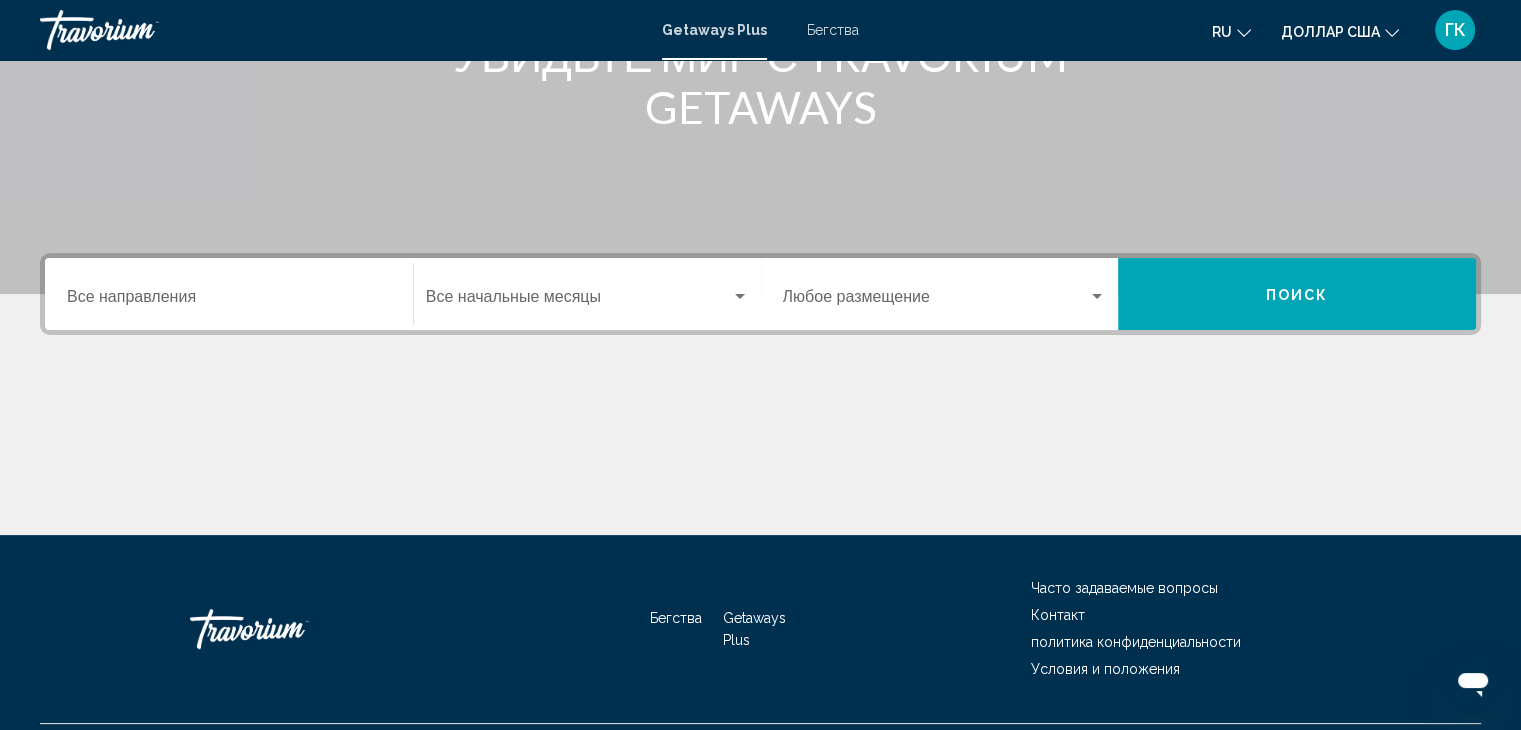 click on "Место назначения Все направления" at bounding box center [229, 294] 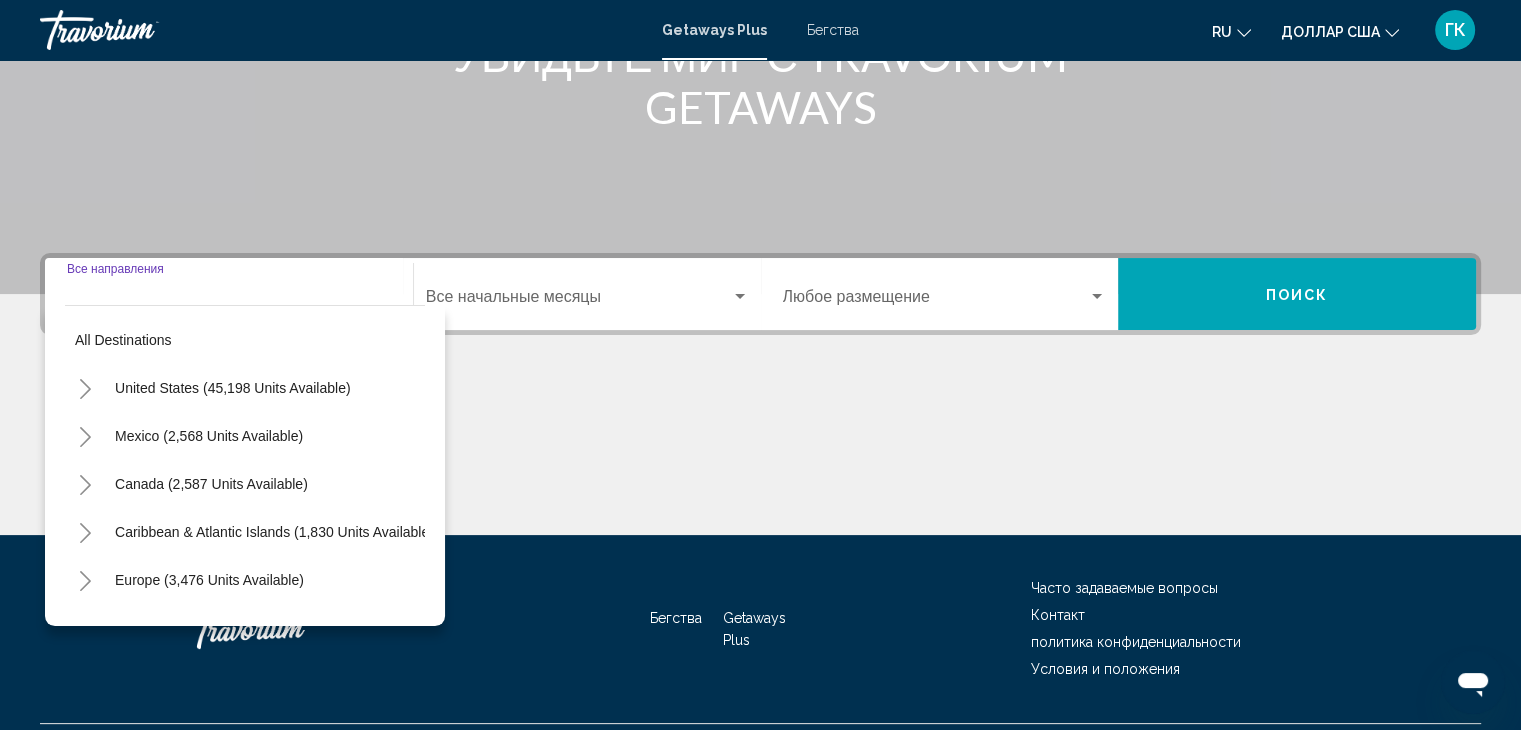 scroll, scrollTop: 356, scrollLeft: 0, axis: vertical 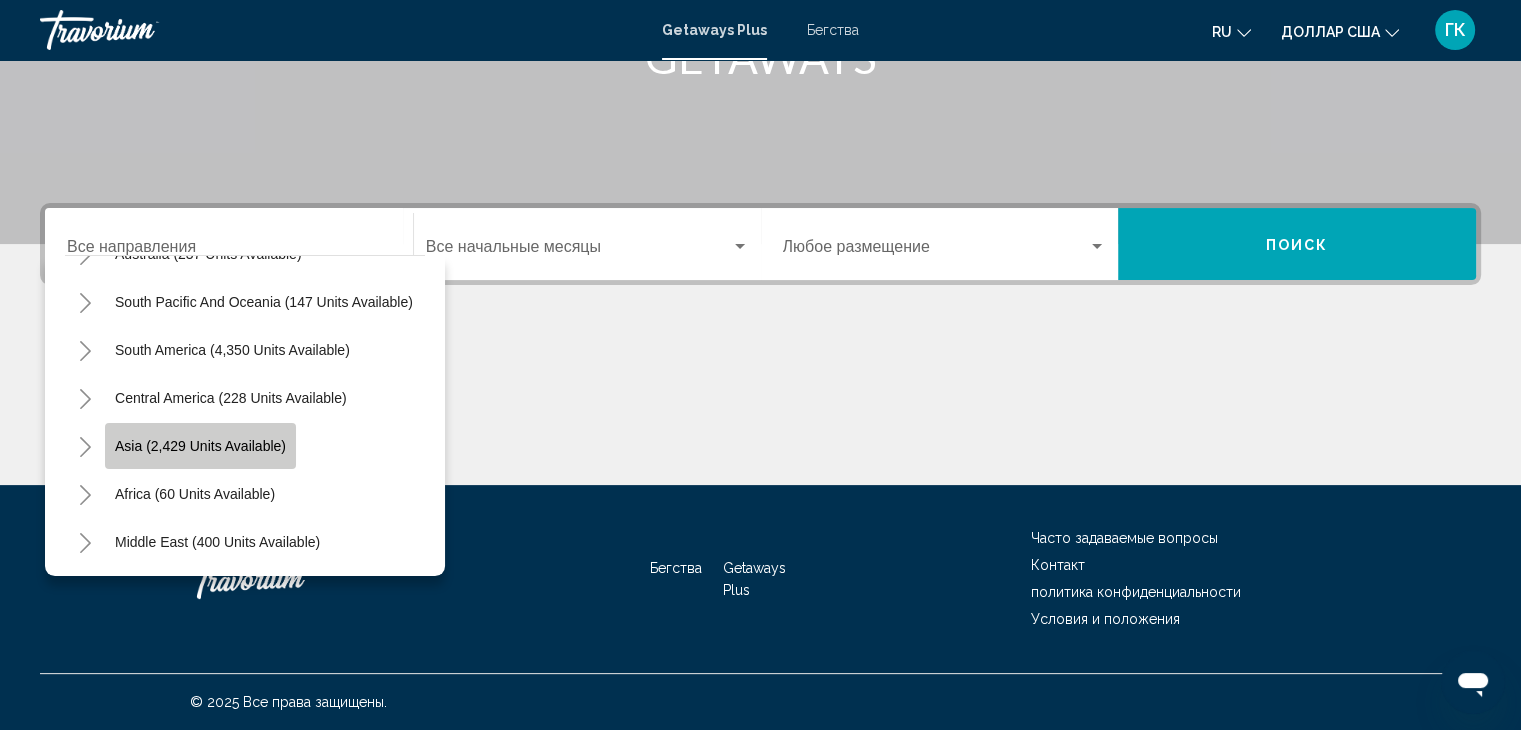 click on "Asia (2,429 units available)" 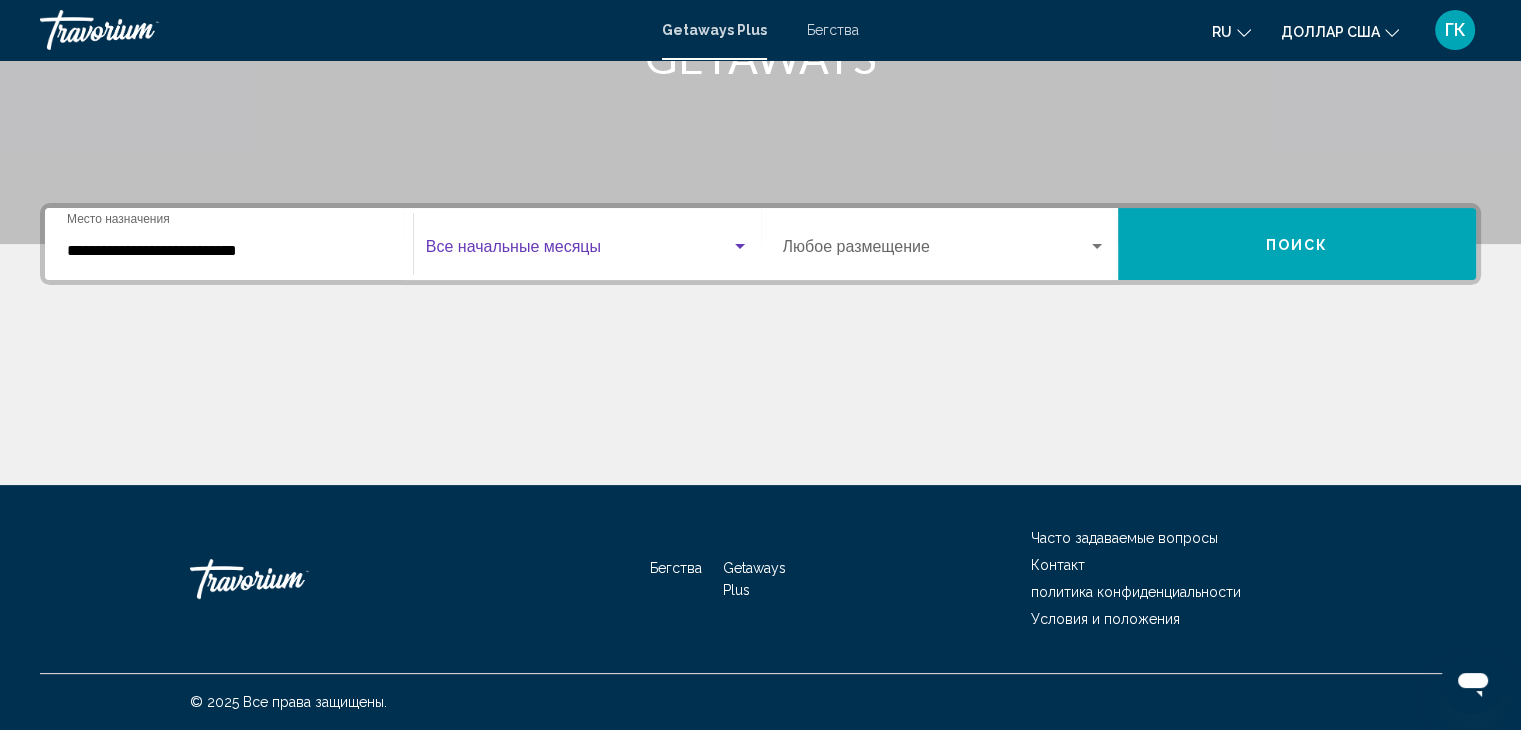 click at bounding box center (740, 246) 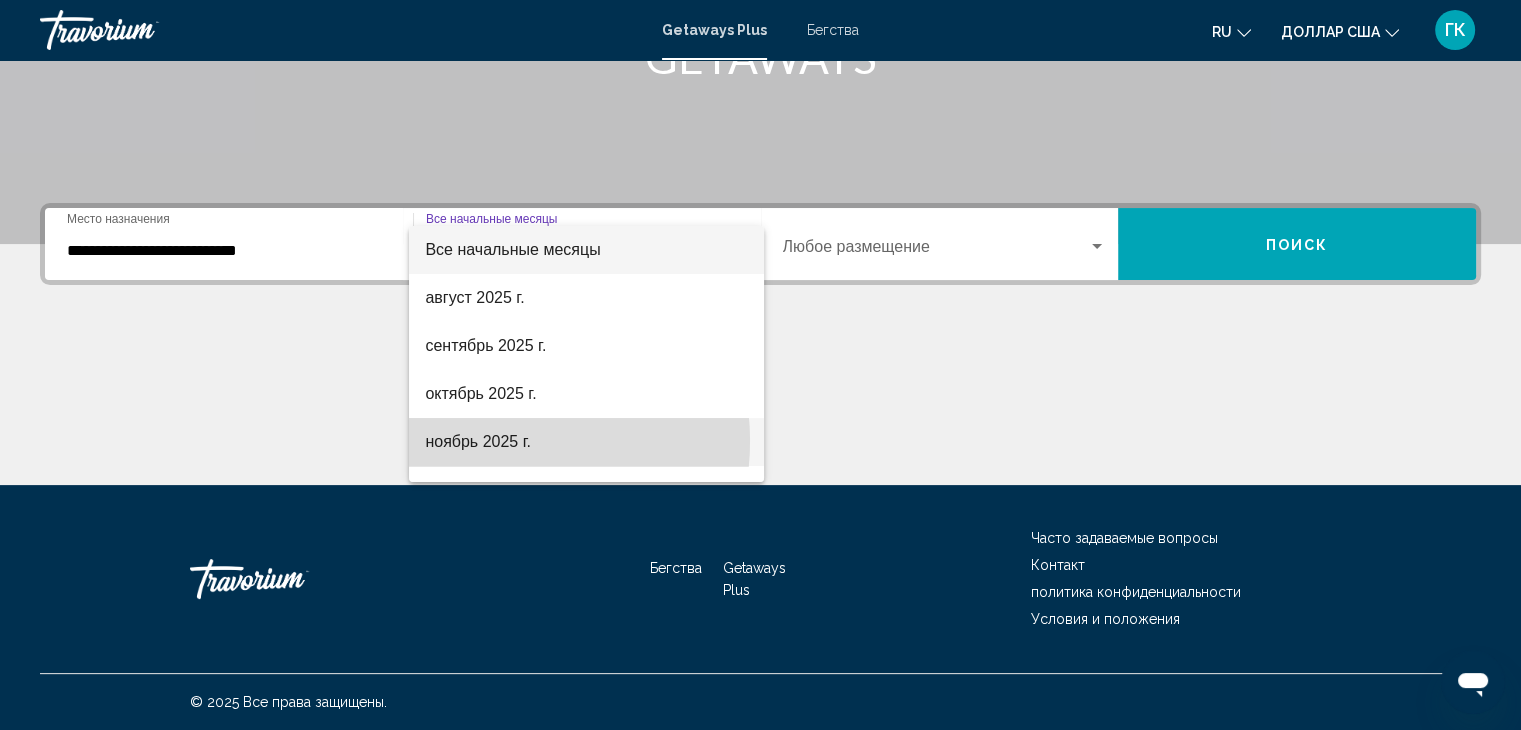 click on "ноябрь 2025 г." at bounding box center [478, 441] 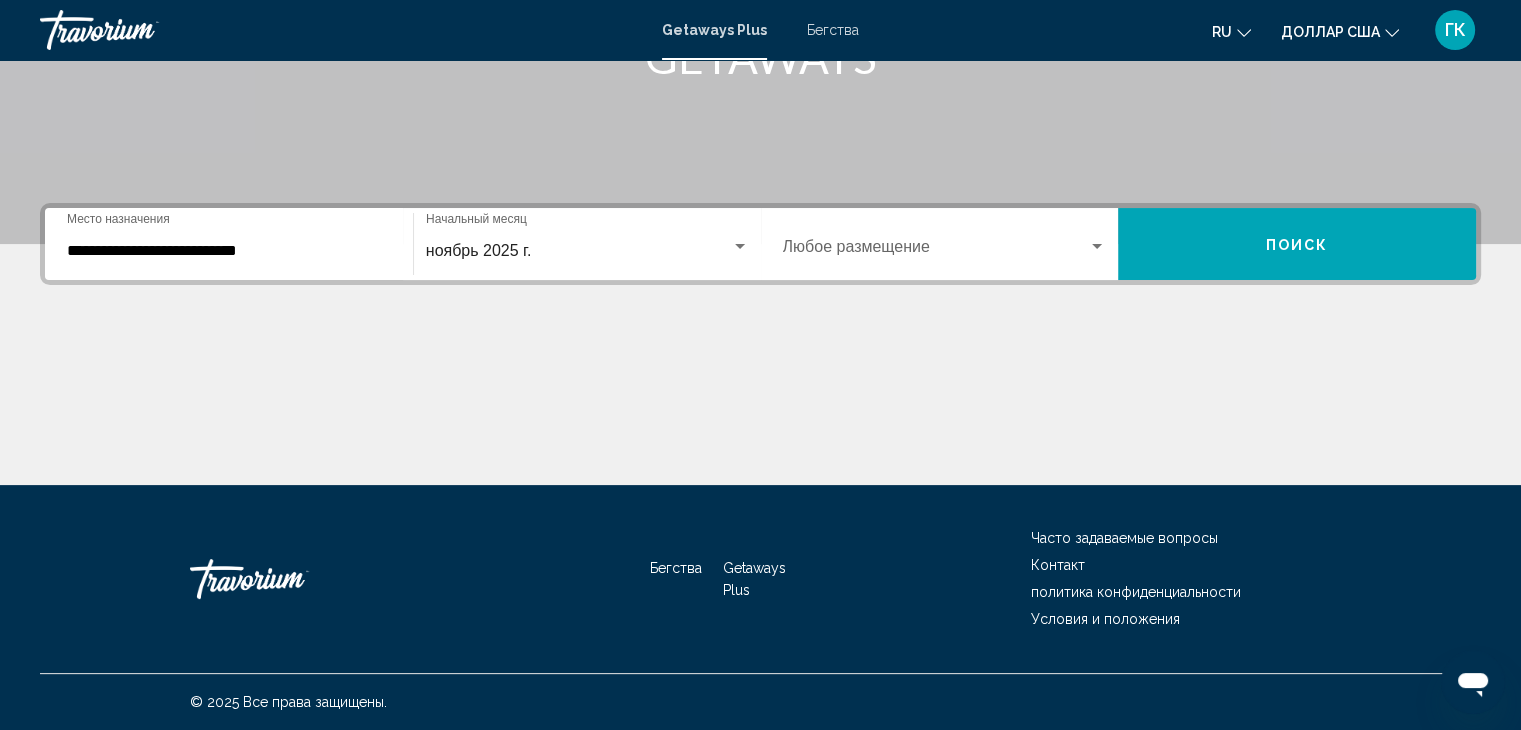click on "Занятость Любое размещение" at bounding box center [945, 244] 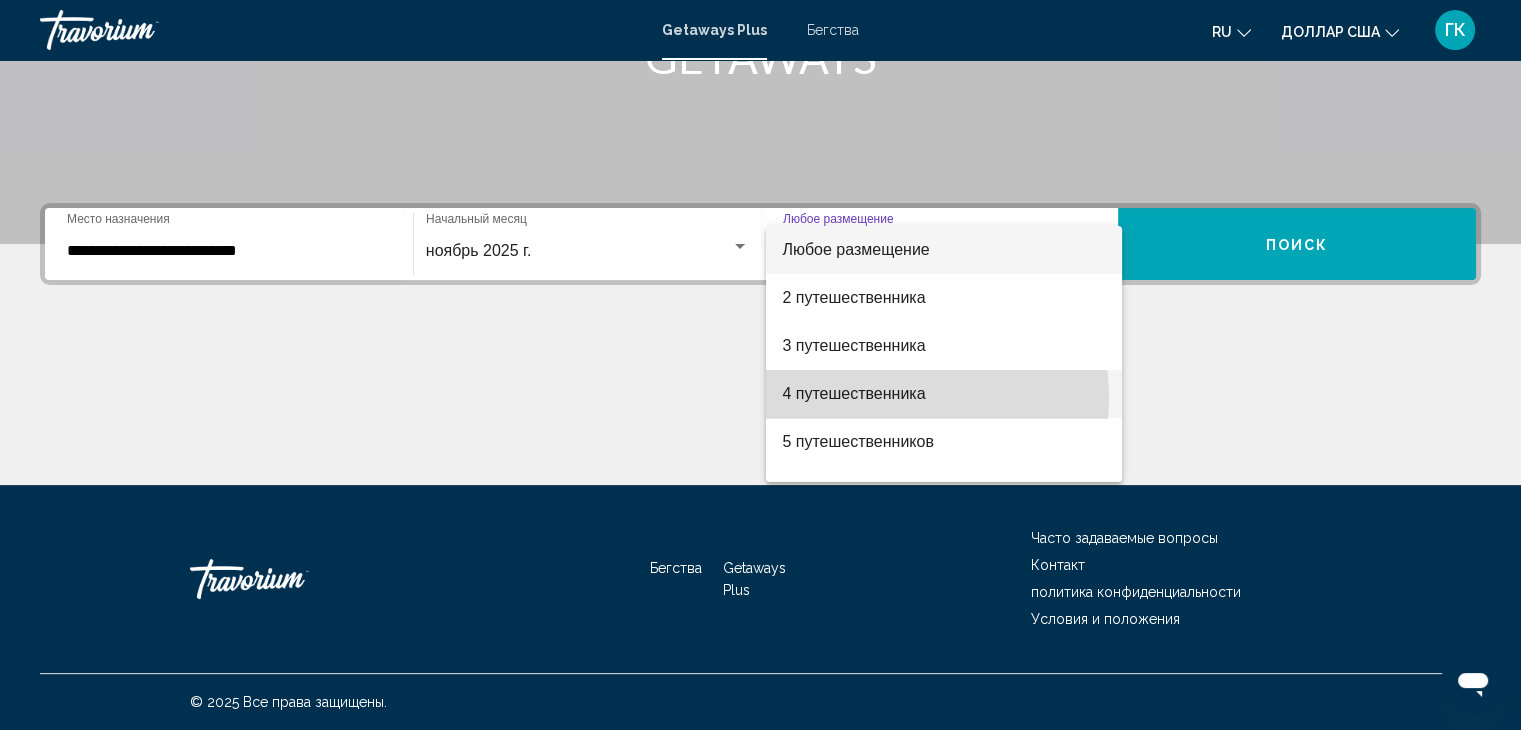 click on "4 путешественника" at bounding box center (853, 393) 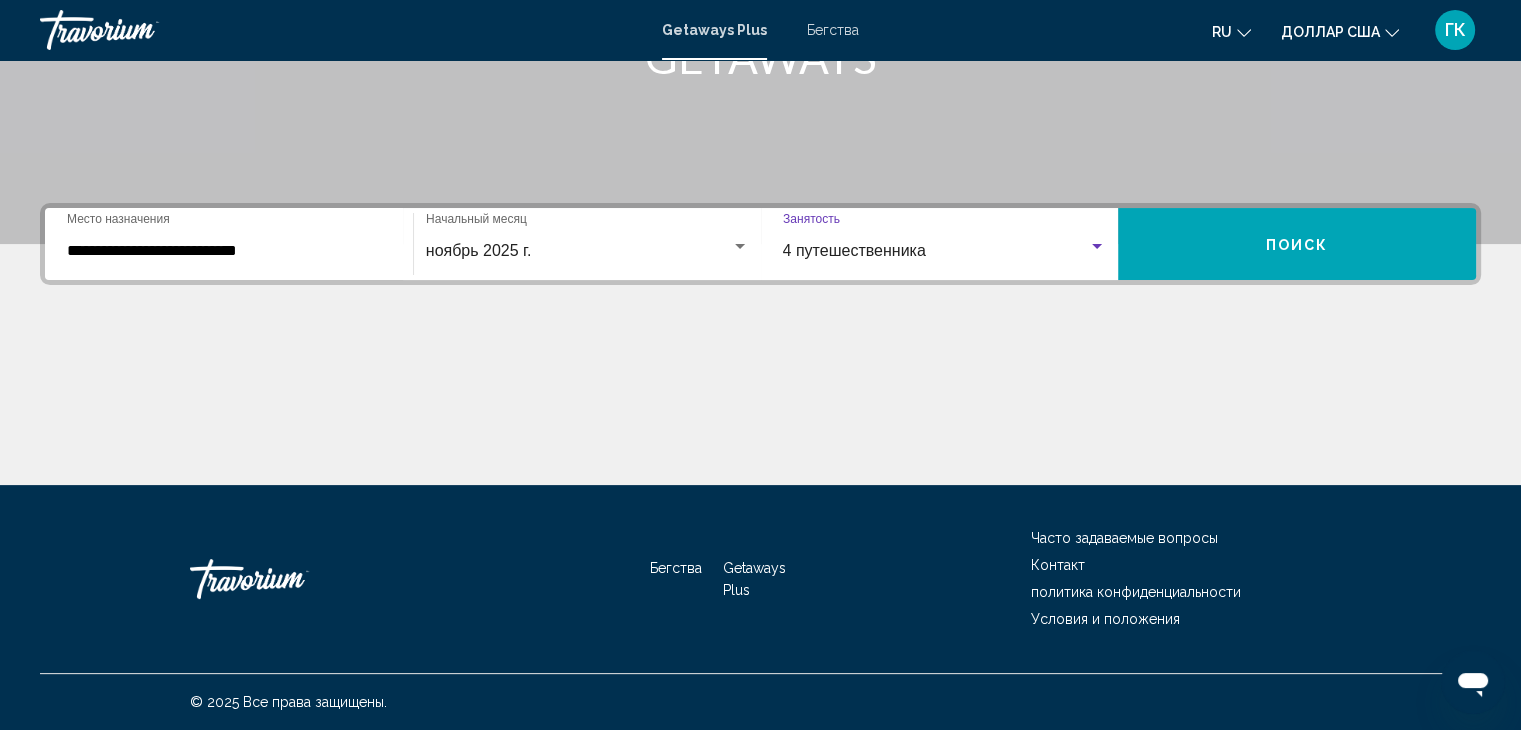 click on "Поиск" at bounding box center (1297, 245) 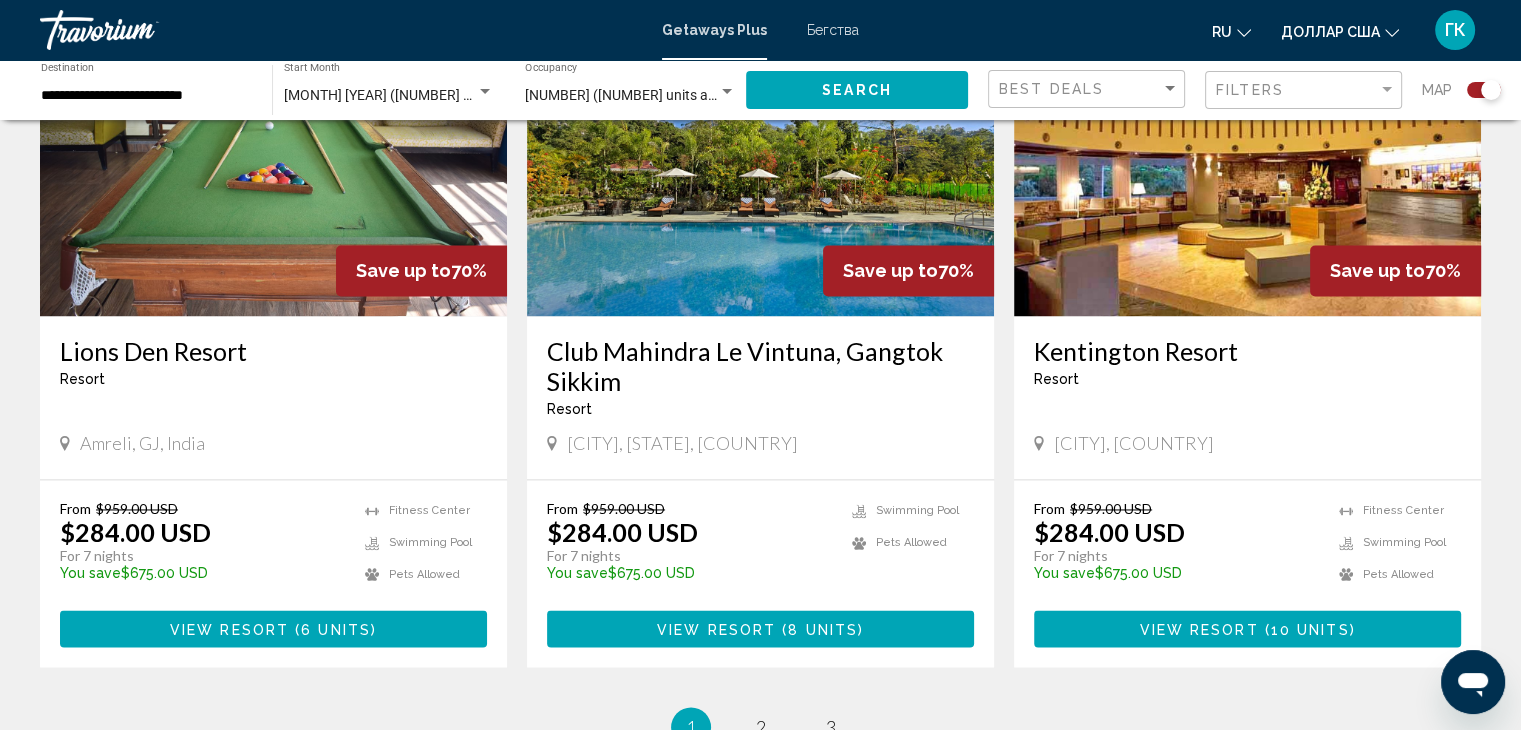 scroll, scrollTop: 3040, scrollLeft: 0, axis: vertical 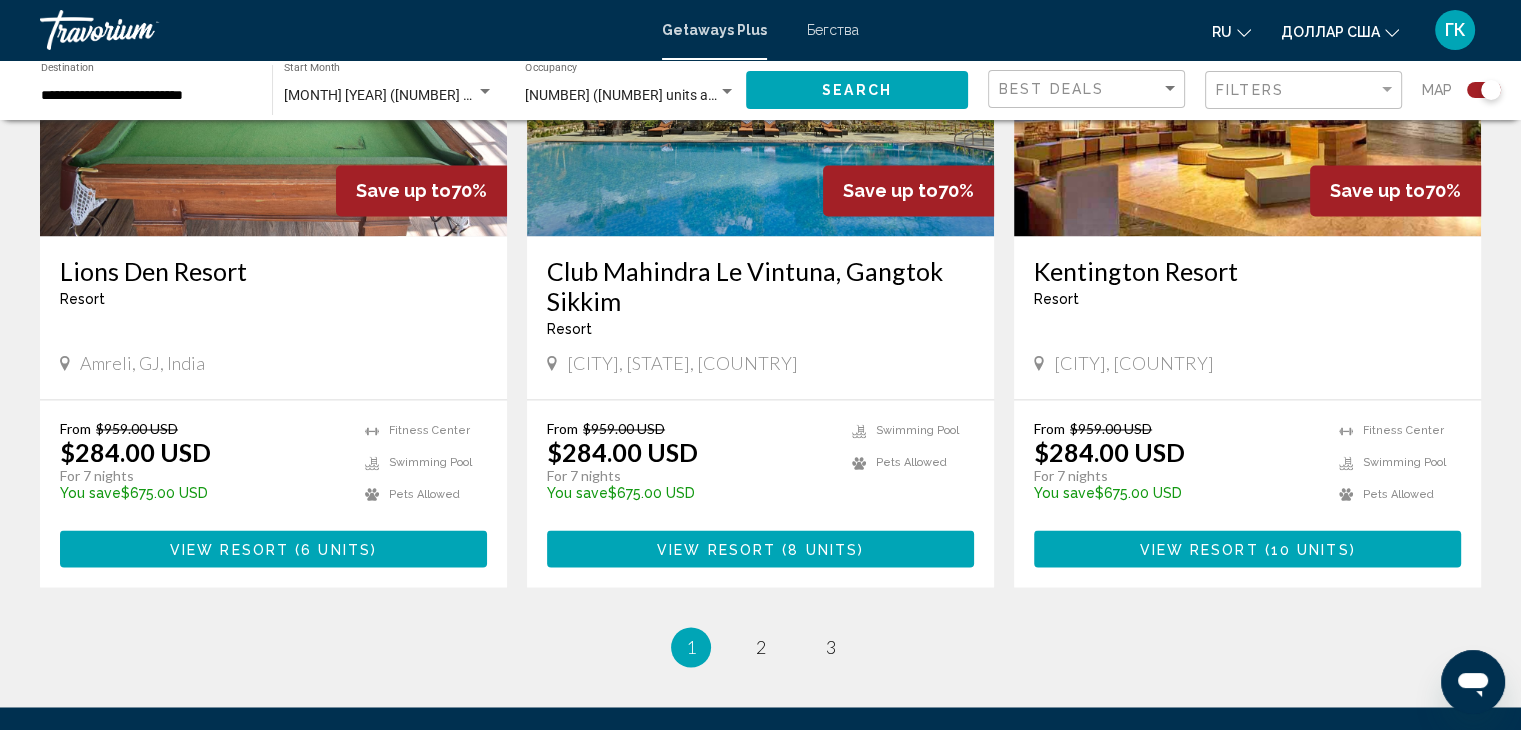click on "1 / 3  You're on page  1 page  2 page  3" at bounding box center (760, 647) 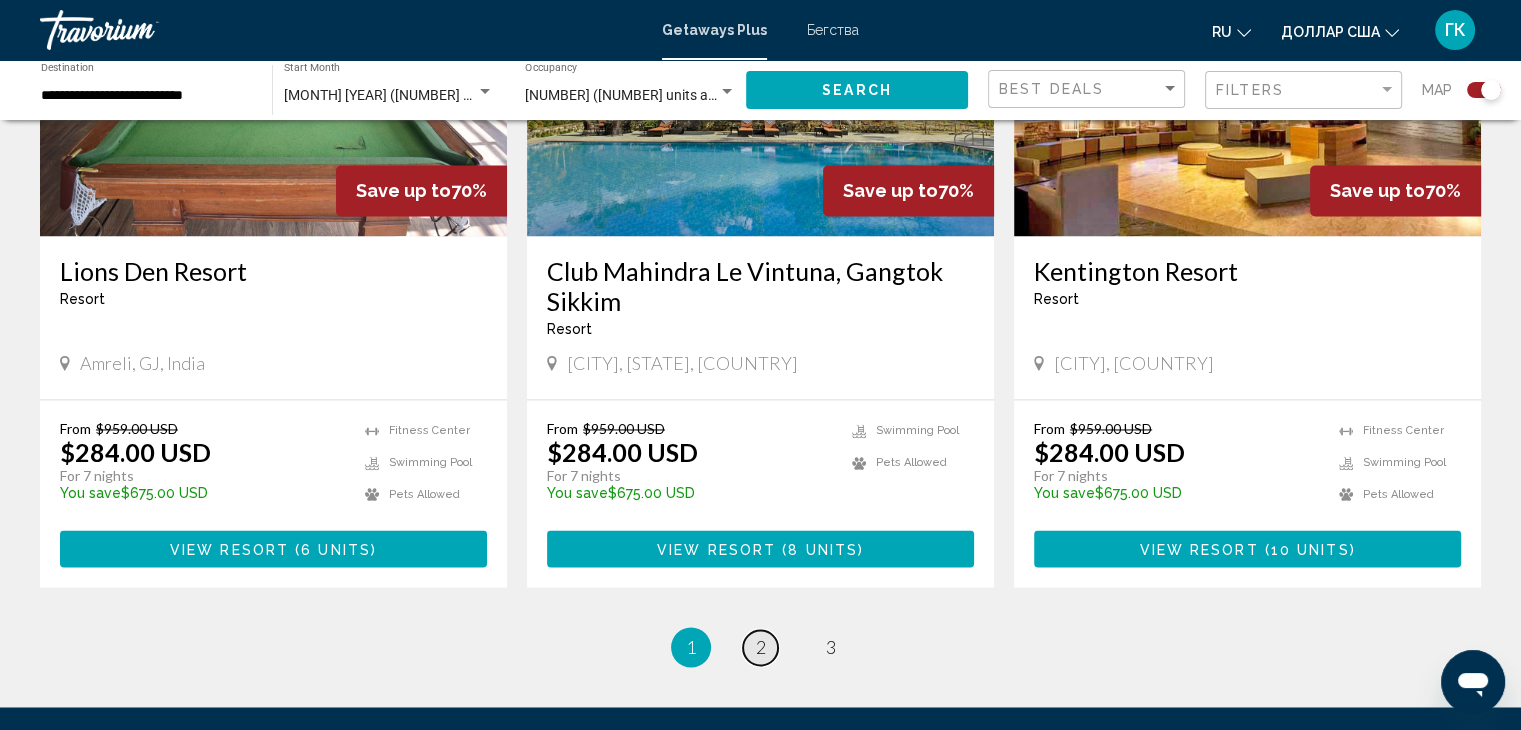 click on "2" at bounding box center [761, 647] 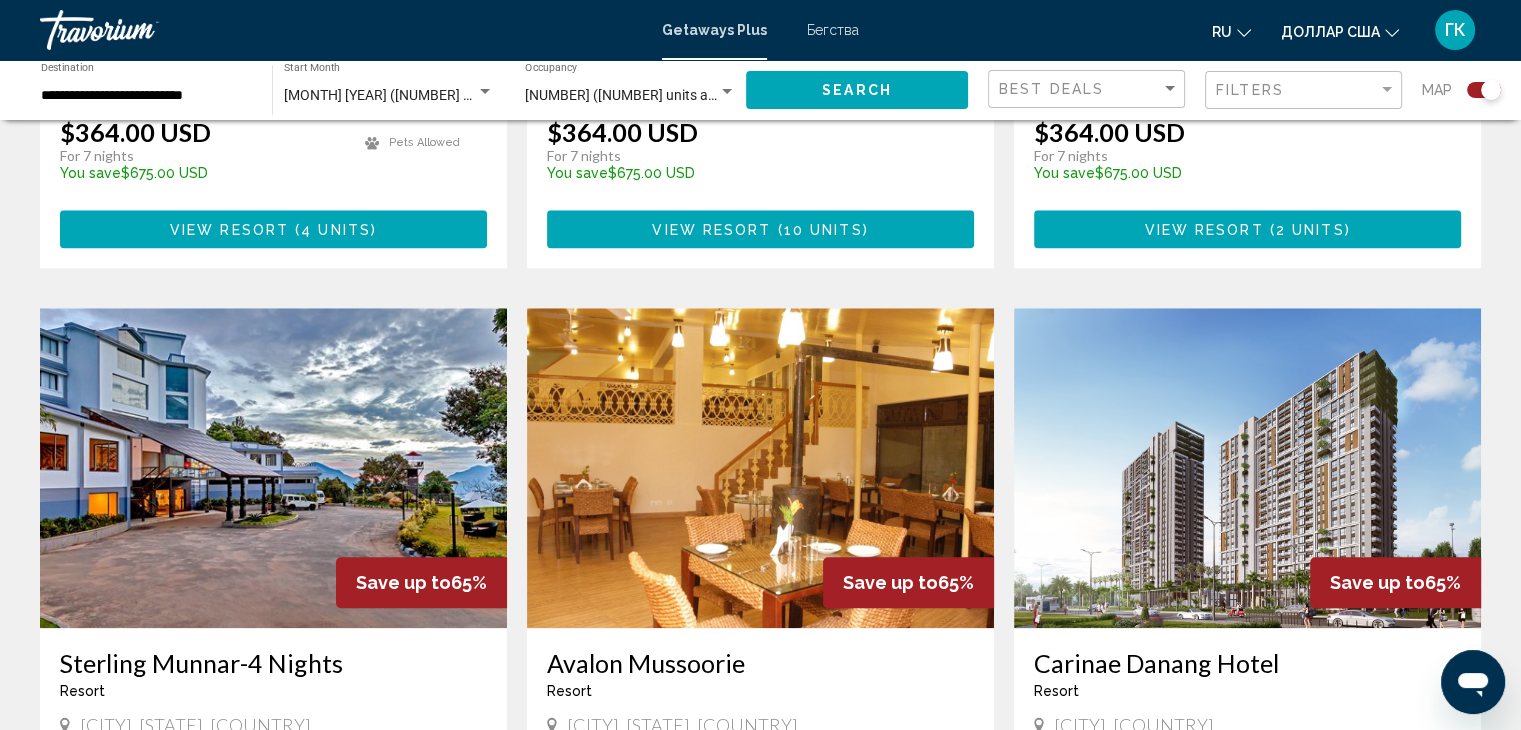 scroll, scrollTop: 2553, scrollLeft: 0, axis: vertical 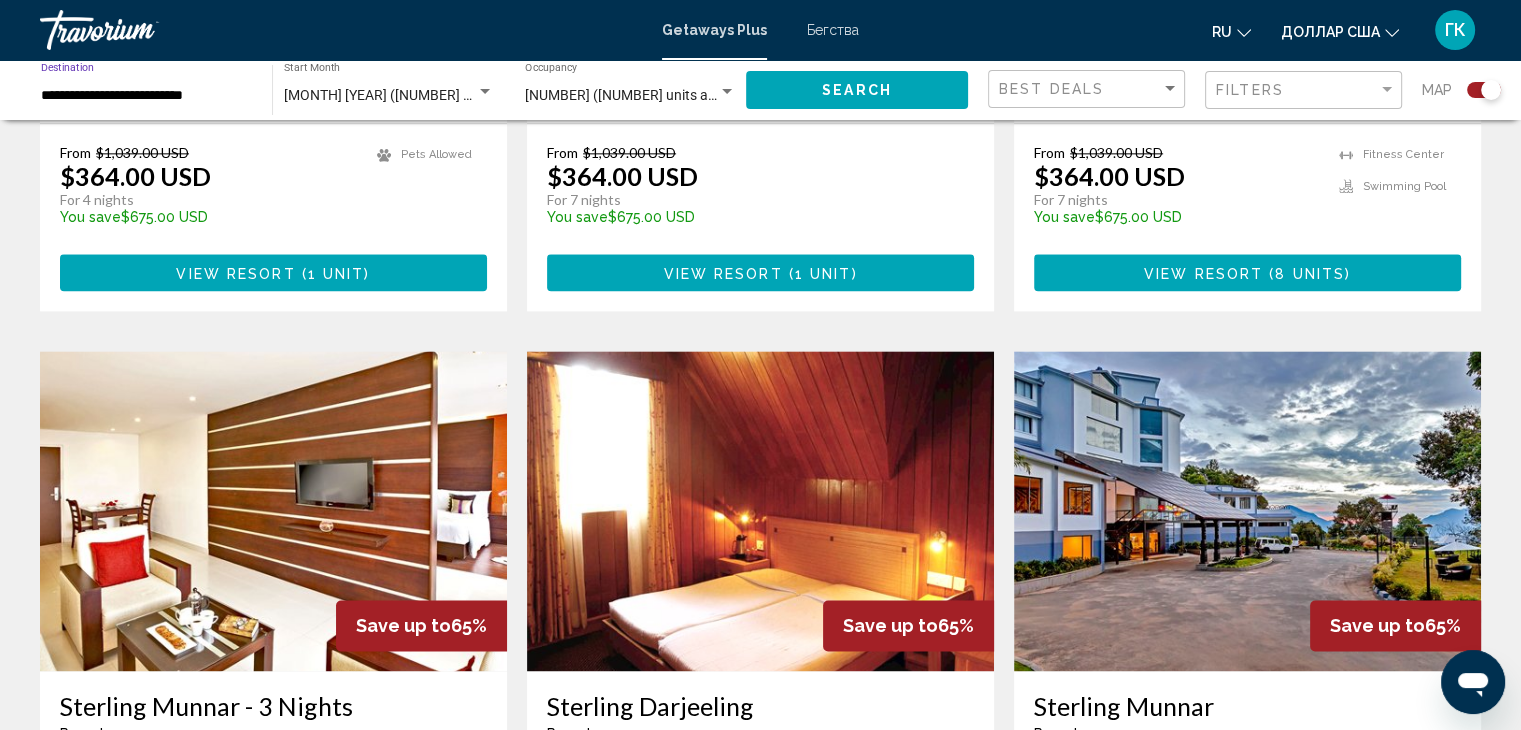 click on "**********" at bounding box center [146, 96] 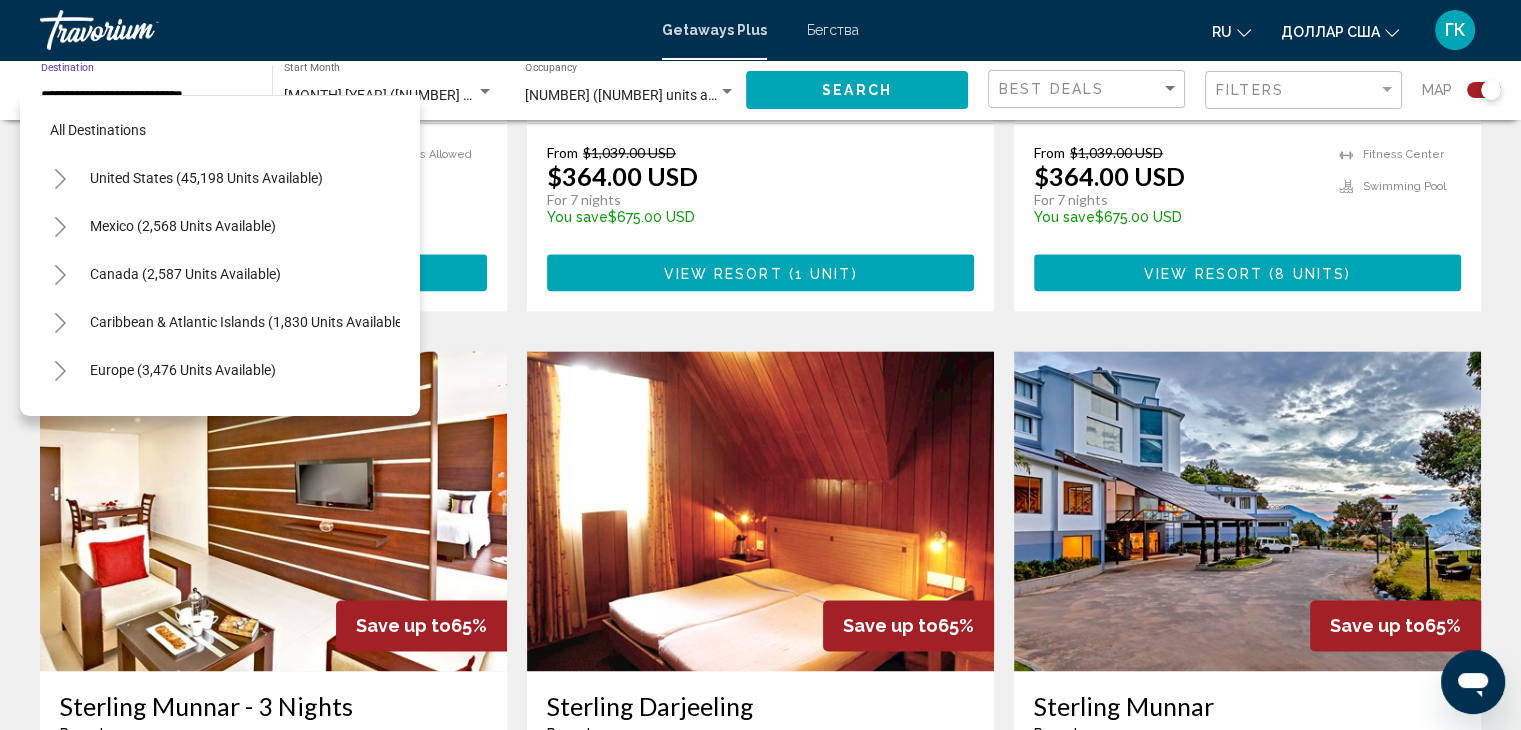 scroll, scrollTop: 366, scrollLeft: 0, axis: vertical 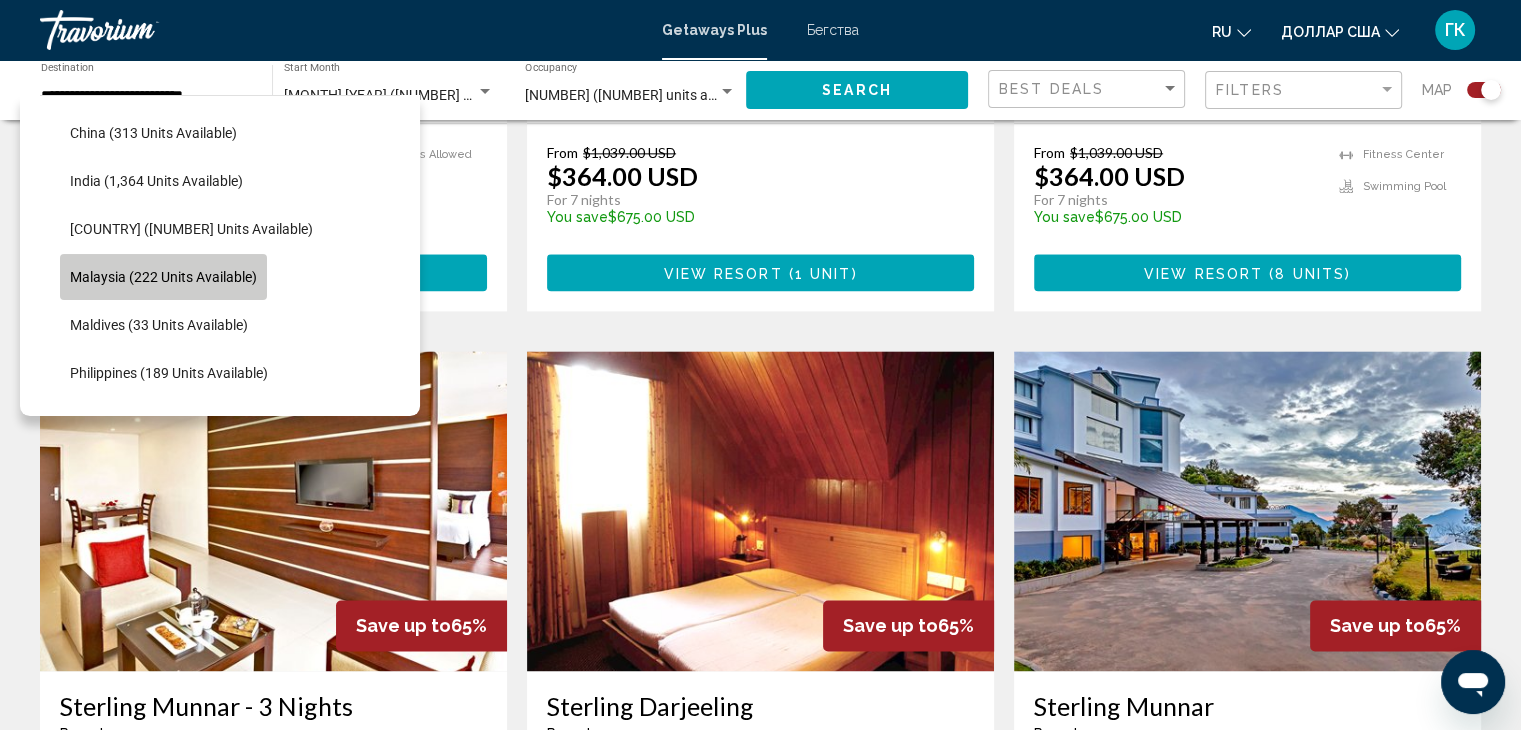 click on "Malaysia (222 units available)" 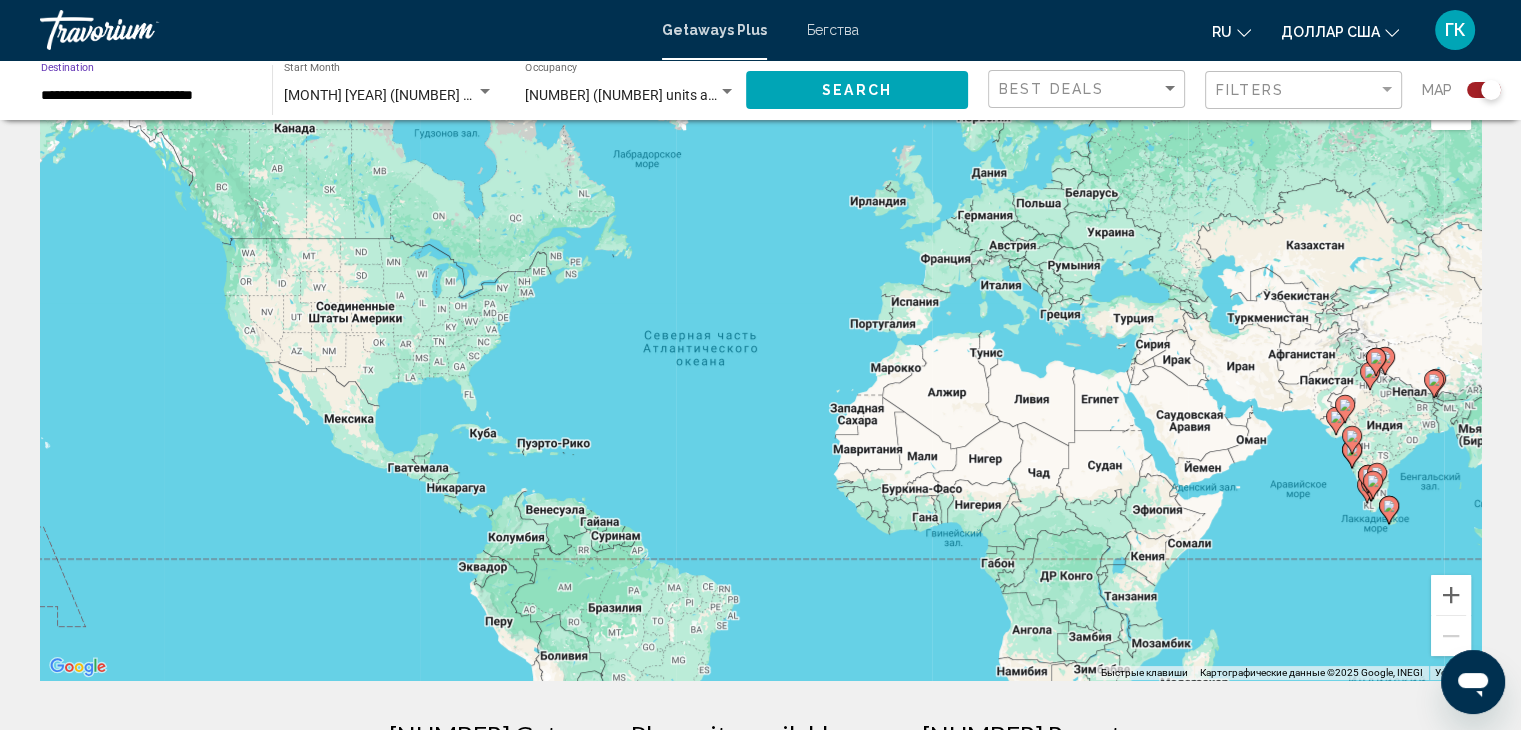scroll, scrollTop: 0, scrollLeft: 0, axis: both 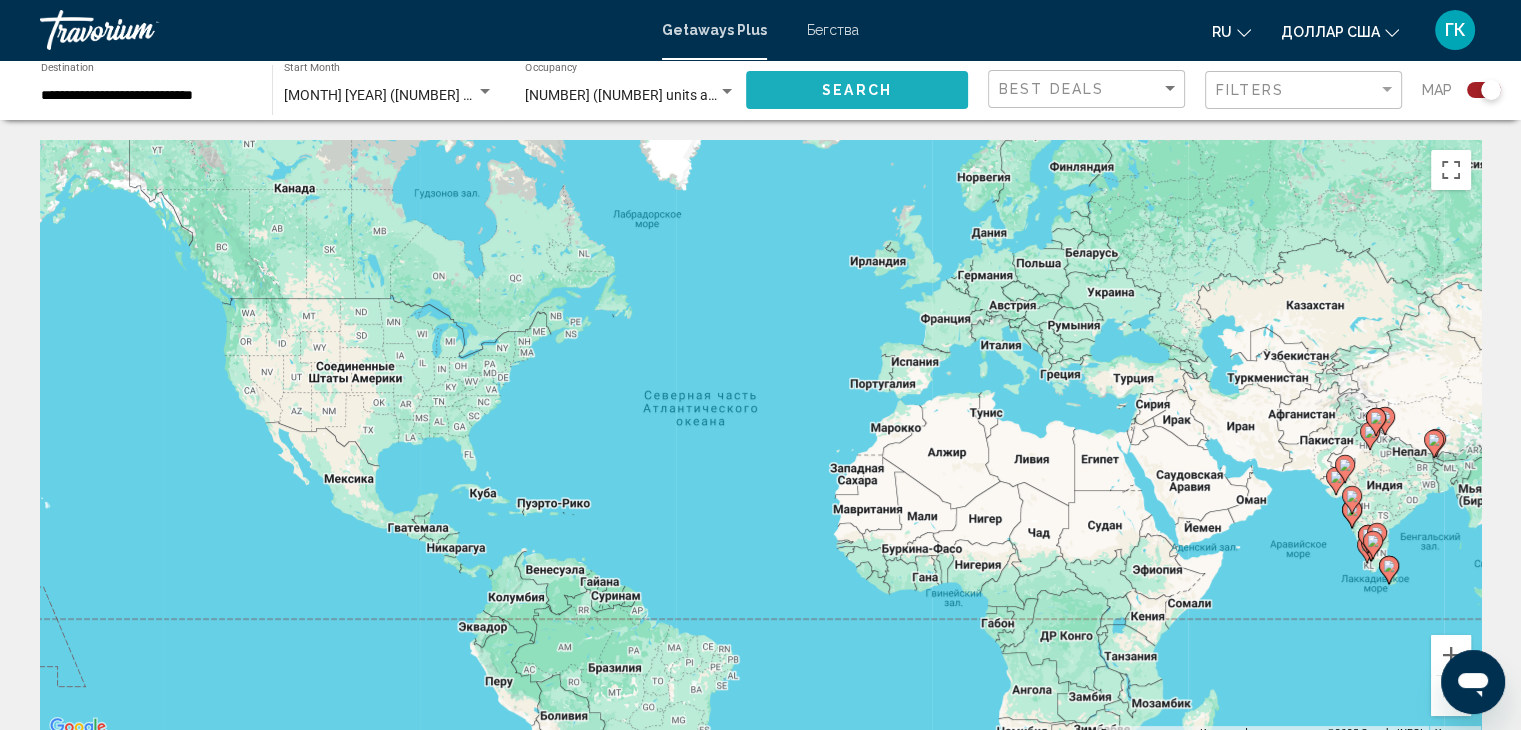 click on "Search" 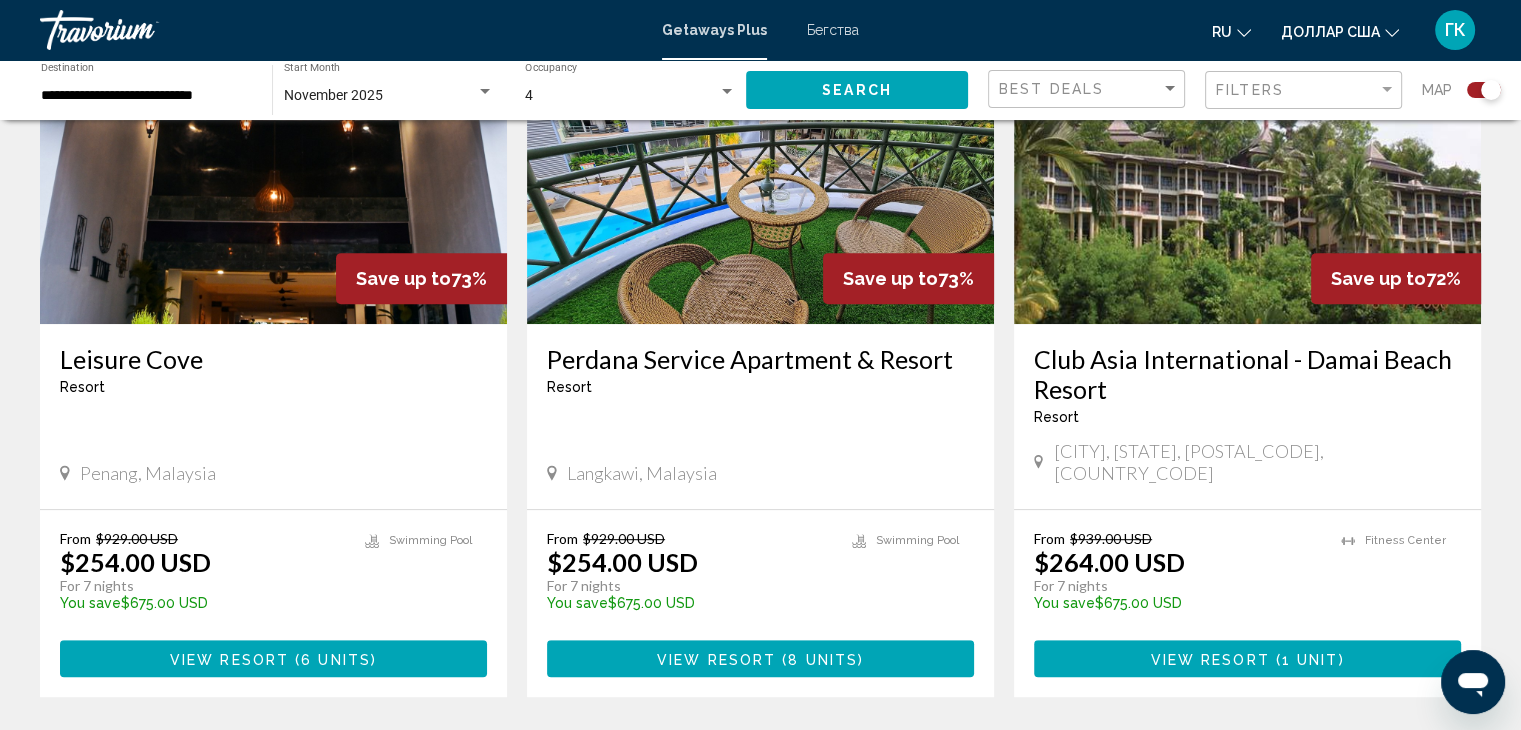 scroll, scrollTop: 786, scrollLeft: 0, axis: vertical 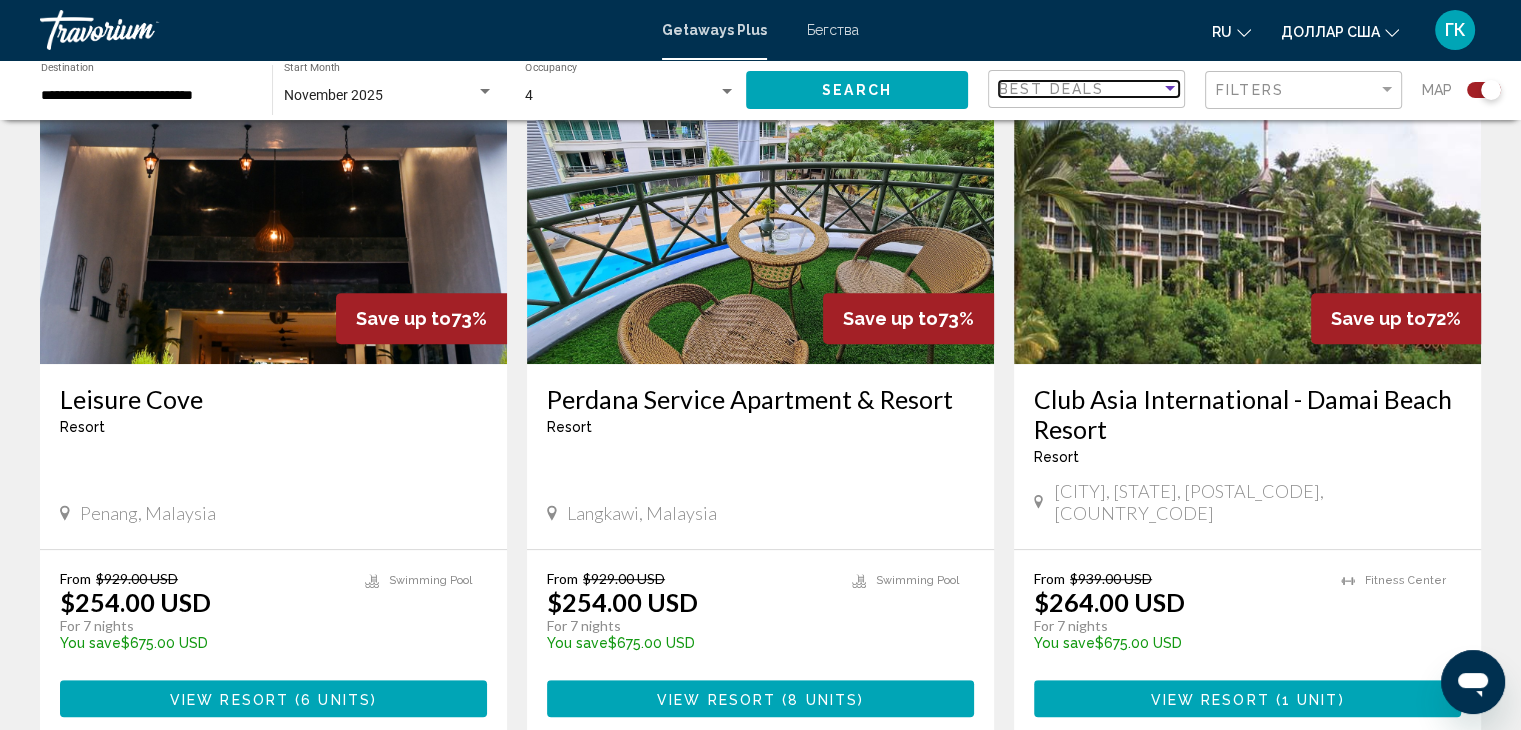 click at bounding box center [1170, 88] 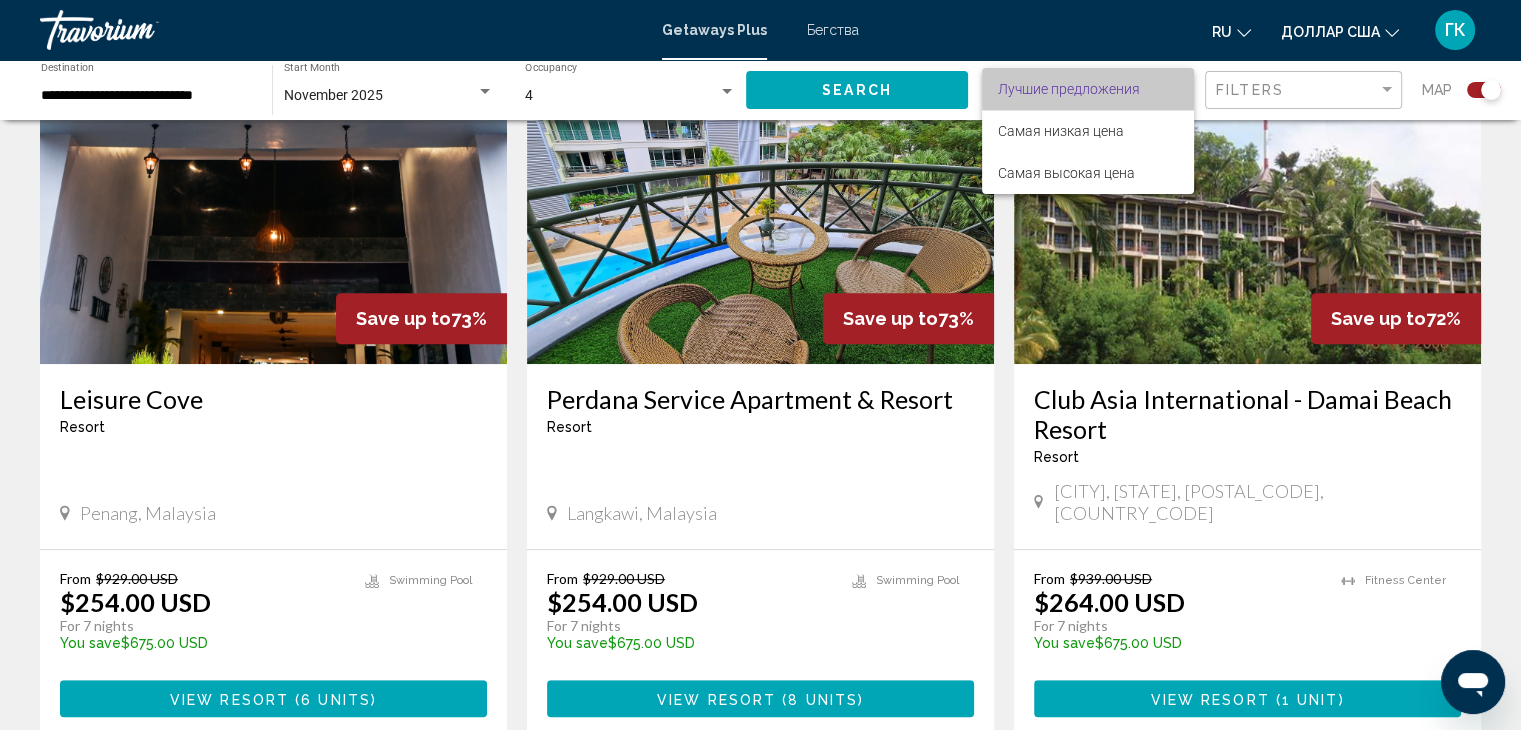 click on "Лучшие предложения" at bounding box center [1088, 89] 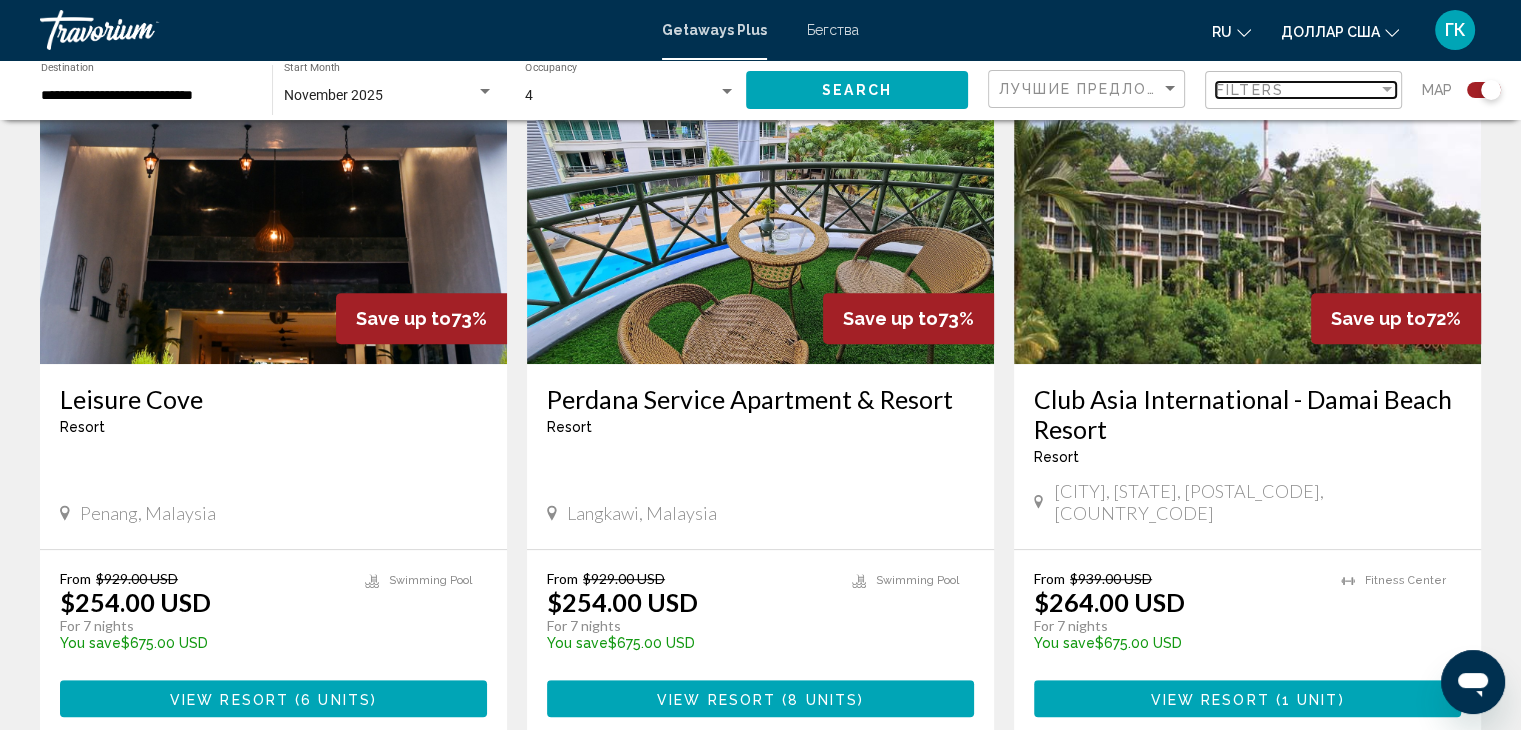 click at bounding box center (1387, 90) 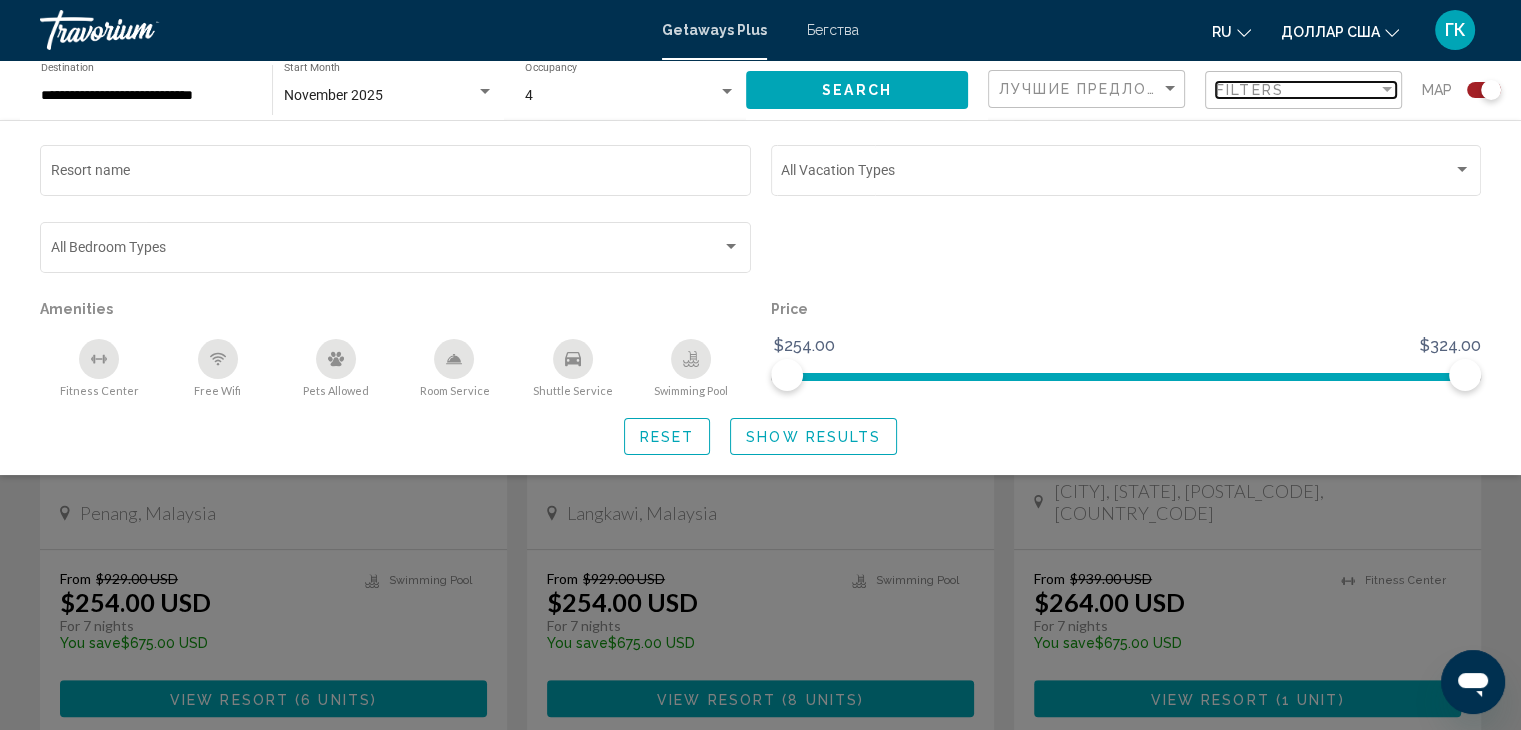 click at bounding box center (1387, 90) 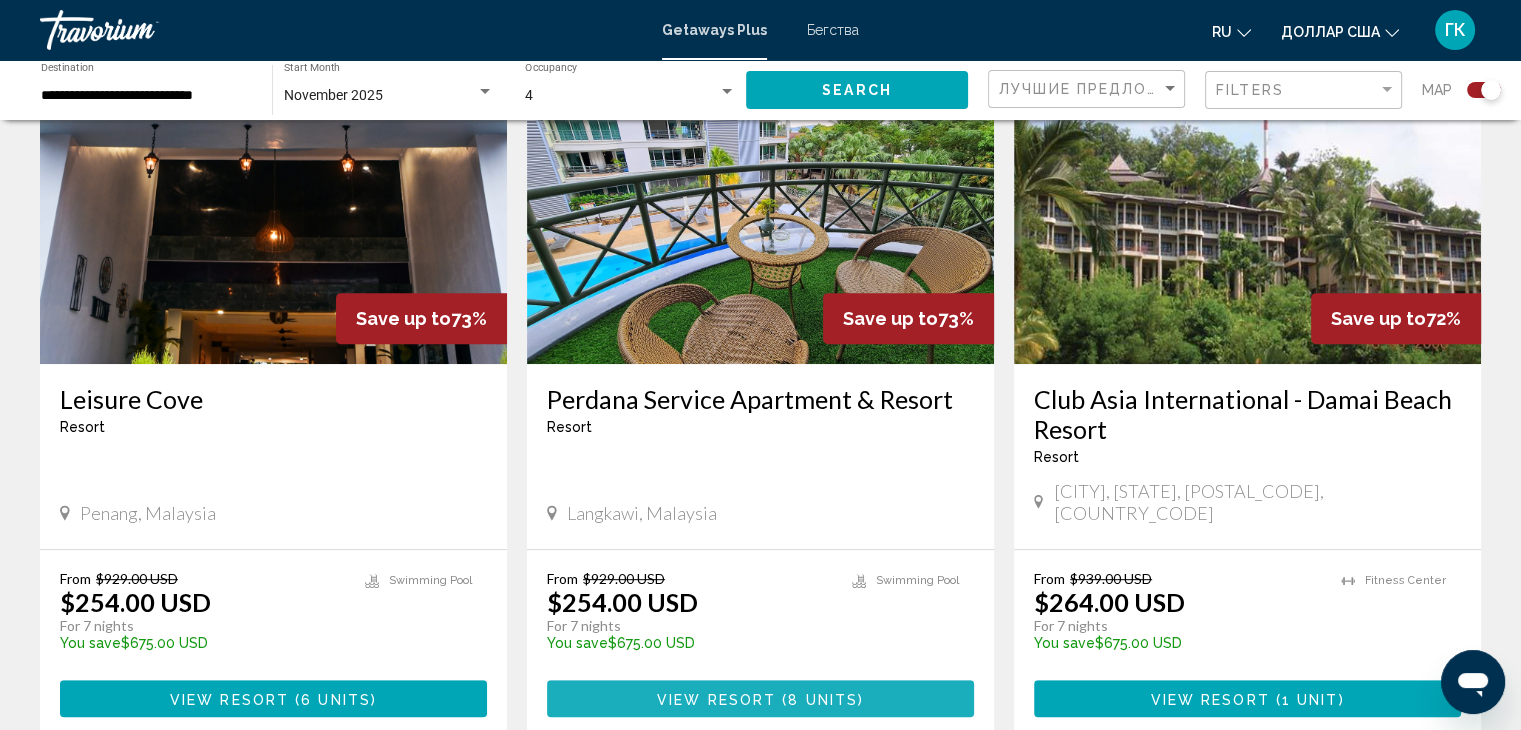 click on "View Resort" at bounding box center (716, 699) 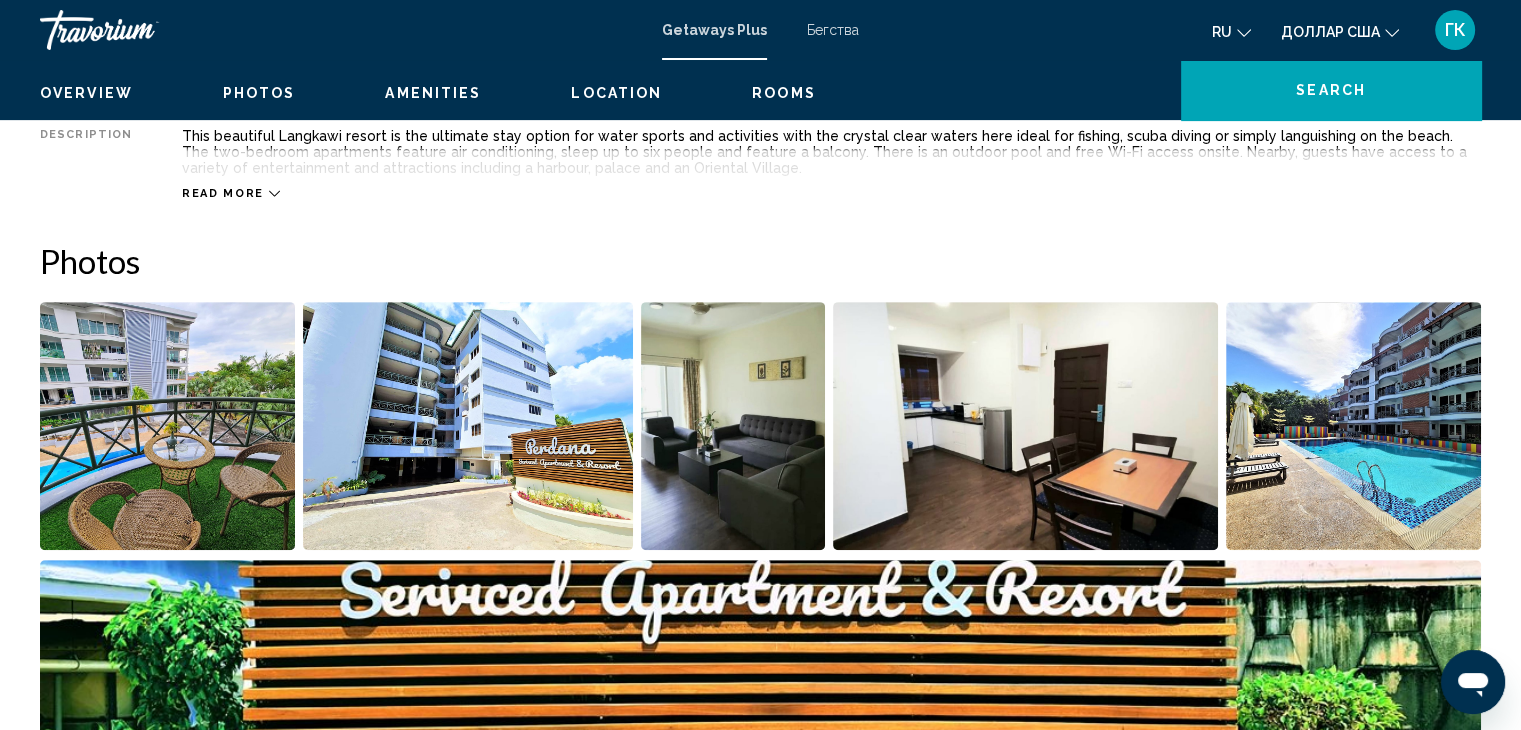 scroll, scrollTop: 0, scrollLeft: 0, axis: both 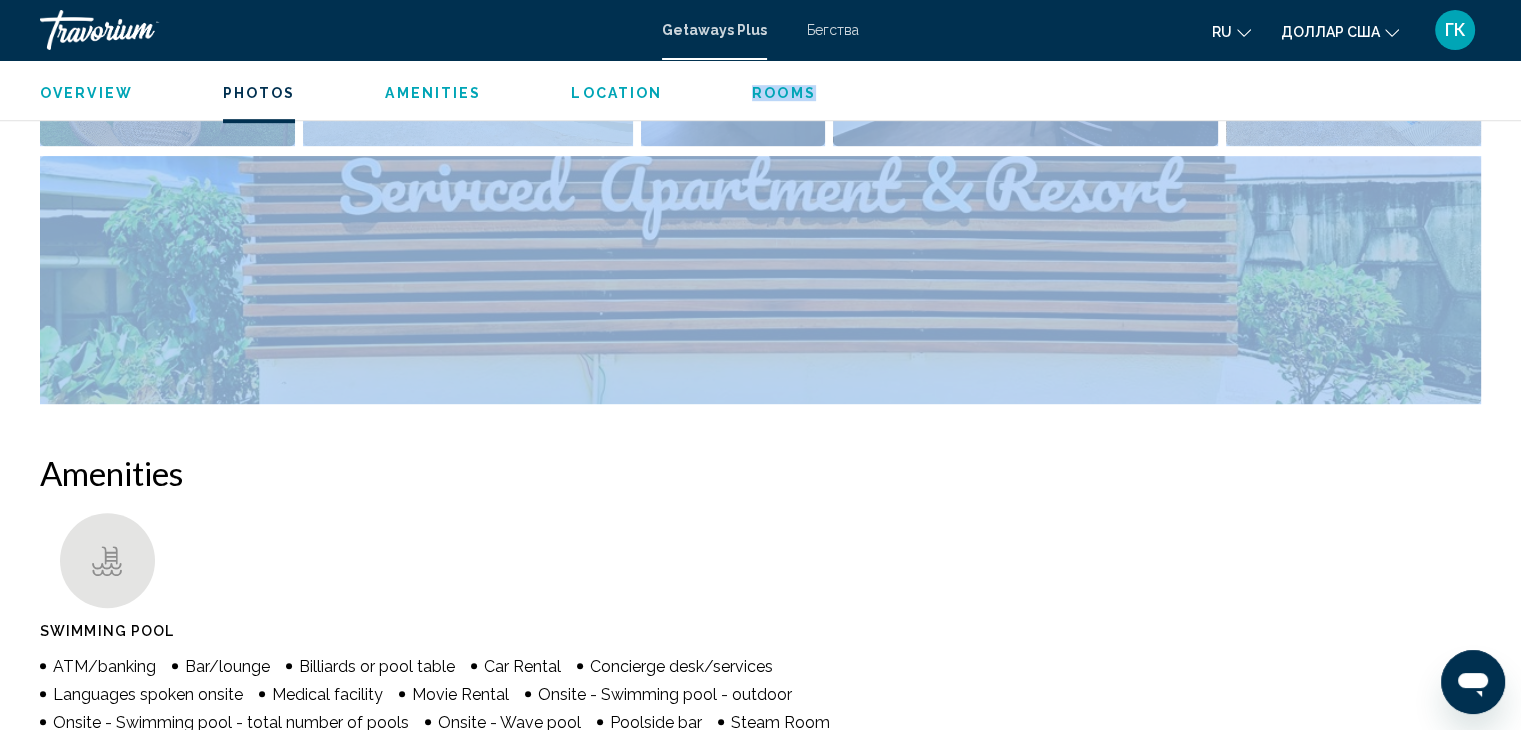 drag, startPoint x: 721, startPoint y: 678, endPoint x: 1173, endPoint y: 301, distance: 588.5856 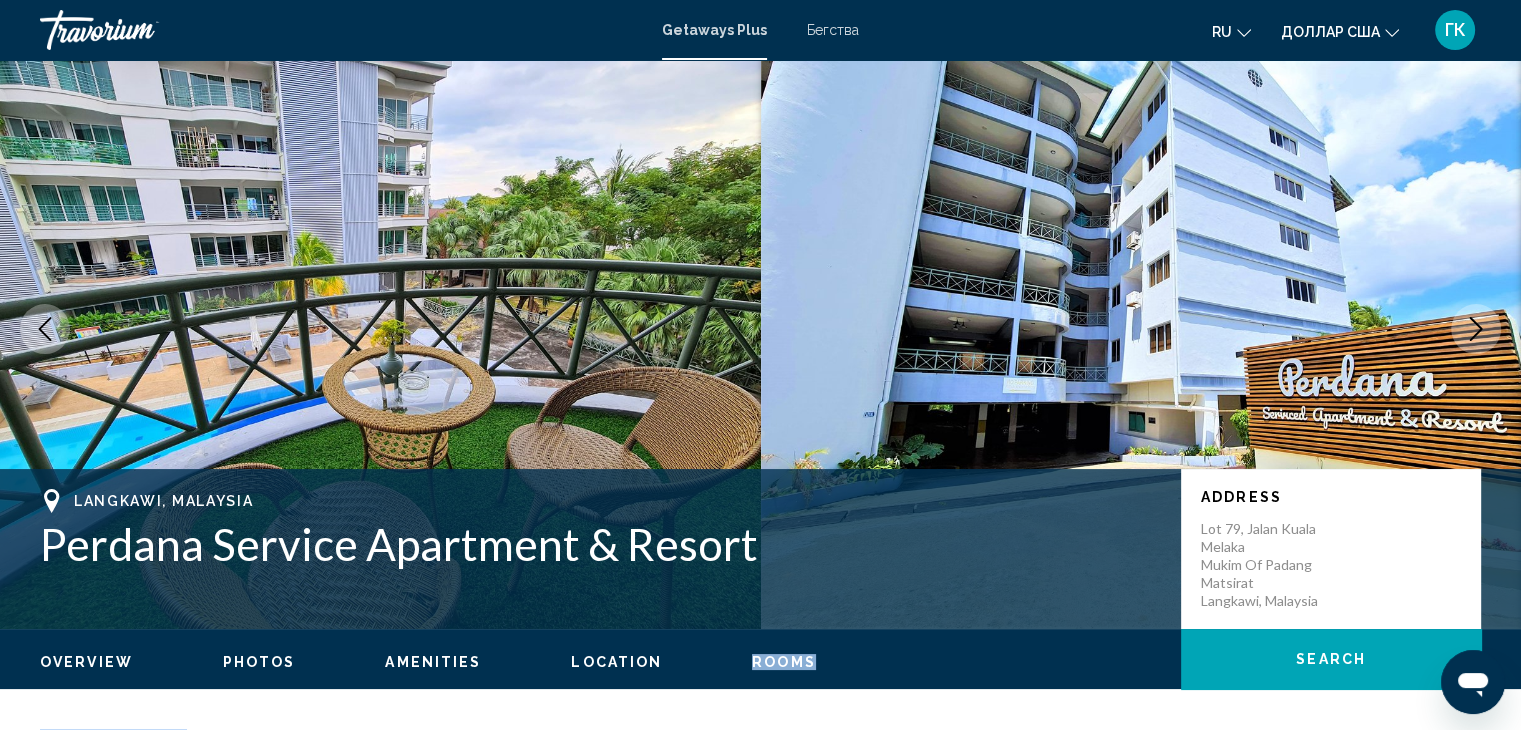 scroll, scrollTop: 0, scrollLeft: 0, axis: both 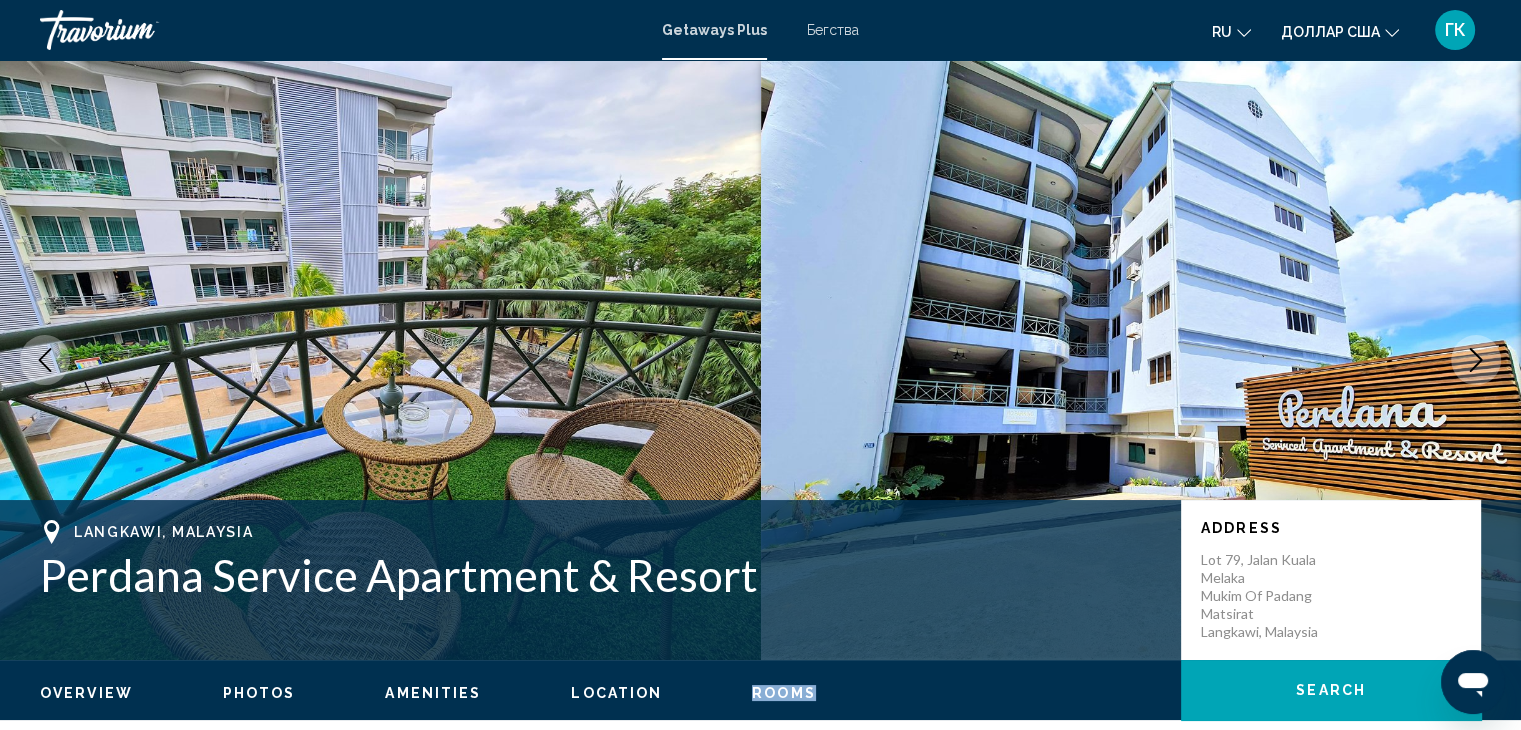 click at bounding box center (1476, 360) 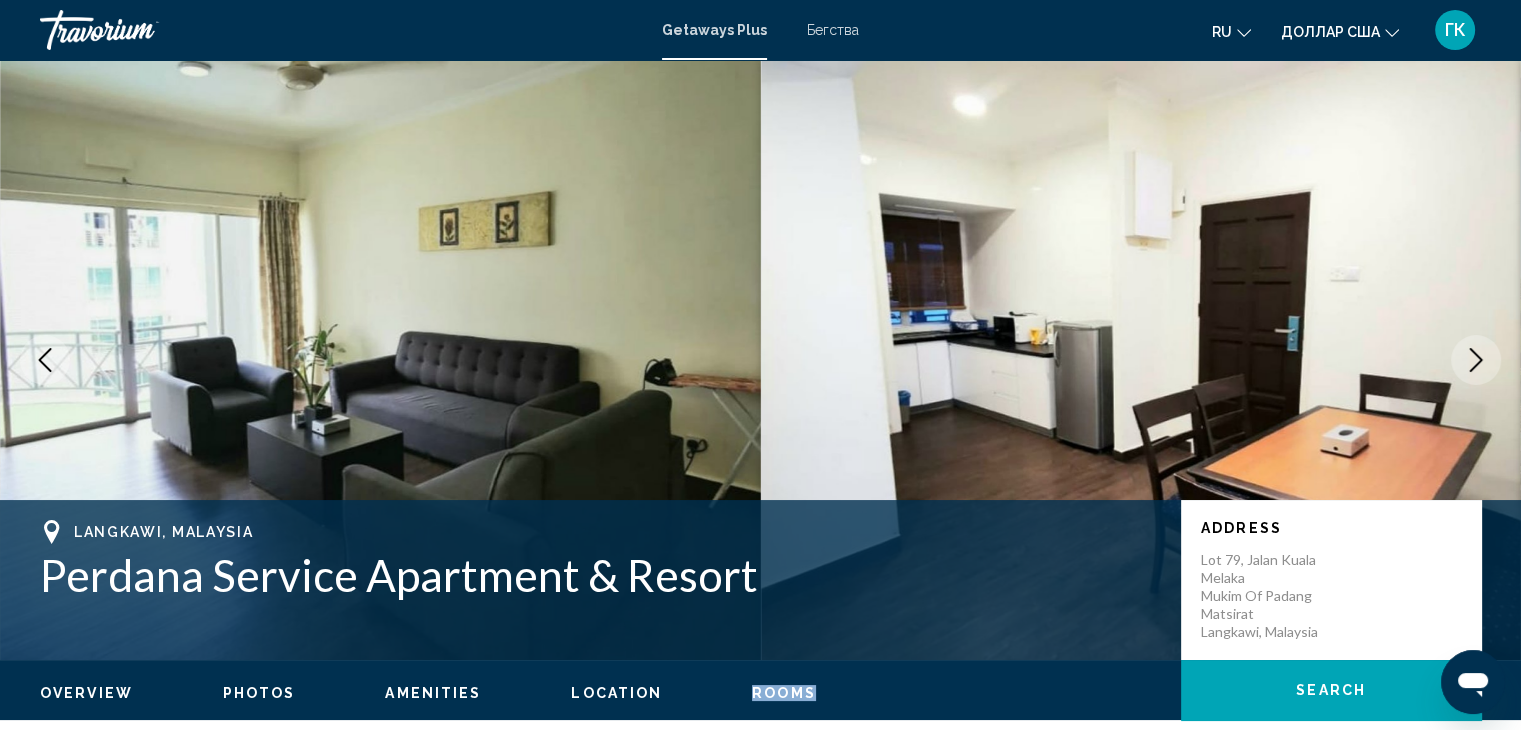 click at bounding box center (1476, 360) 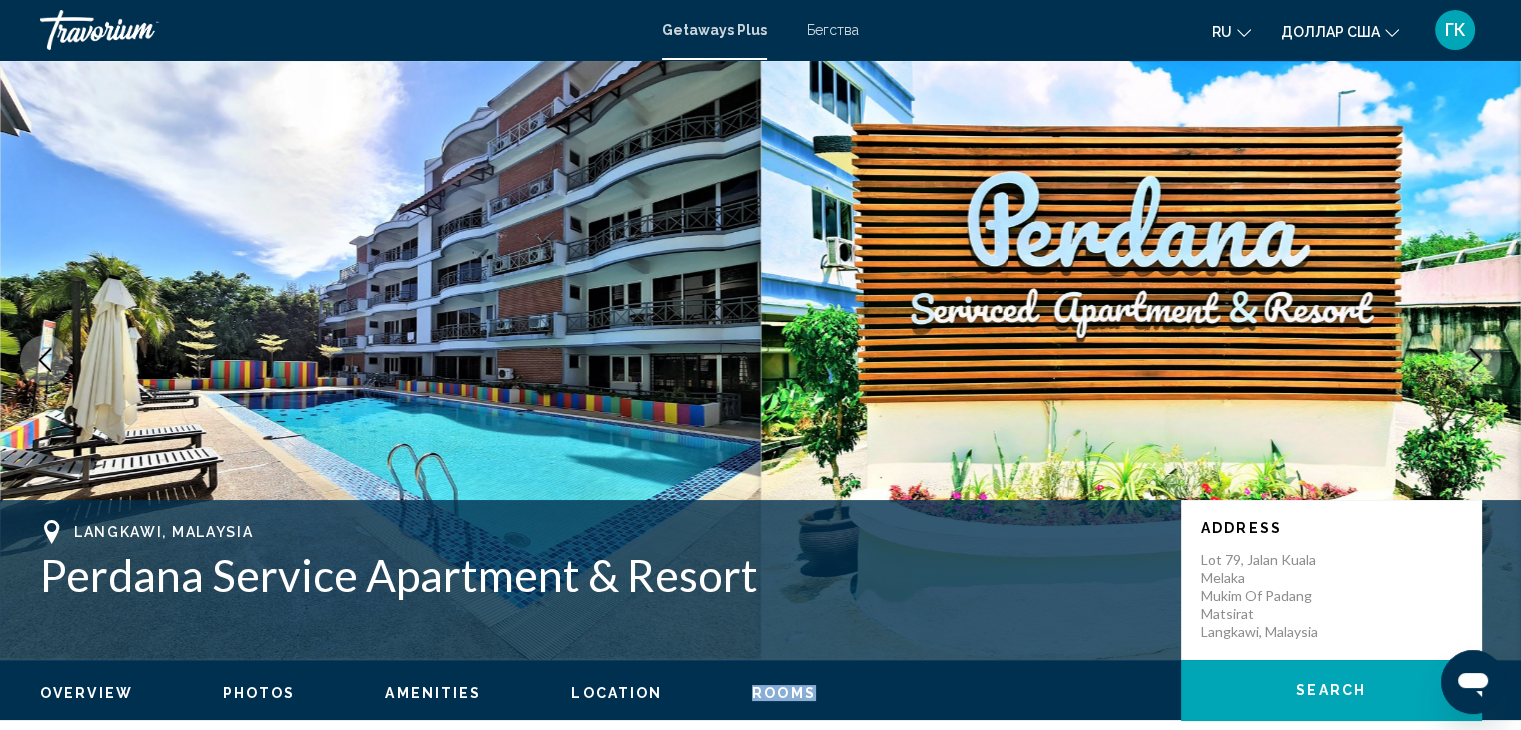 click at bounding box center [1476, 360] 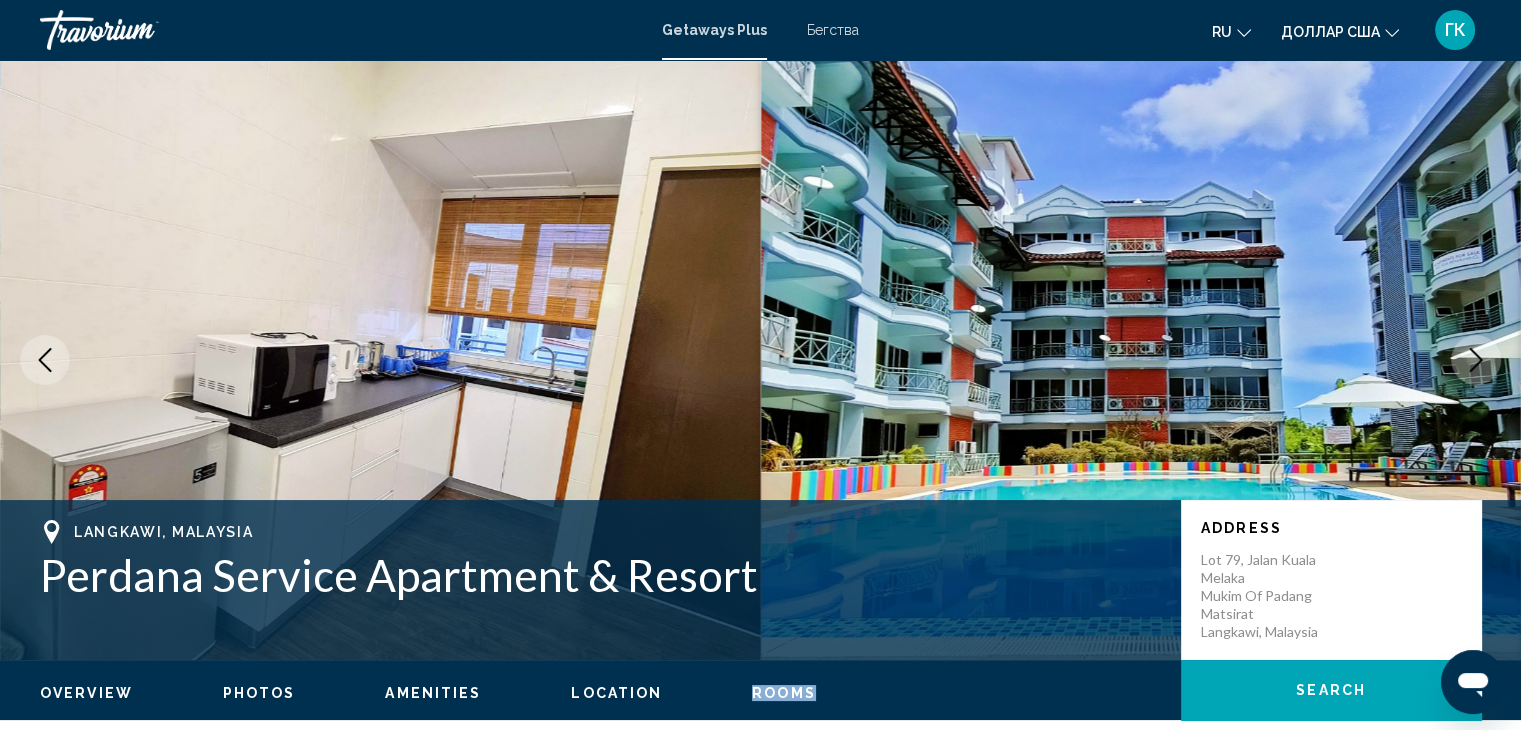 click at bounding box center (1476, 360) 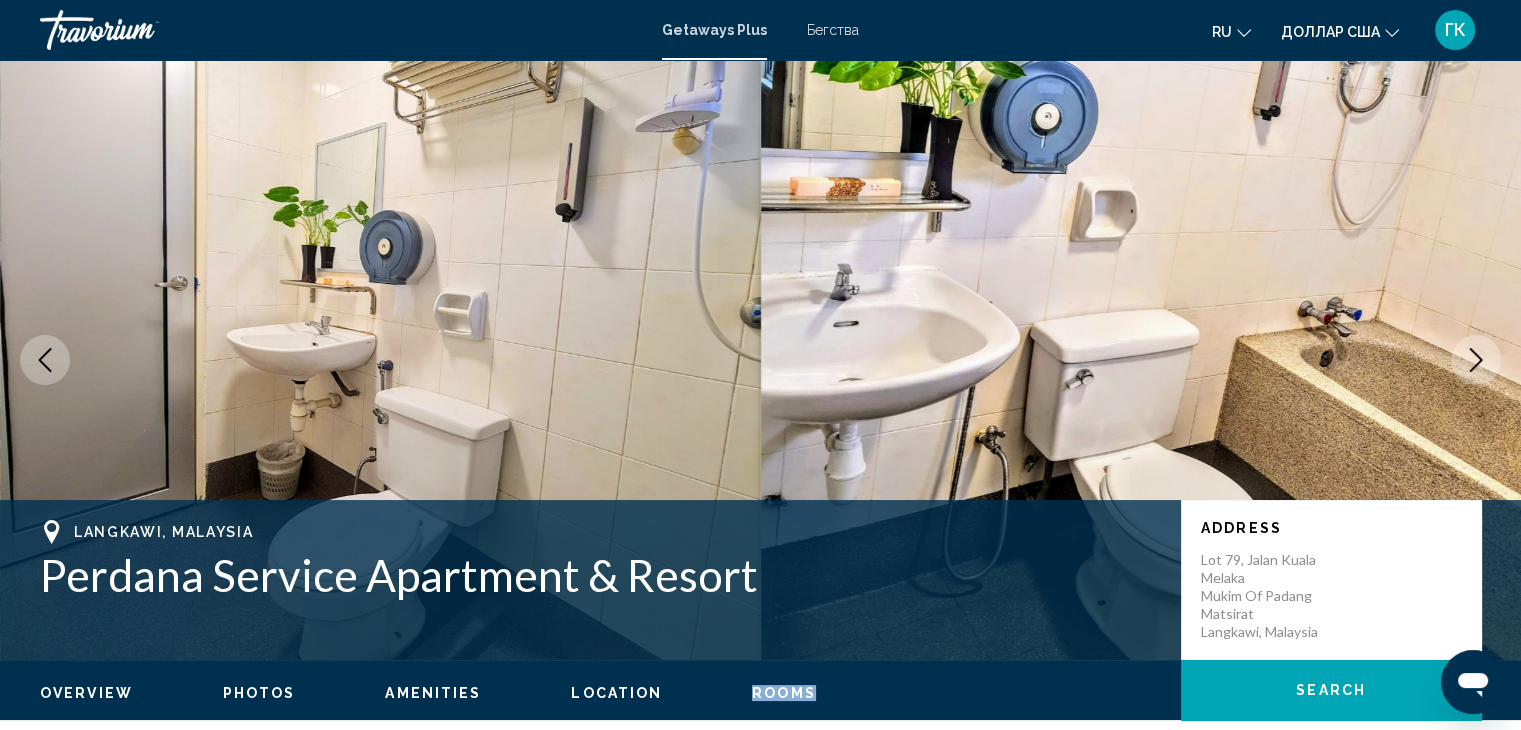 click at bounding box center [1476, 360] 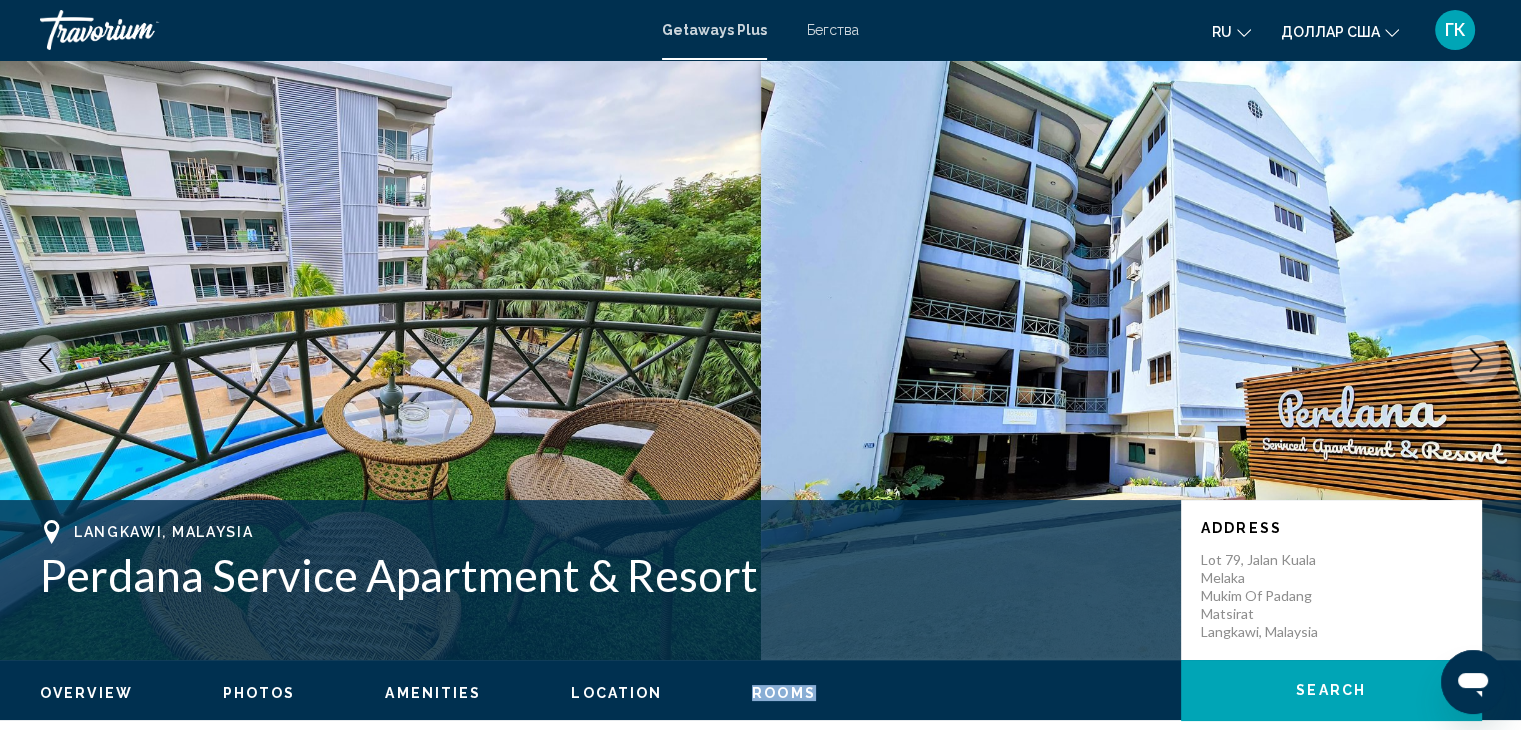 click at bounding box center (1476, 360) 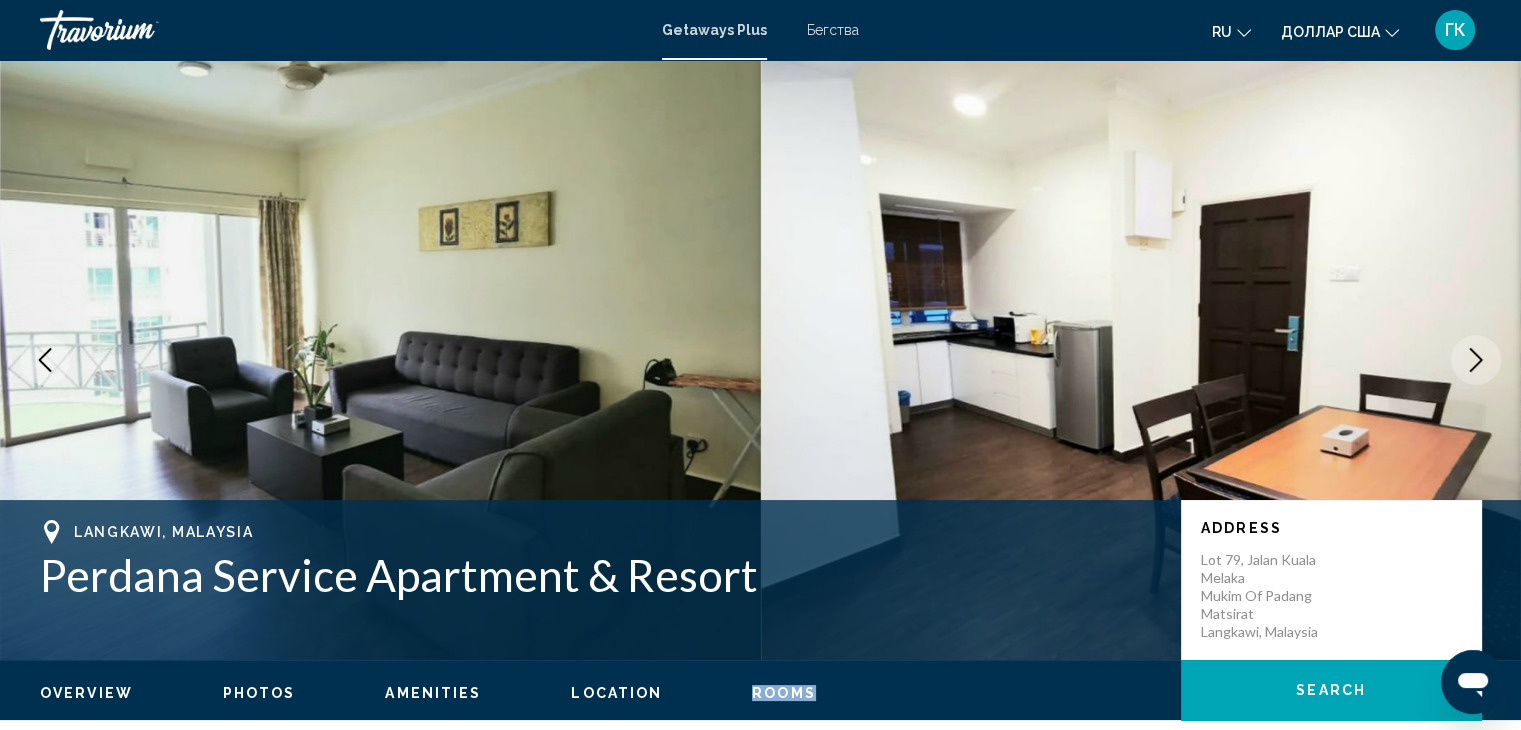 click 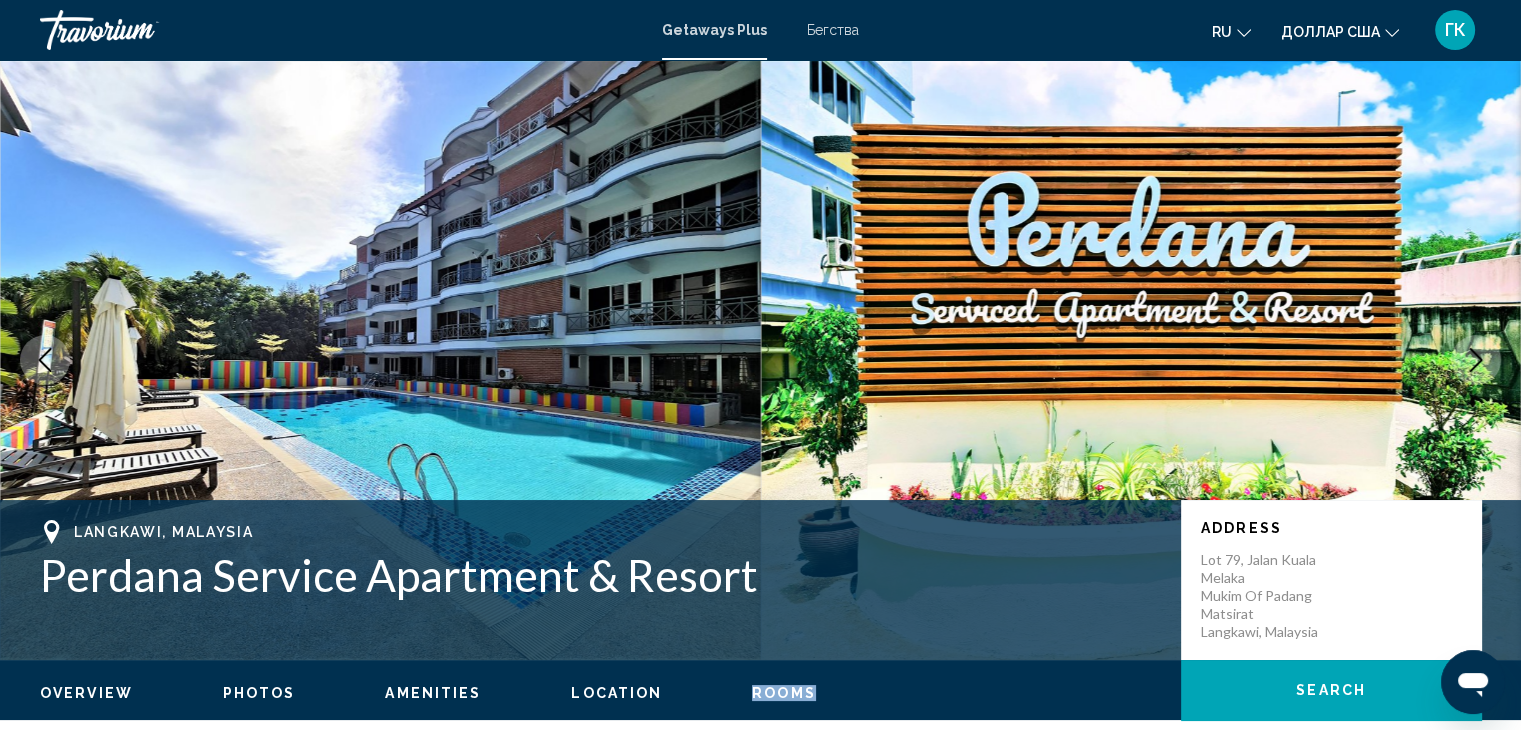 click 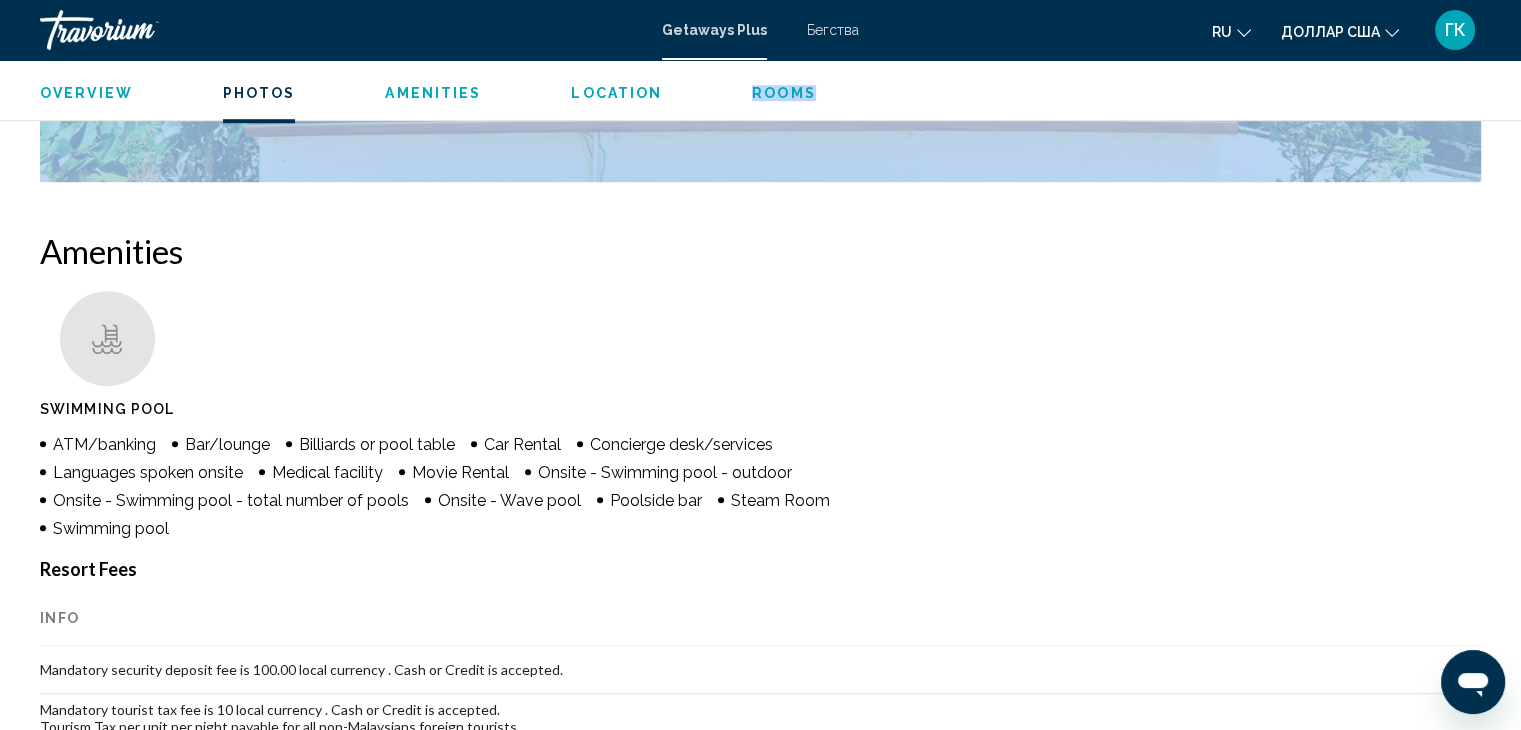 scroll, scrollTop: 1440, scrollLeft: 0, axis: vertical 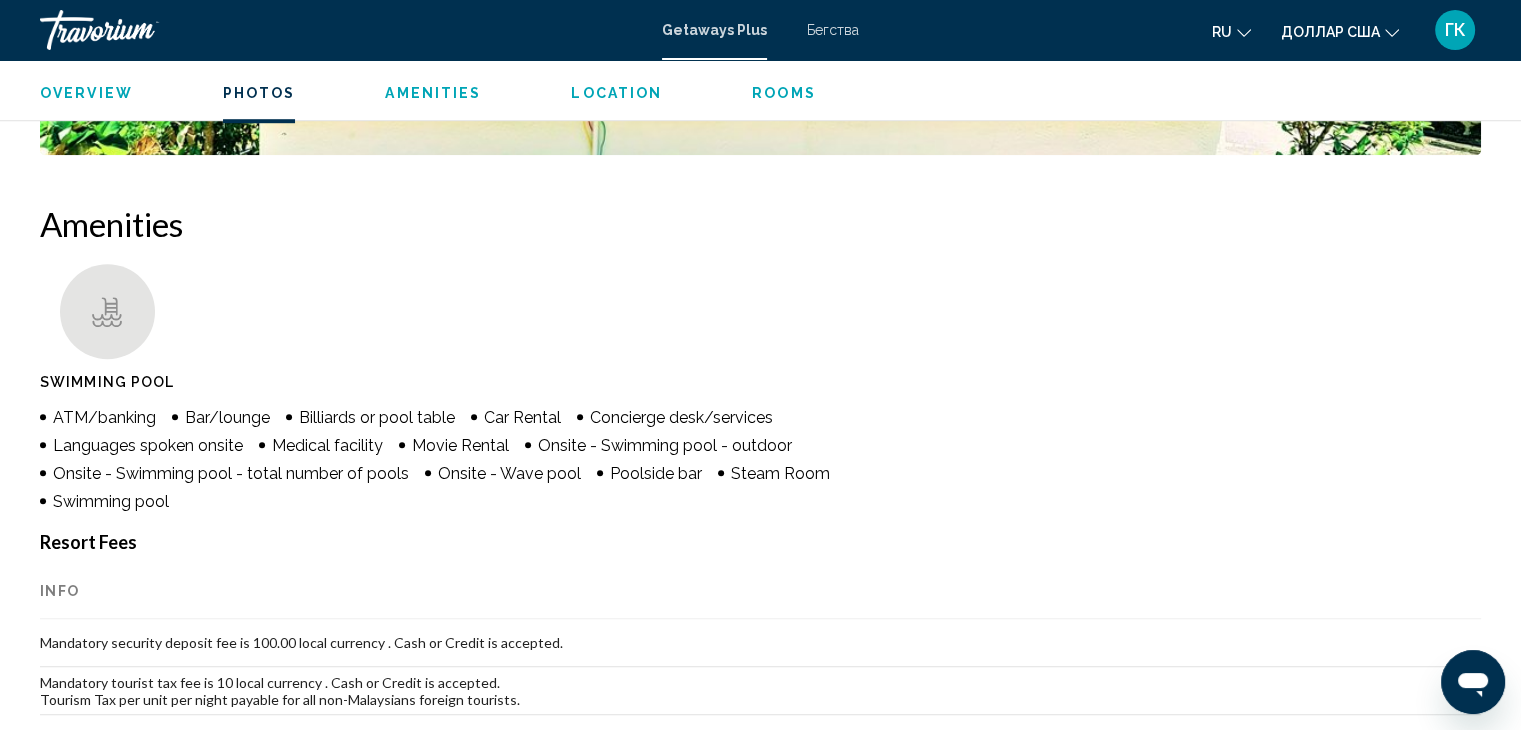 click on "Info" at bounding box center (760, 591) 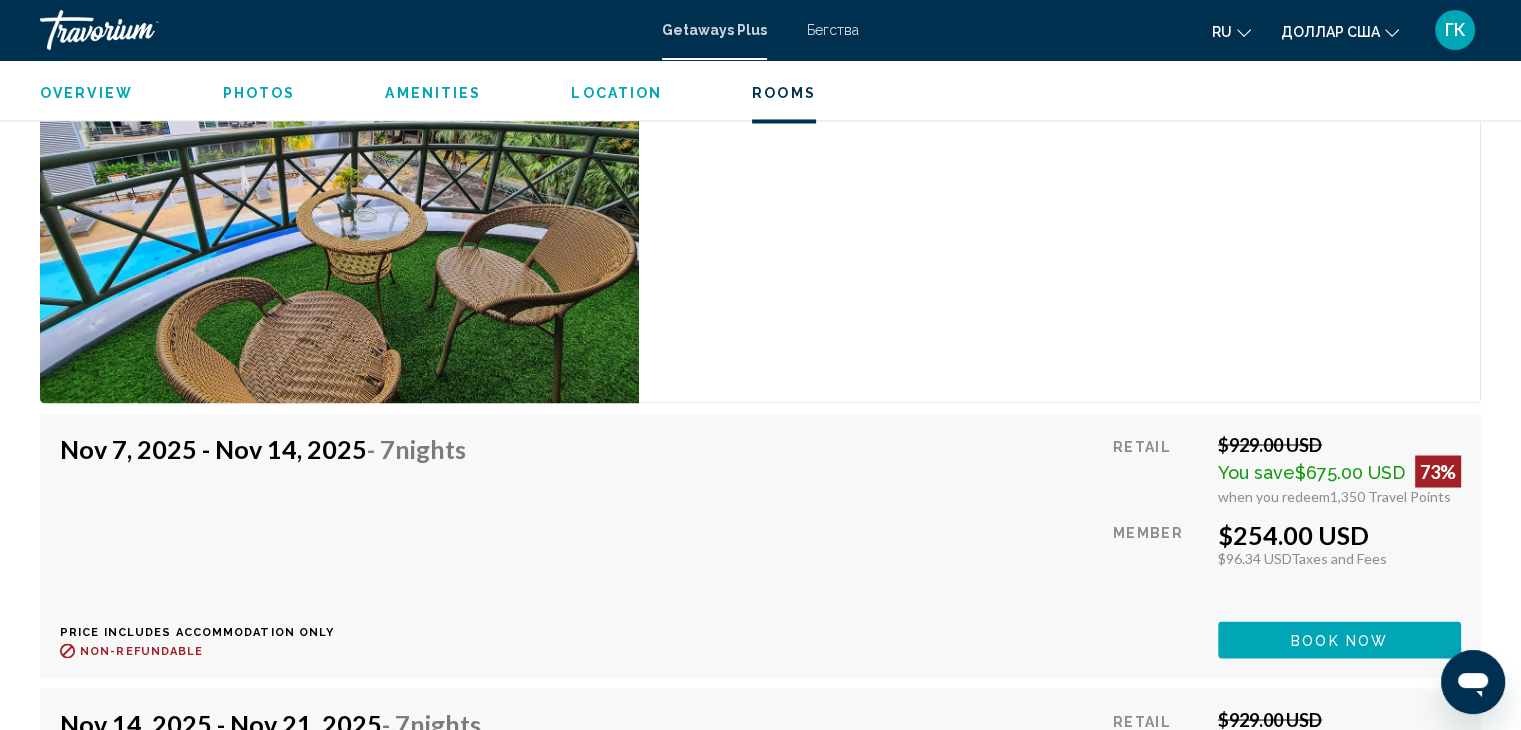 scroll, scrollTop: 3406, scrollLeft: 0, axis: vertical 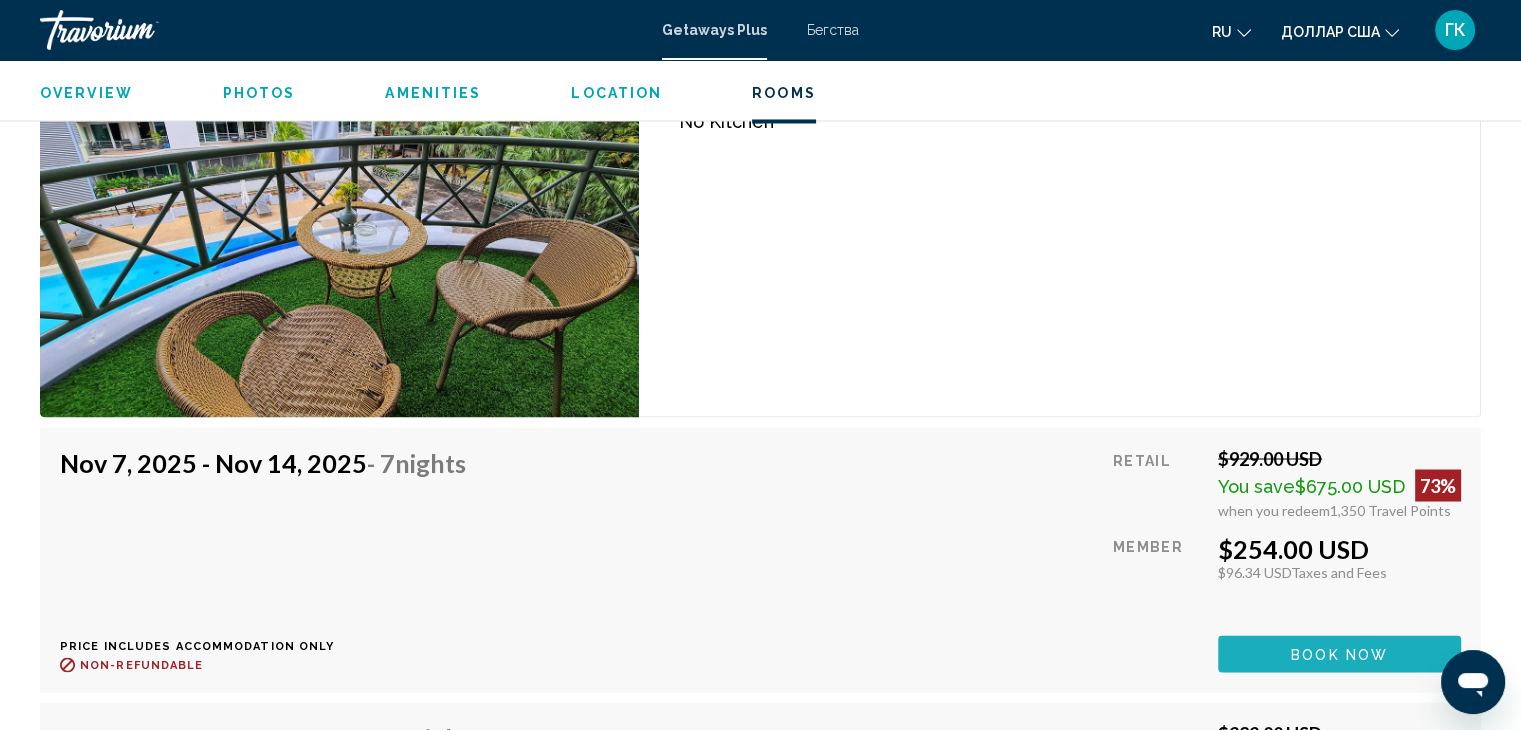 click on "Book now" at bounding box center (1339, 654) 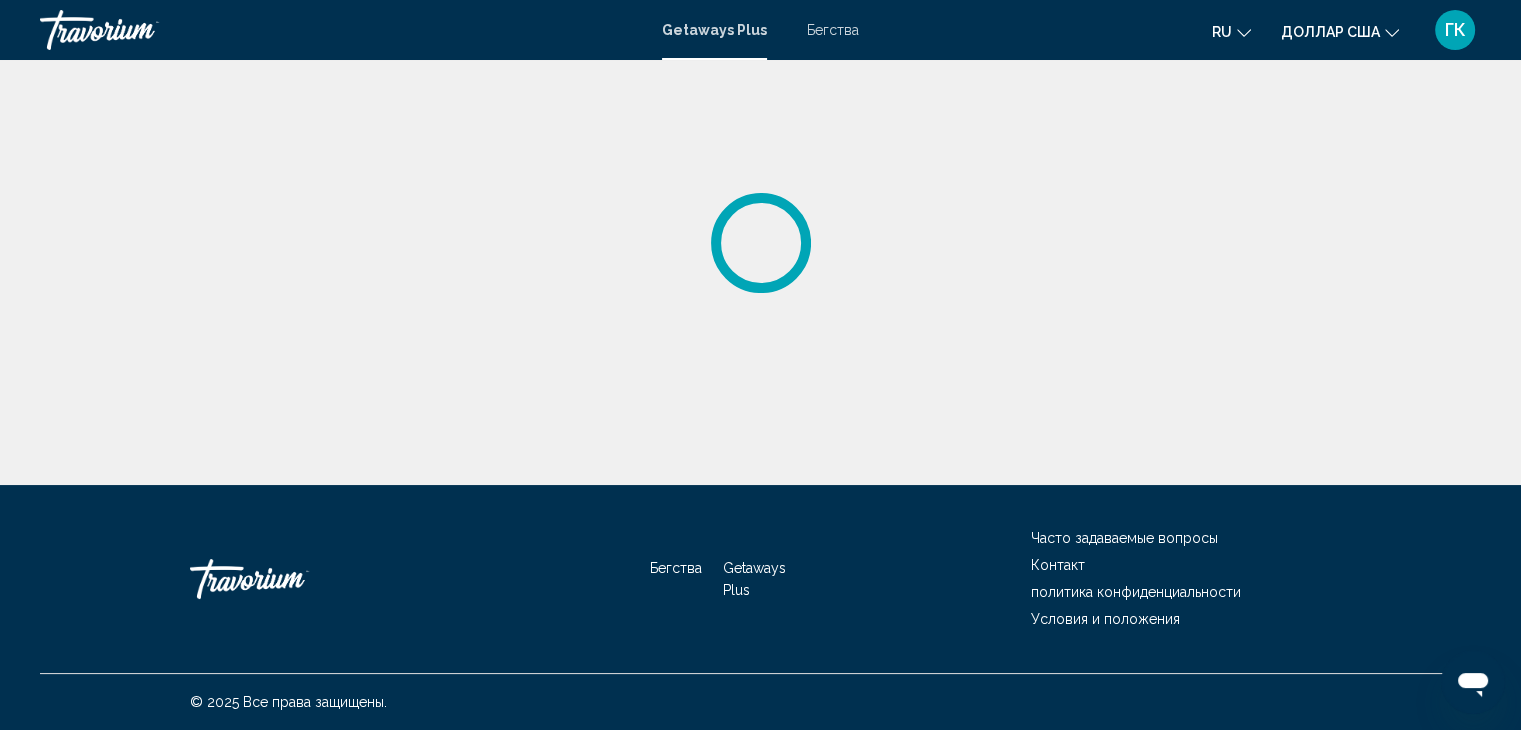 scroll, scrollTop: 0, scrollLeft: 0, axis: both 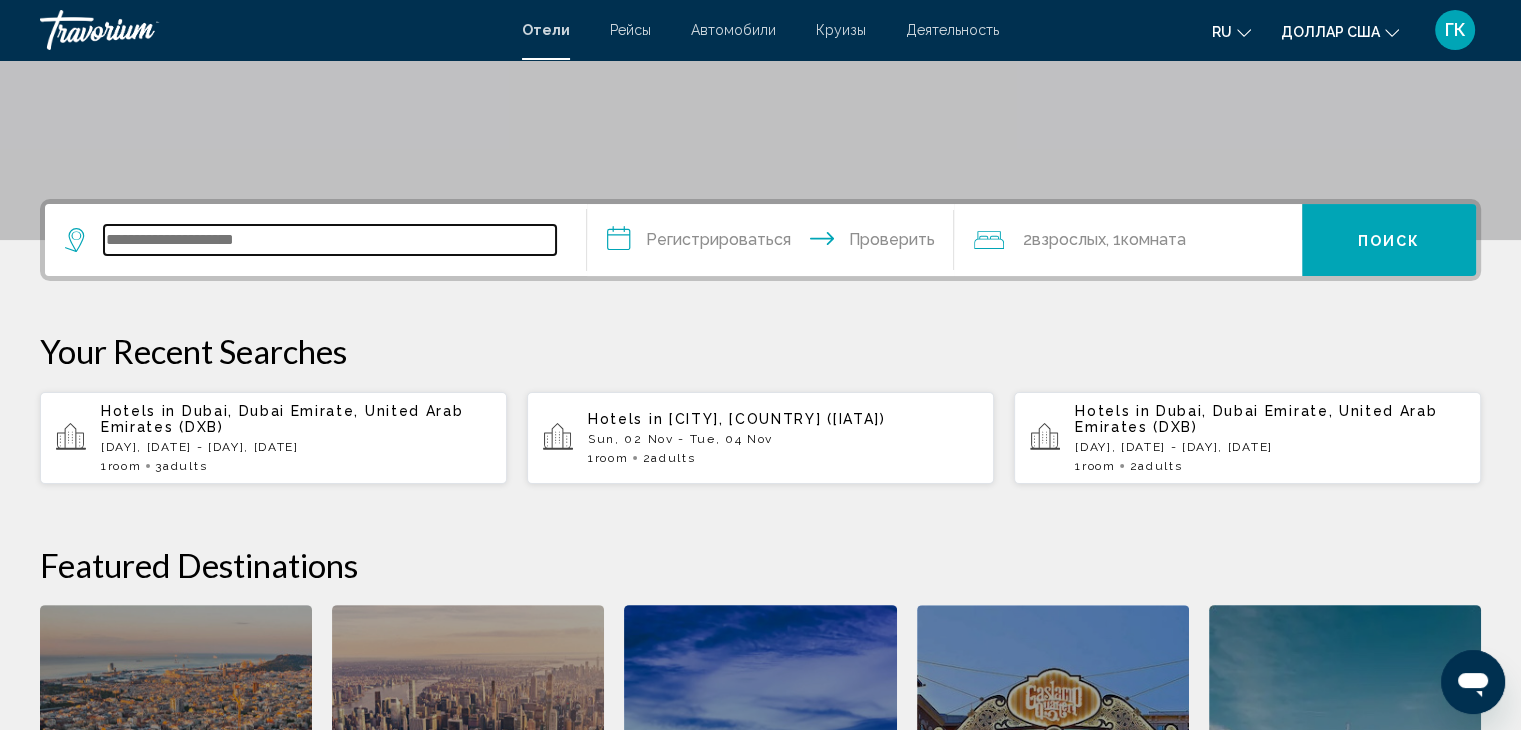 click at bounding box center [330, 240] 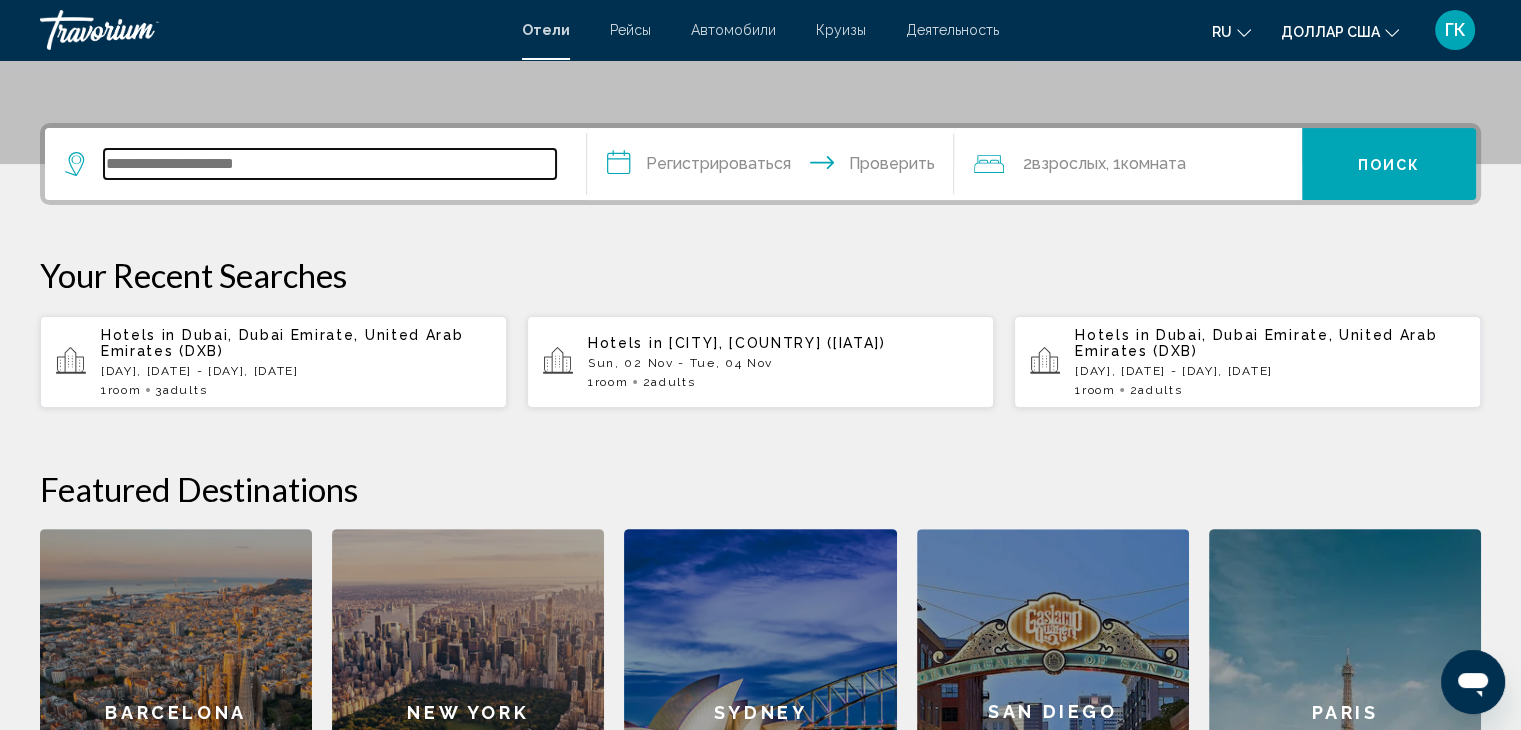 scroll, scrollTop: 493, scrollLeft: 0, axis: vertical 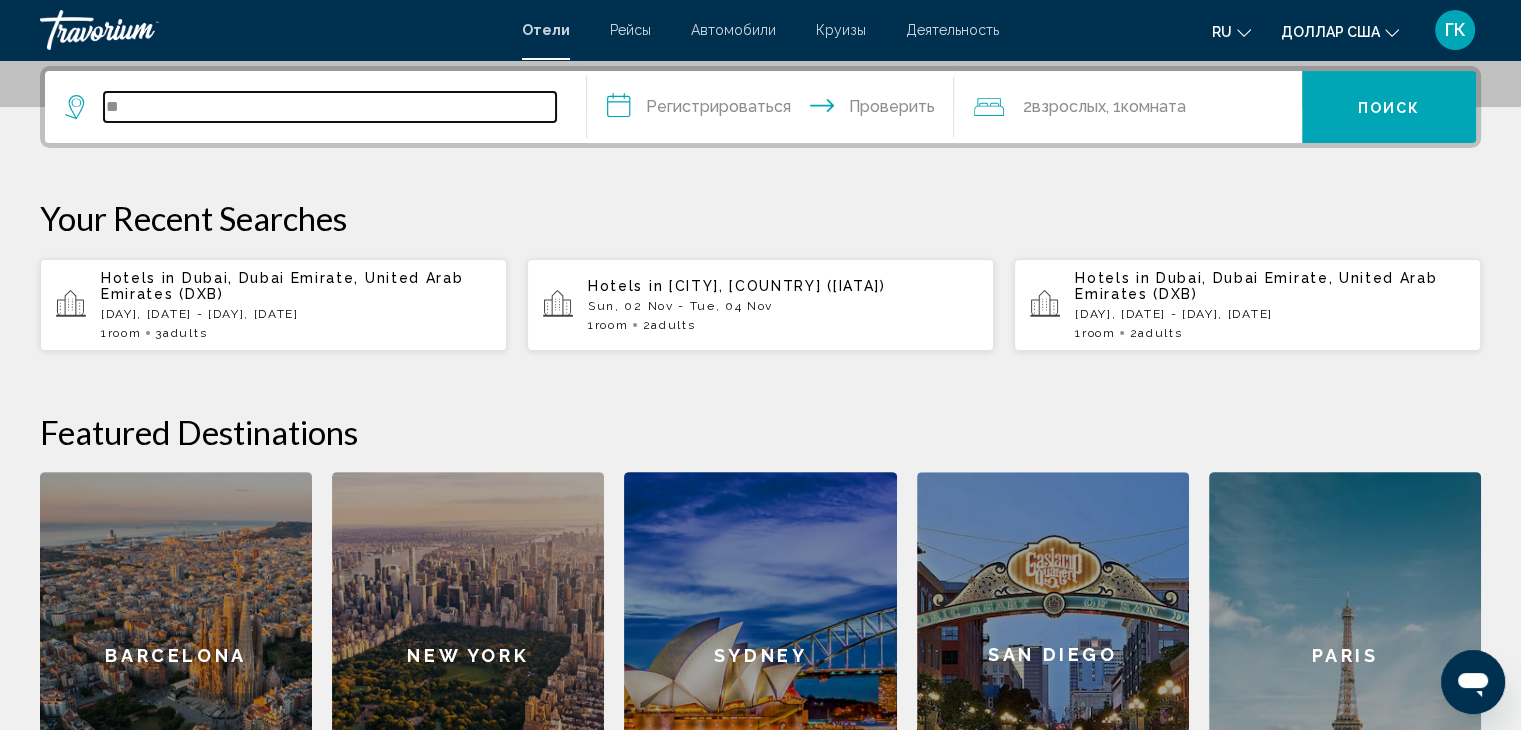 type on "*" 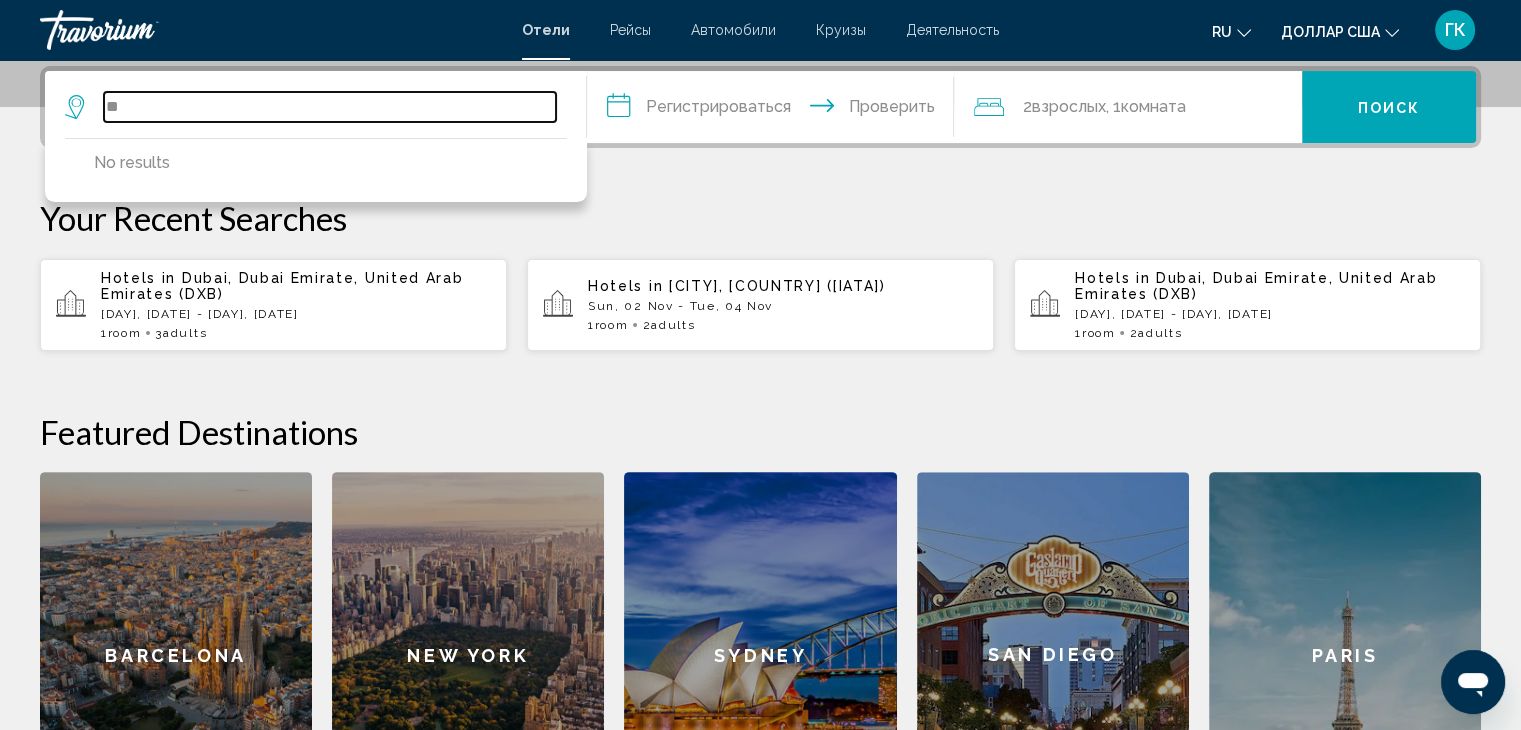 type on "*" 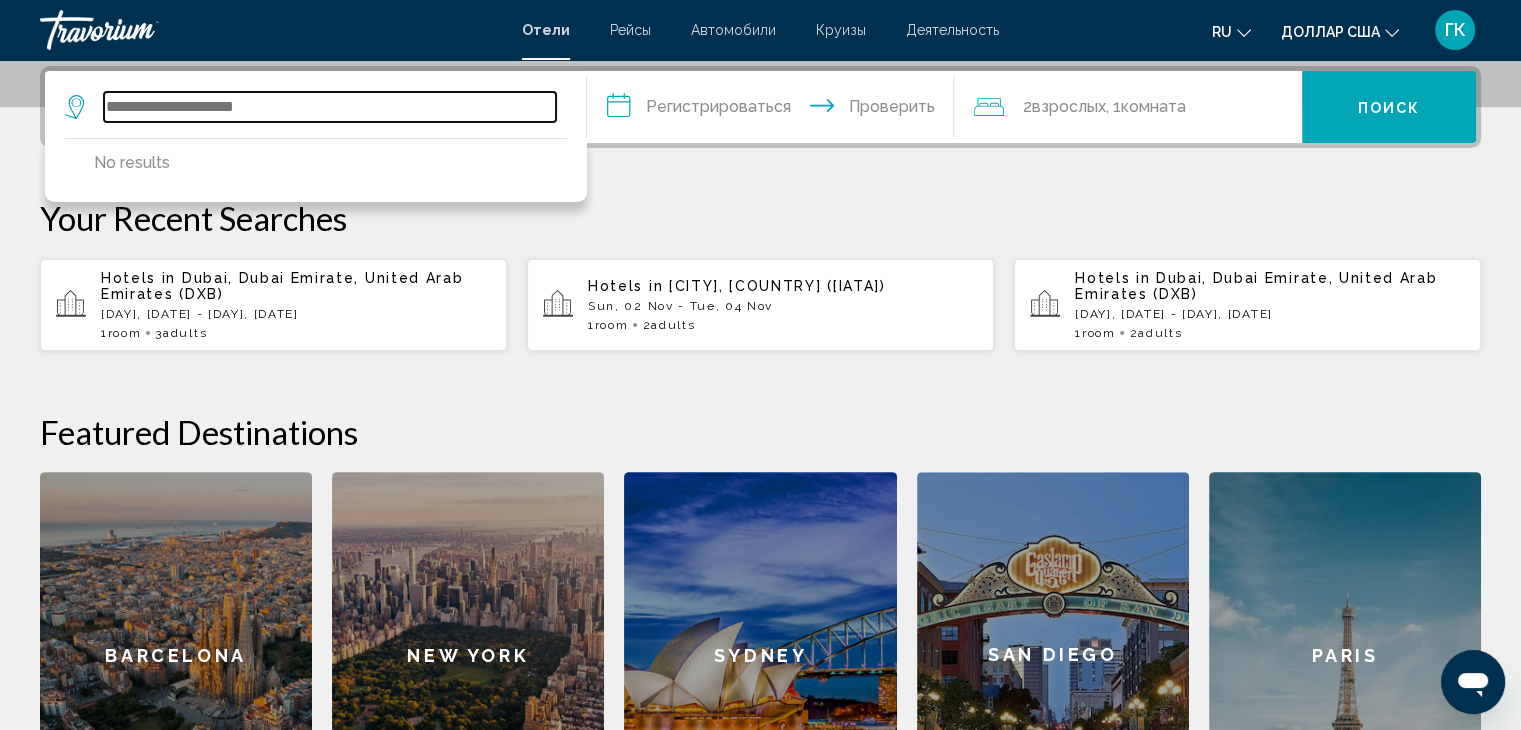 type on "*" 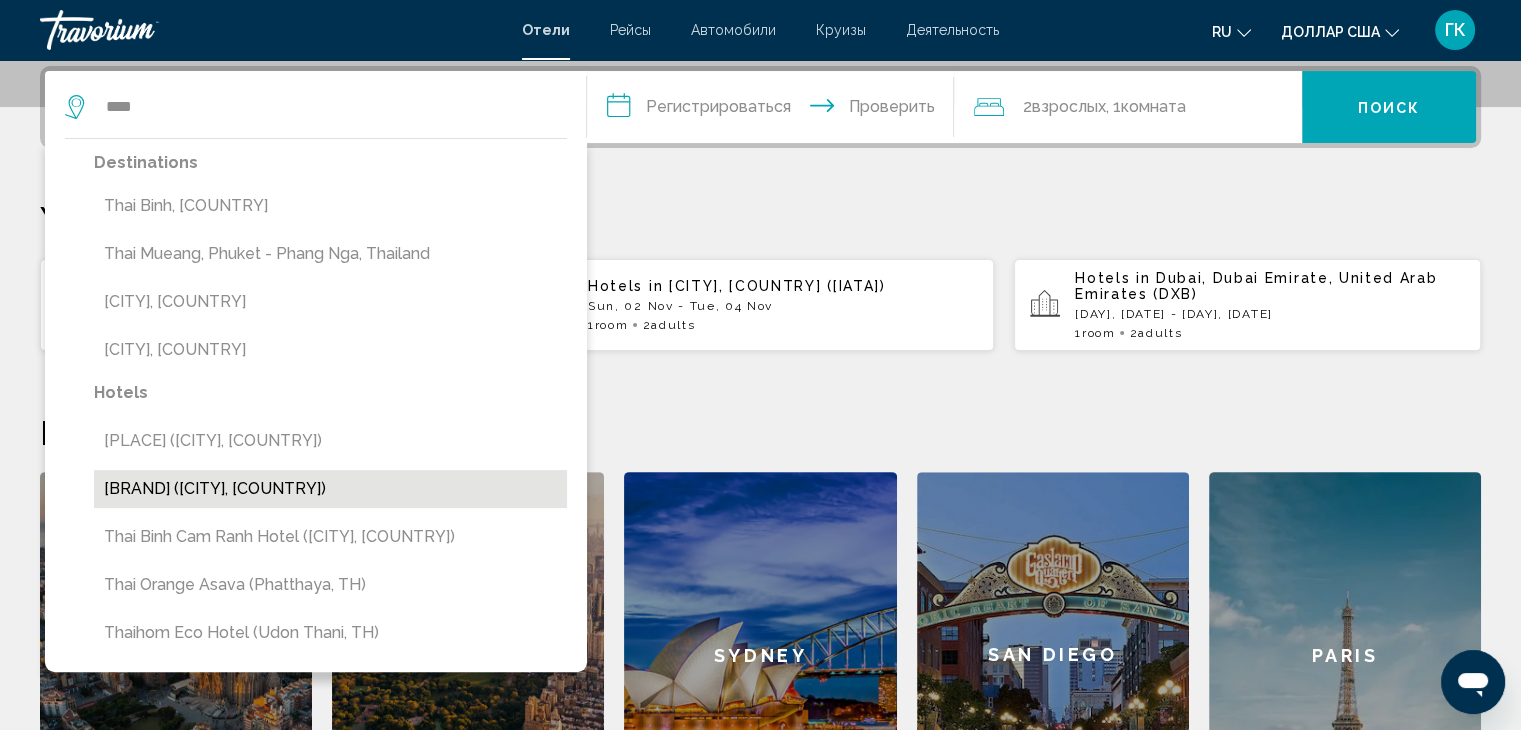 click on "[BRAND] ([CITY], [COUNTRY])" at bounding box center (330, 489) 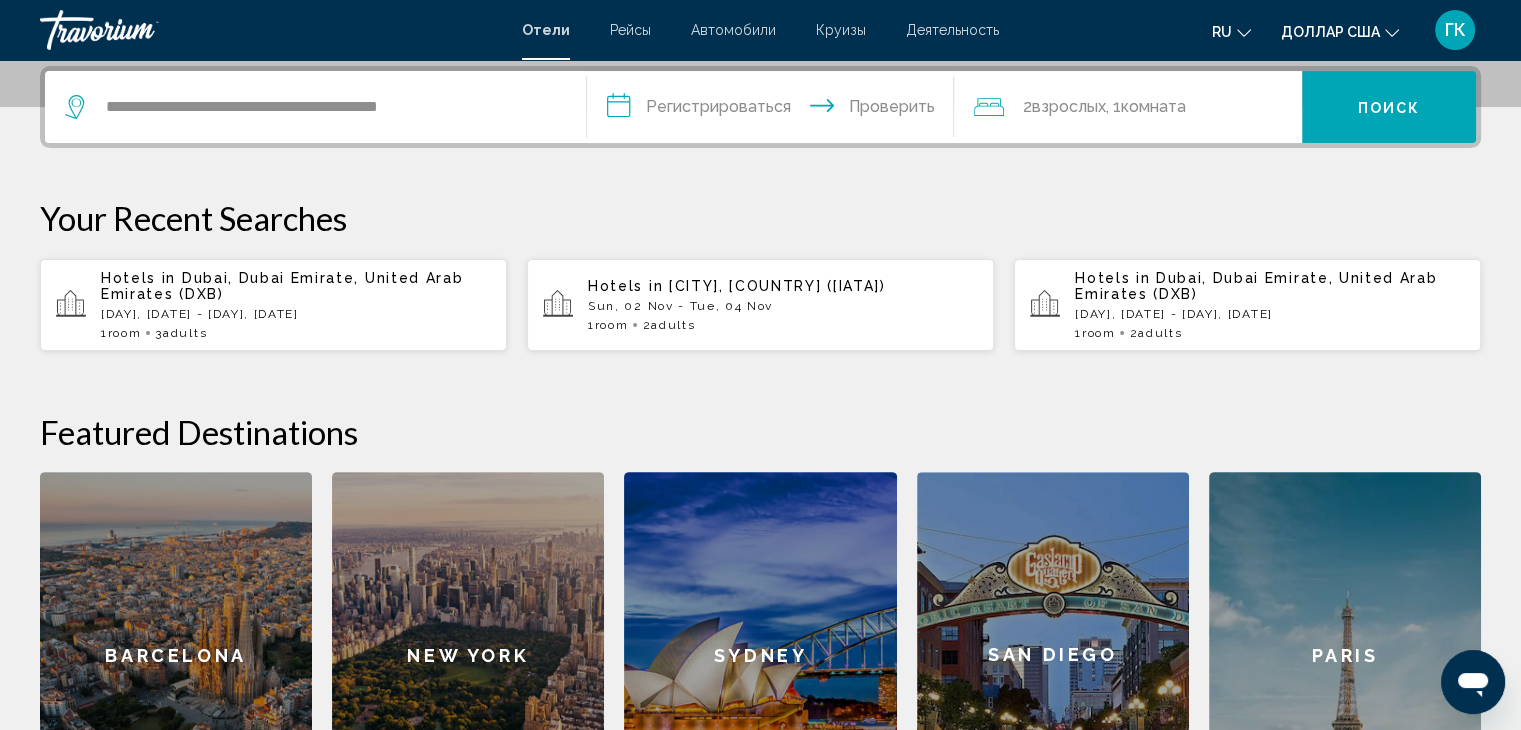 click on "**********" at bounding box center [775, 110] 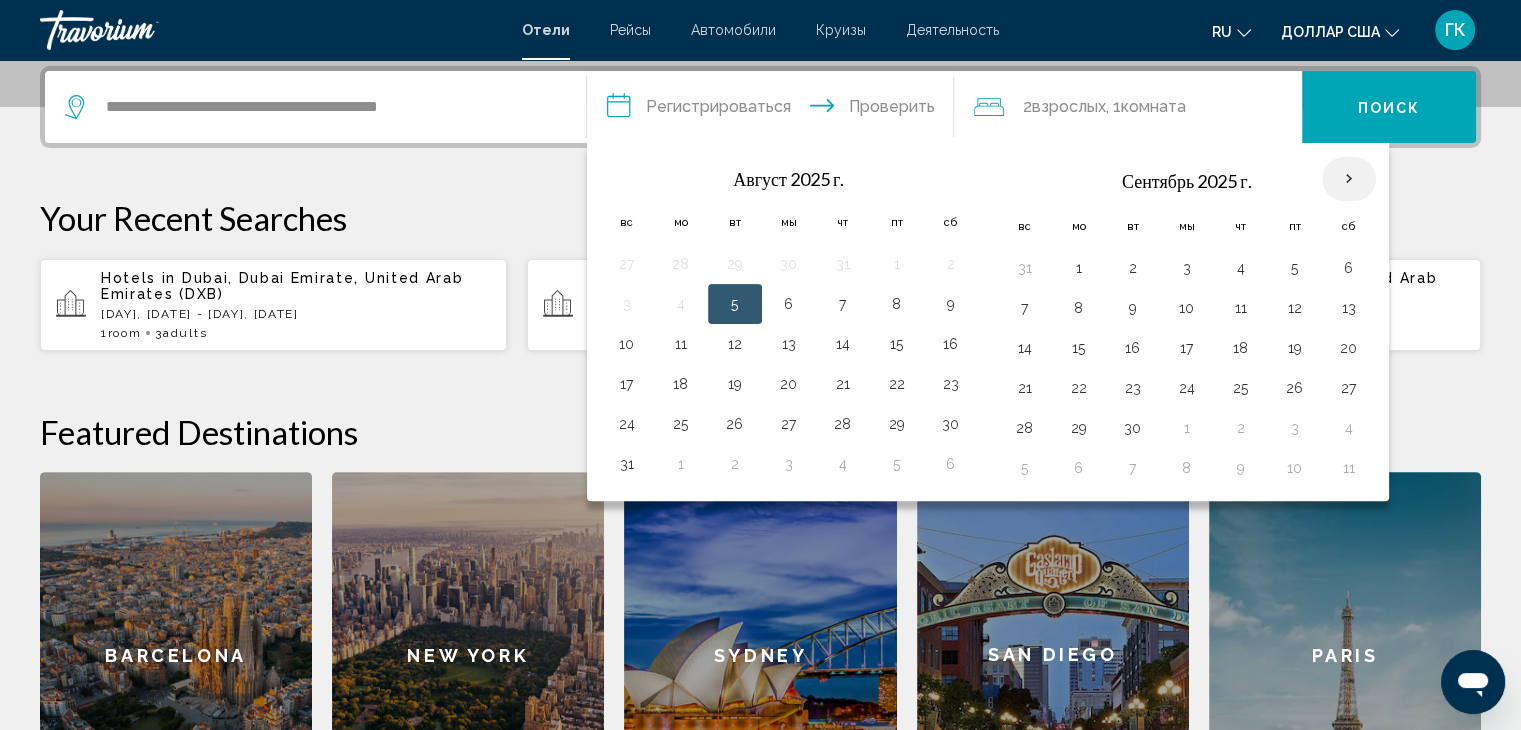 click at bounding box center [1349, 179] 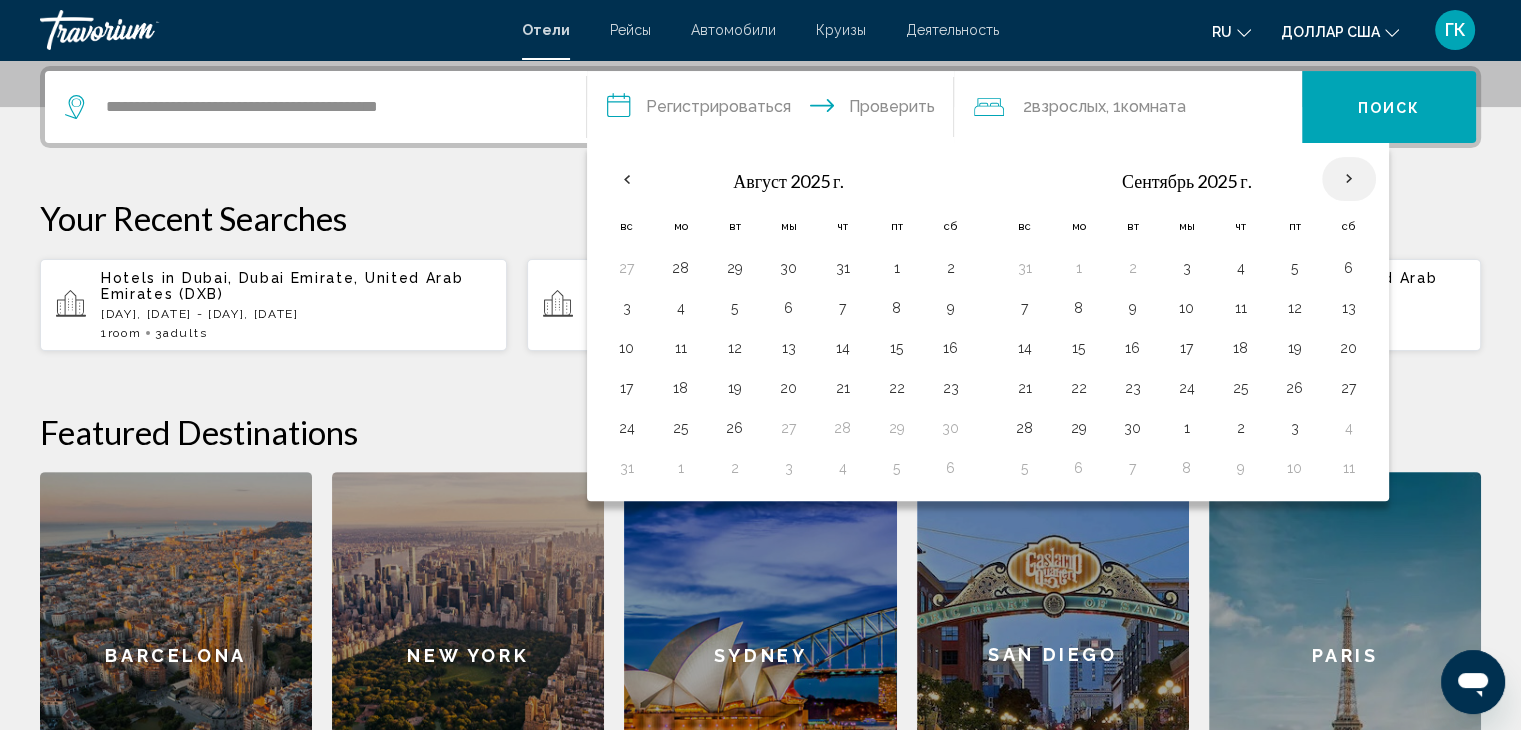 click at bounding box center (1349, 179) 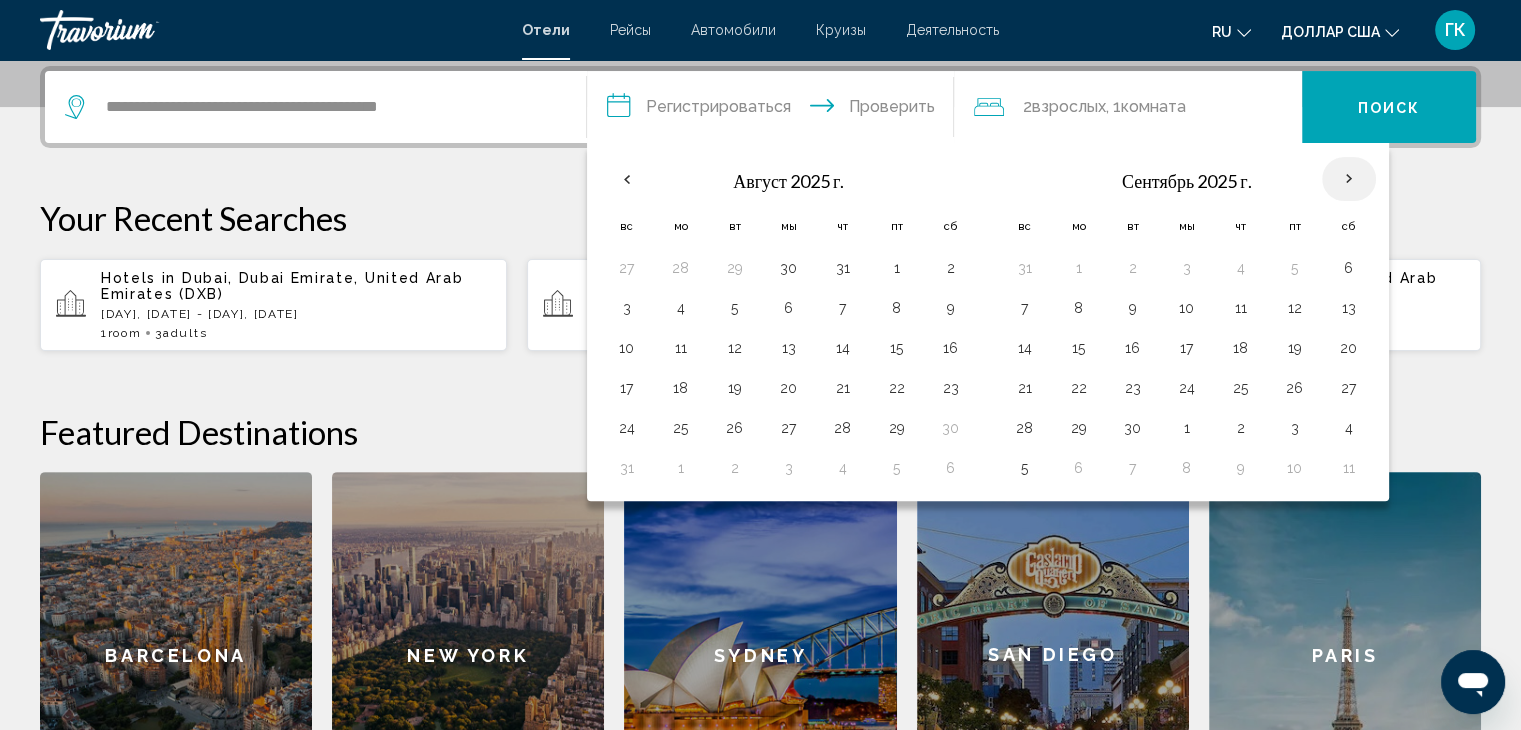 click at bounding box center (1349, 179) 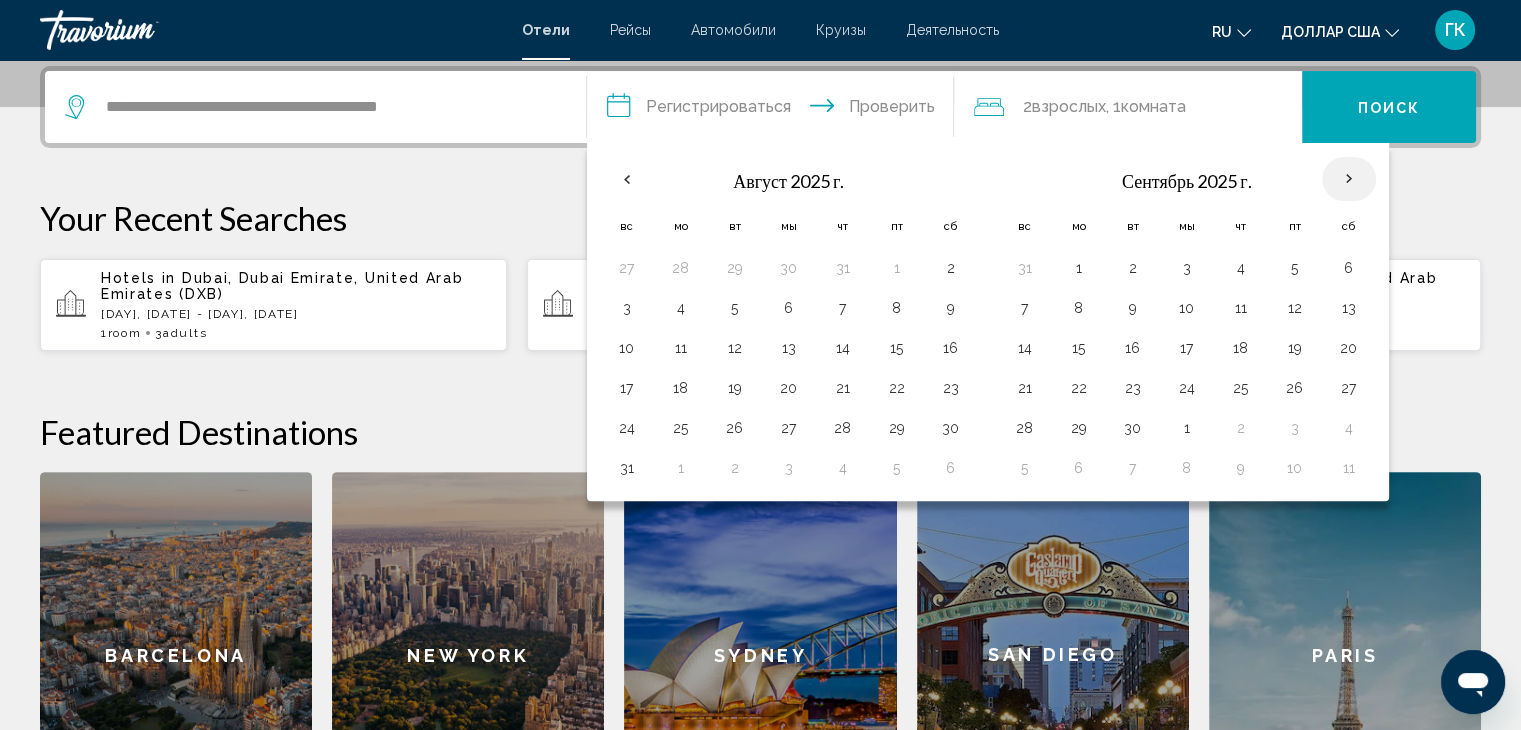 click at bounding box center [1349, 179] 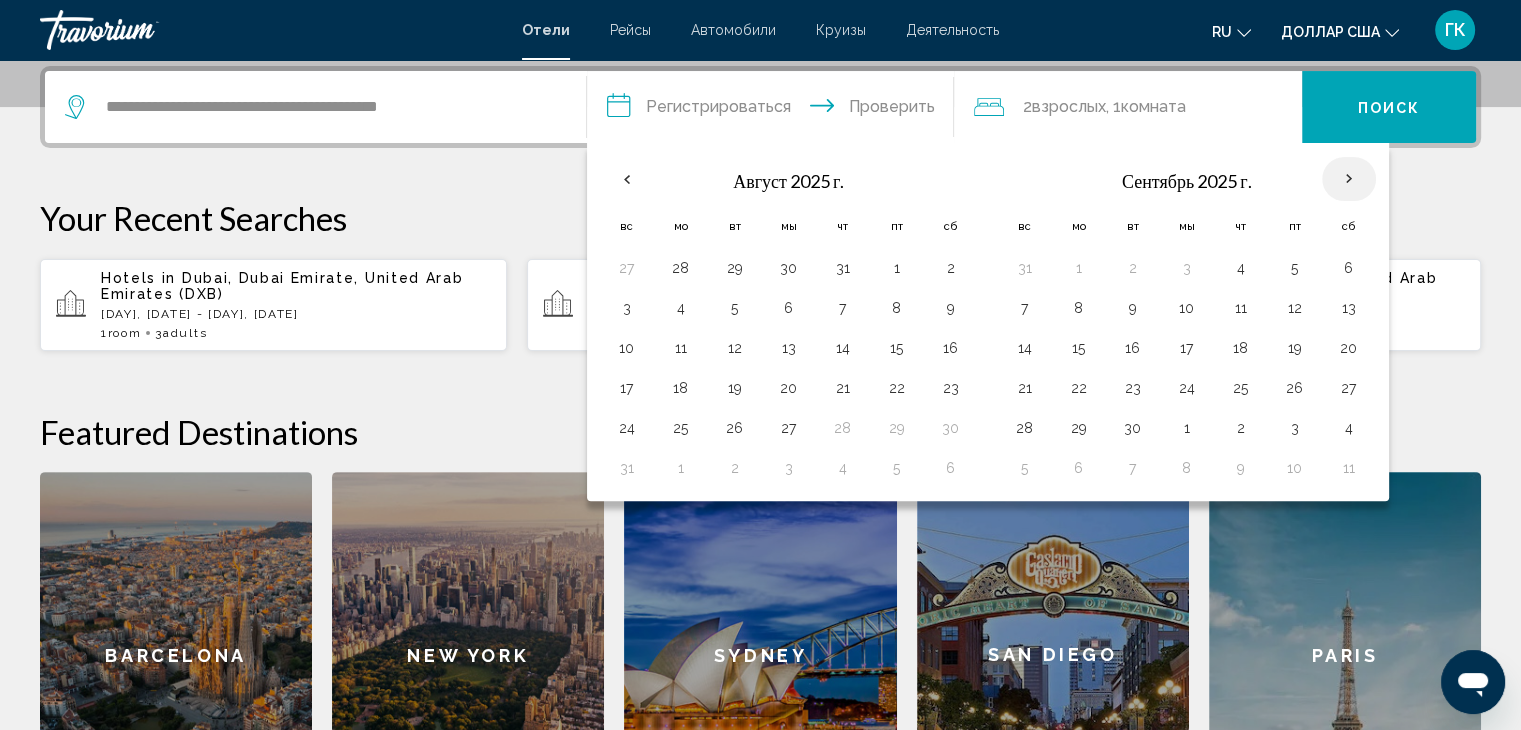 click at bounding box center [1349, 179] 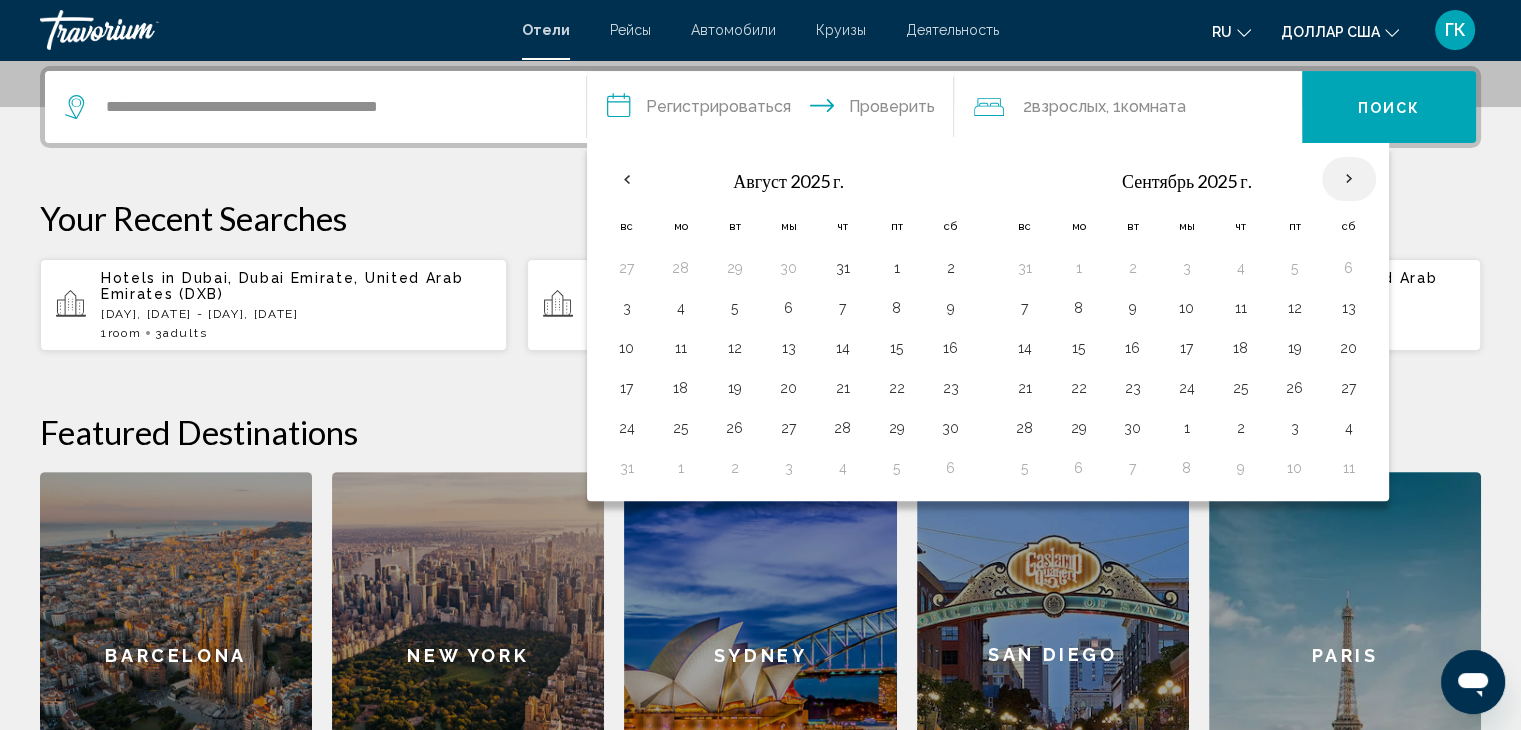 click at bounding box center [1349, 179] 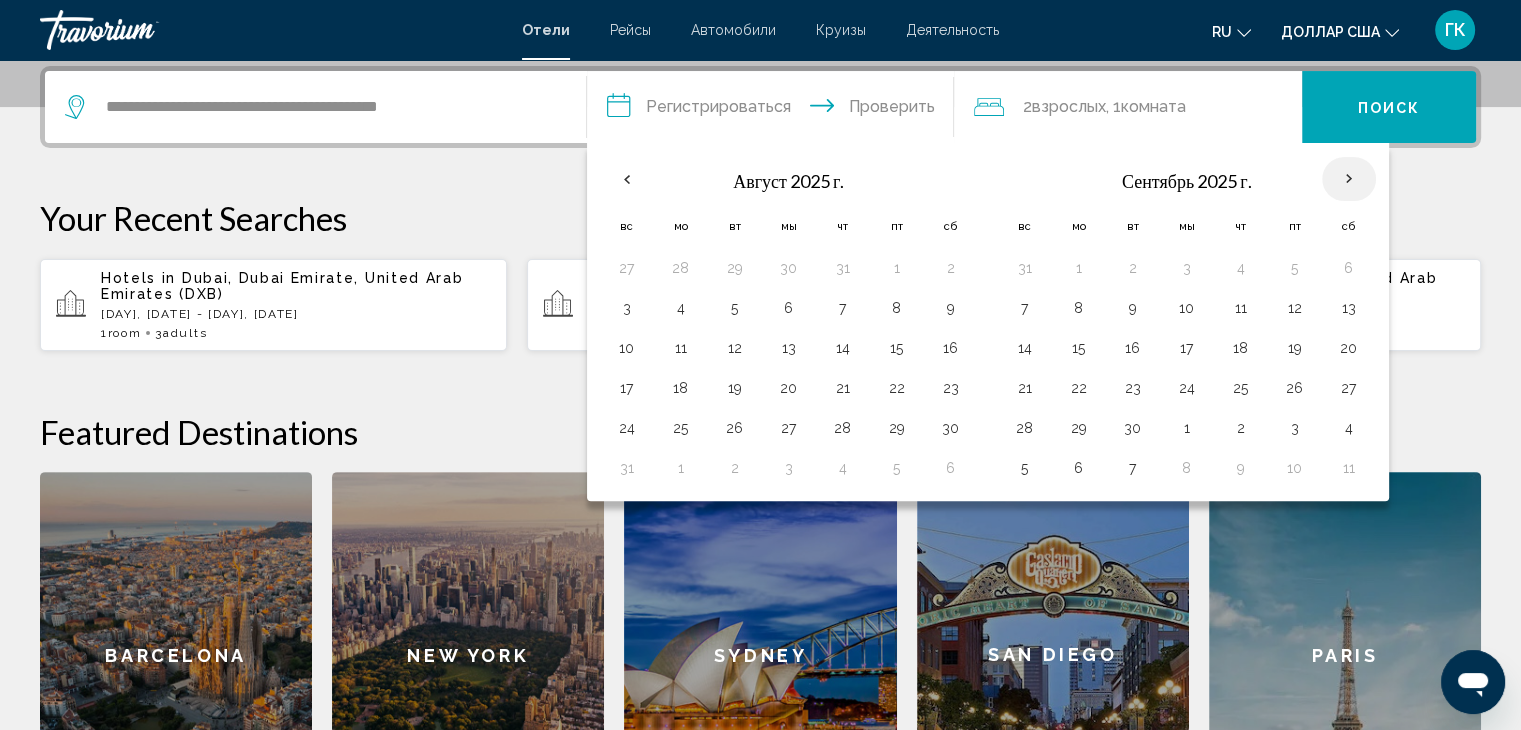 click at bounding box center (1349, 179) 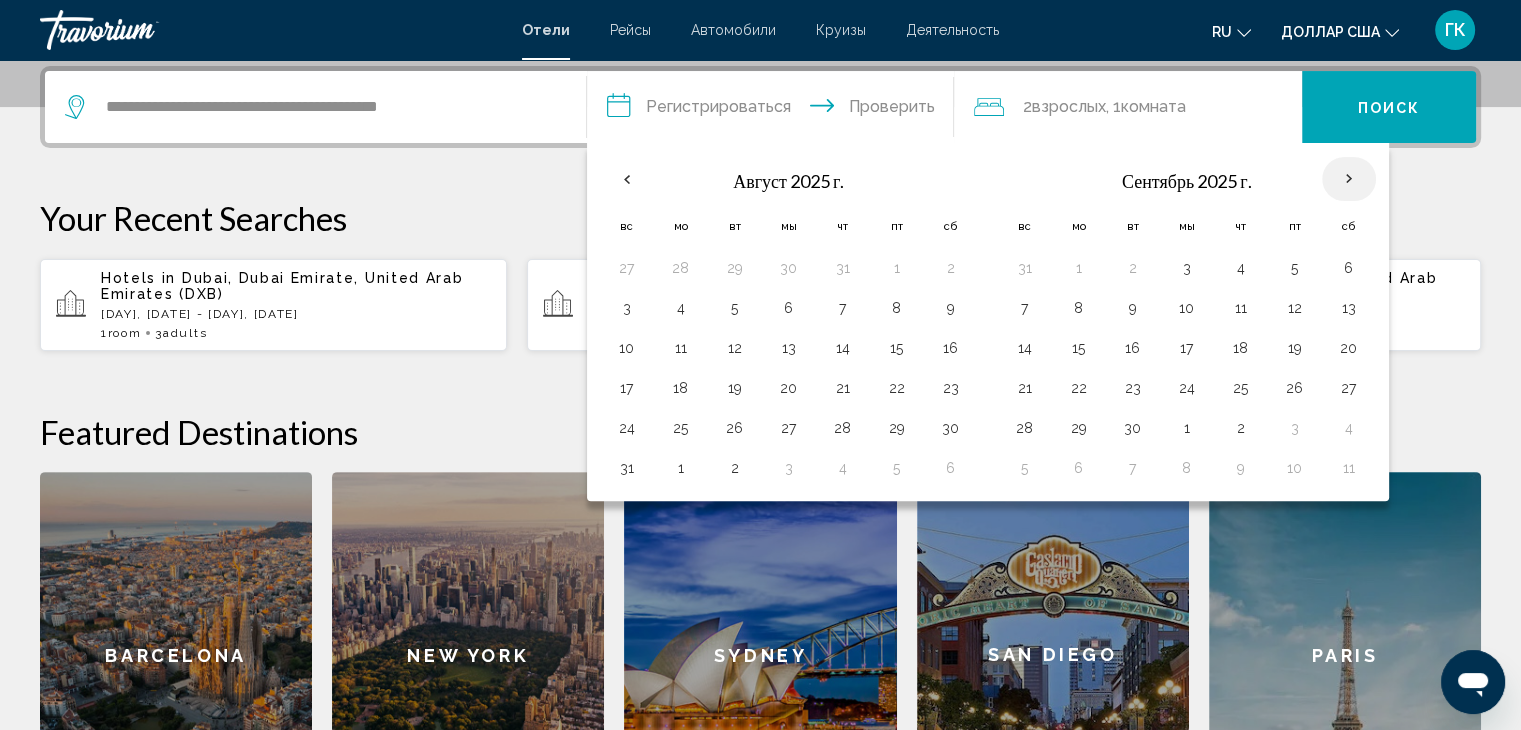 click at bounding box center (1349, 179) 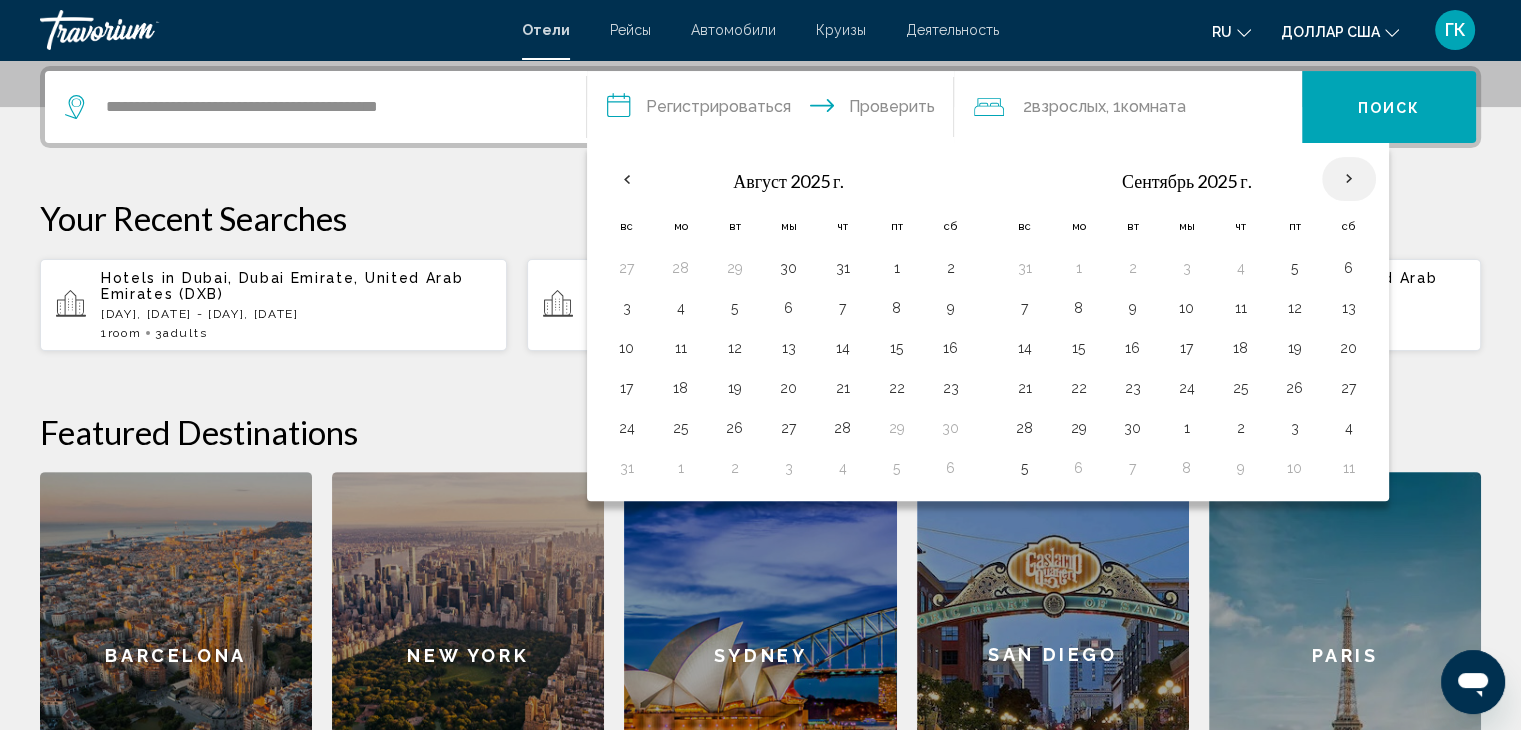 click at bounding box center [1349, 179] 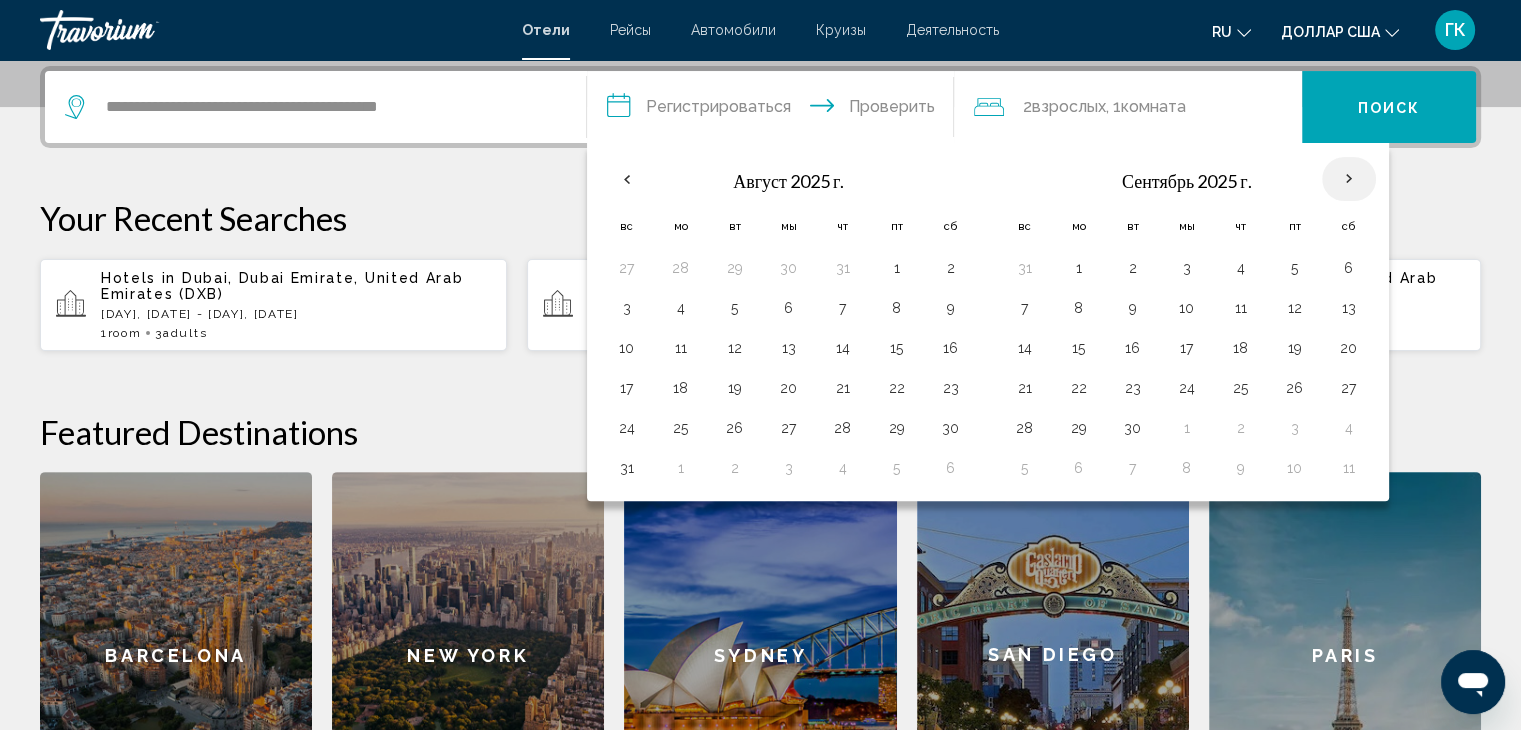 click at bounding box center (1349, 179) 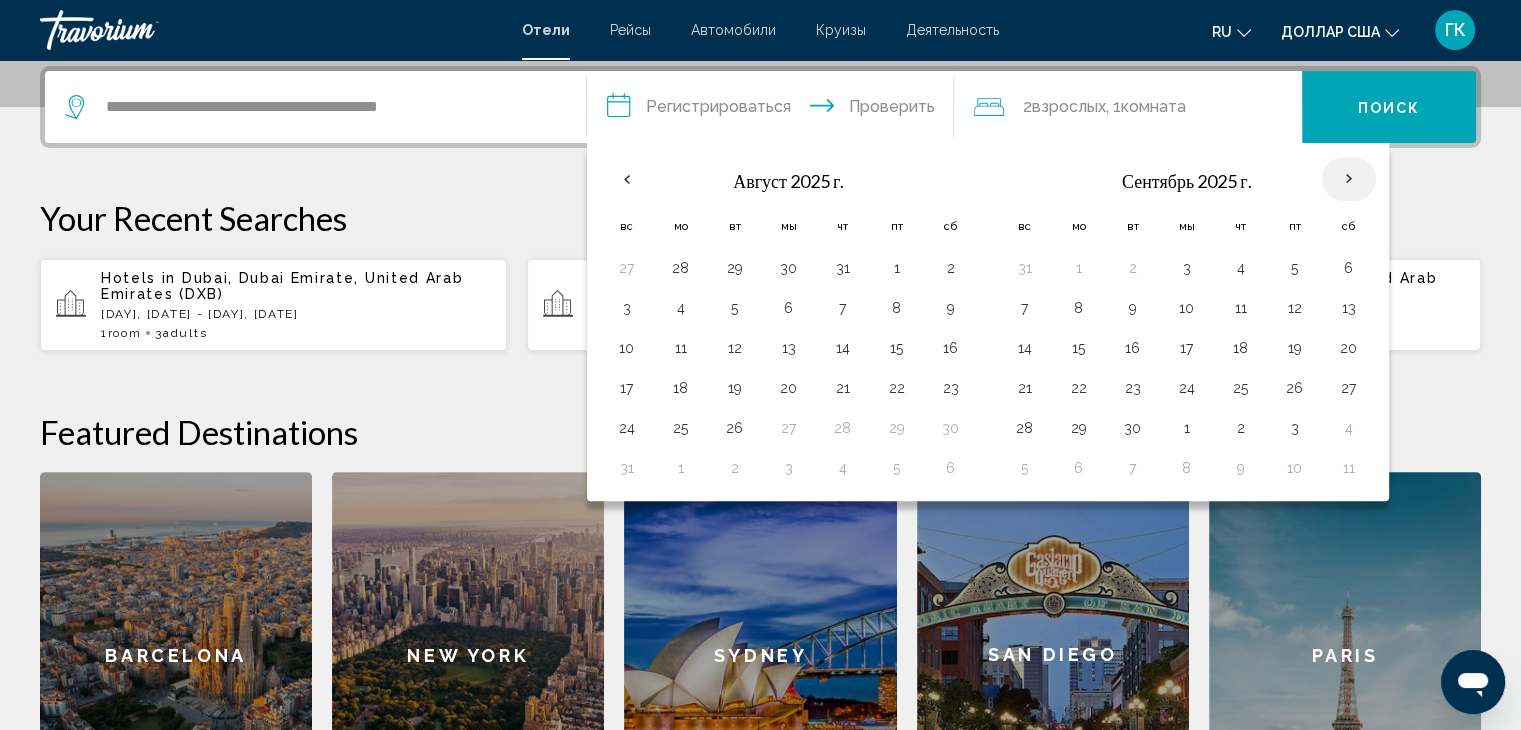 click at bounding box center [1349, 179] 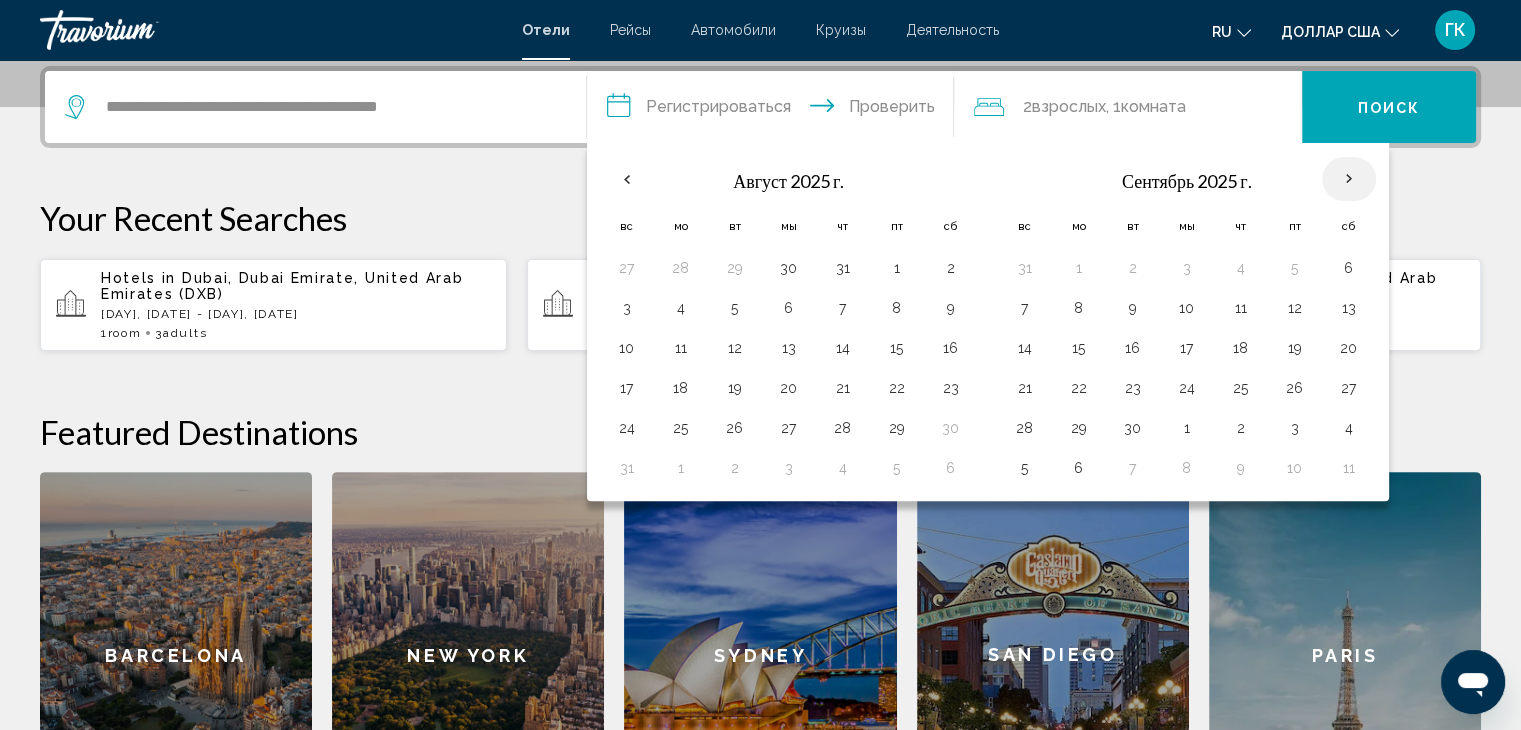 click at bounding box center [1349, 179] 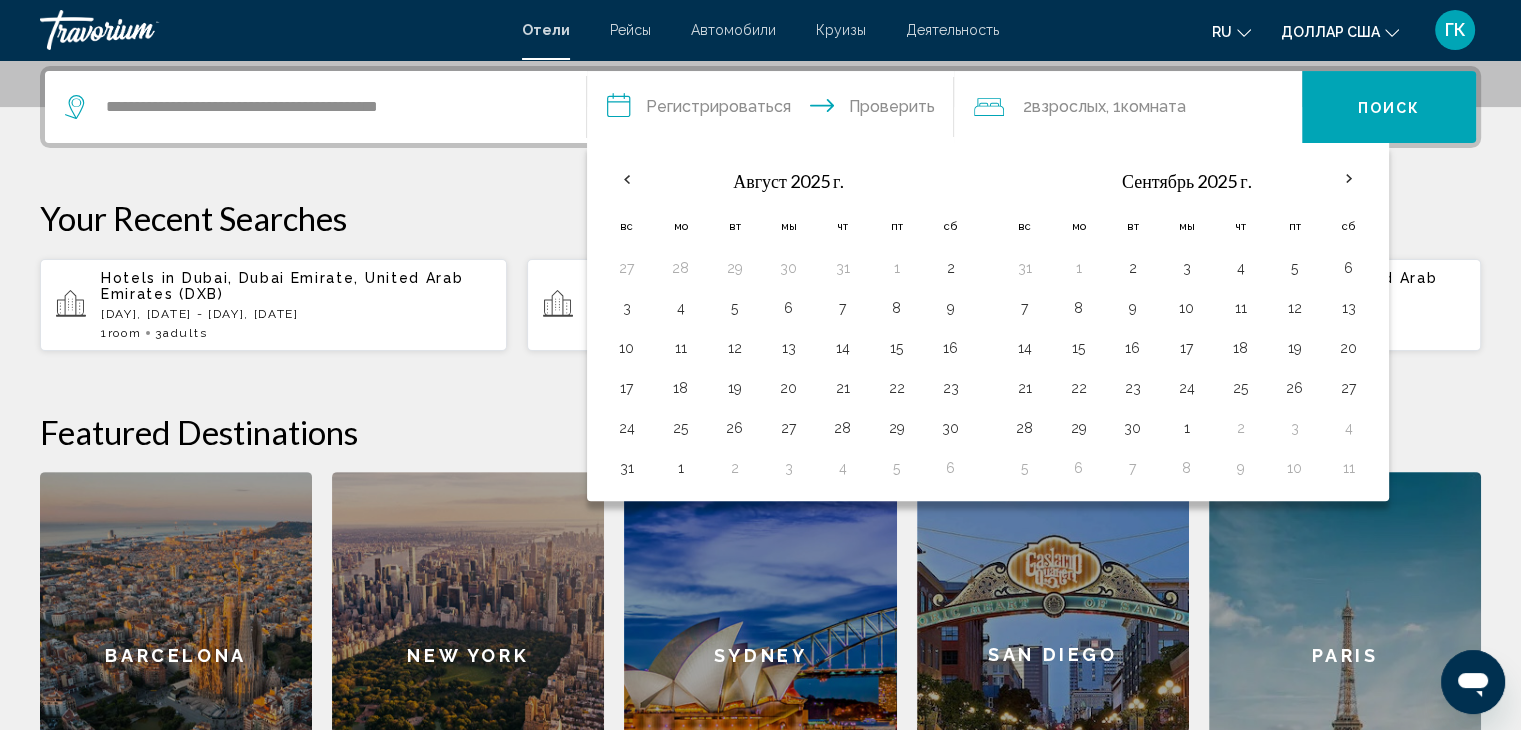 click on "**********" at bounding box center (315, 107) 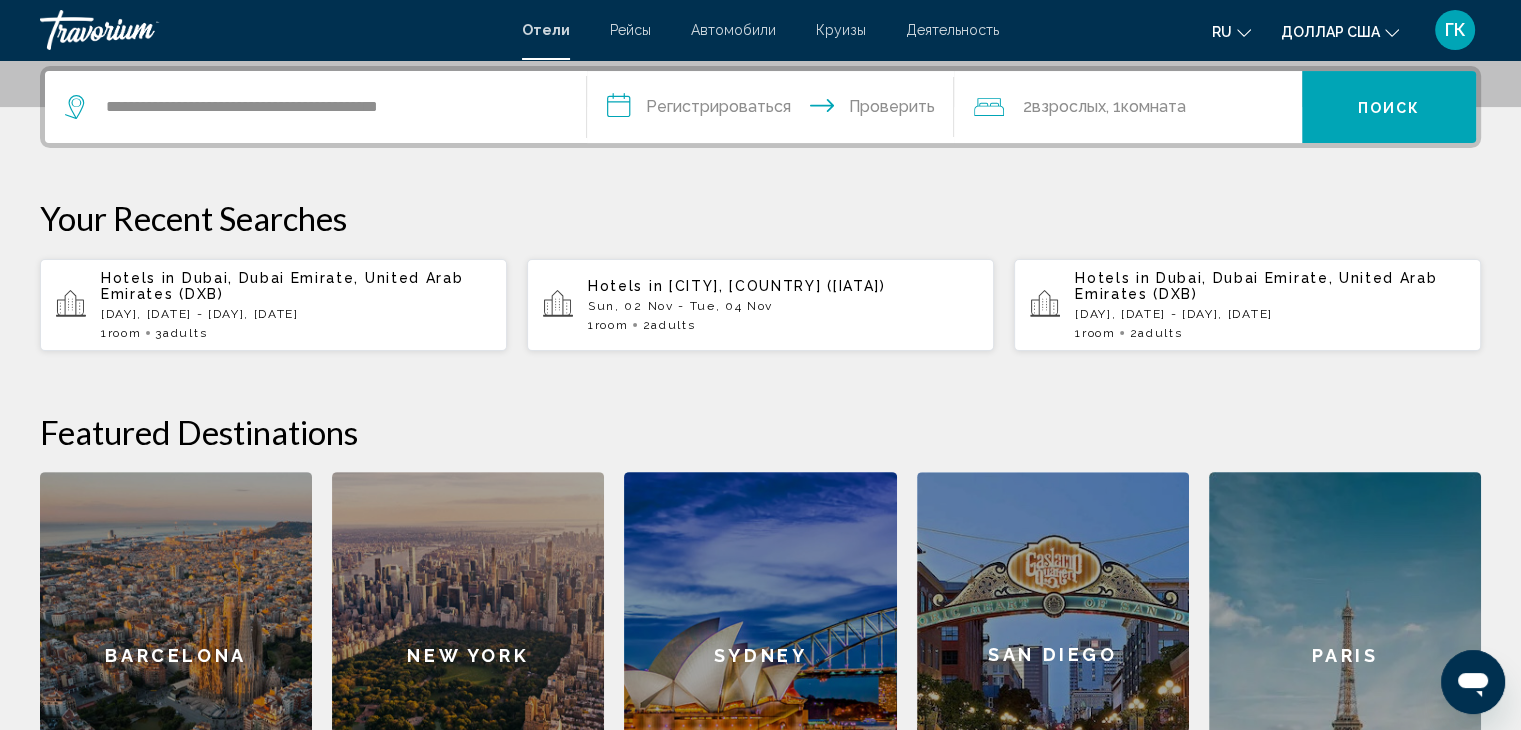 click on "**********" at bounding box center [315, 107] 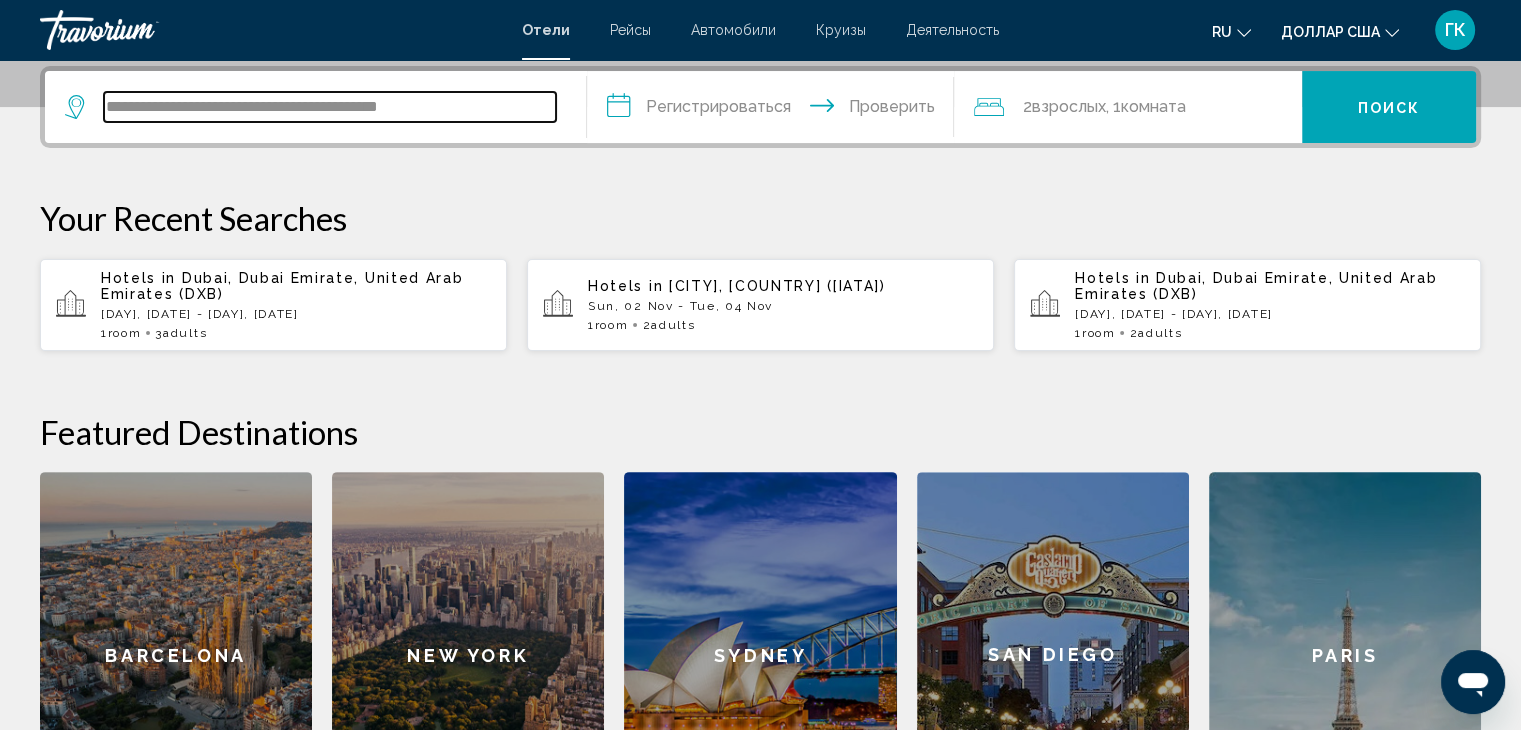 click on "**********" at bounding box center (330, 107) 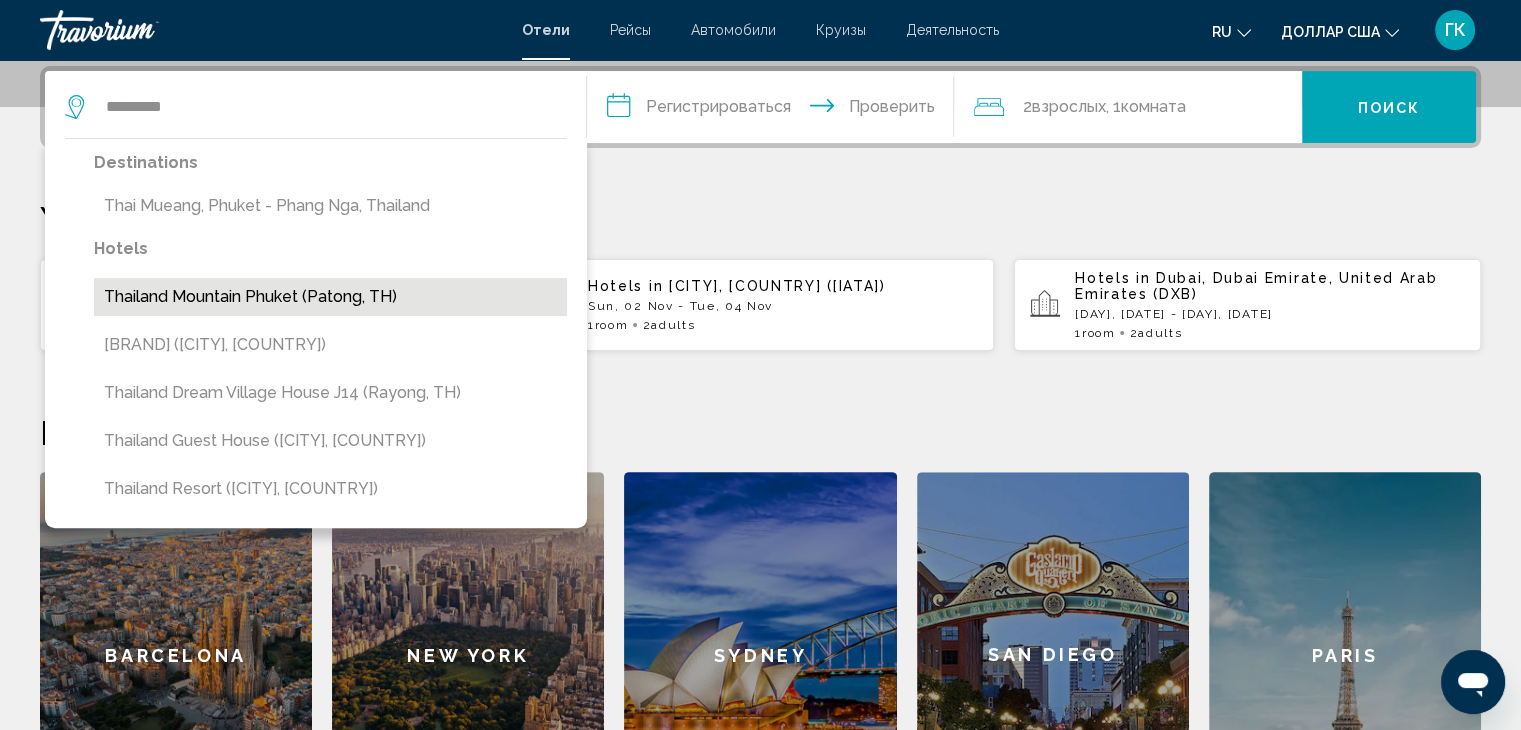 click on "Thailand Mountain Phuket (Patong, TH)" at bounding box center [330, 297] 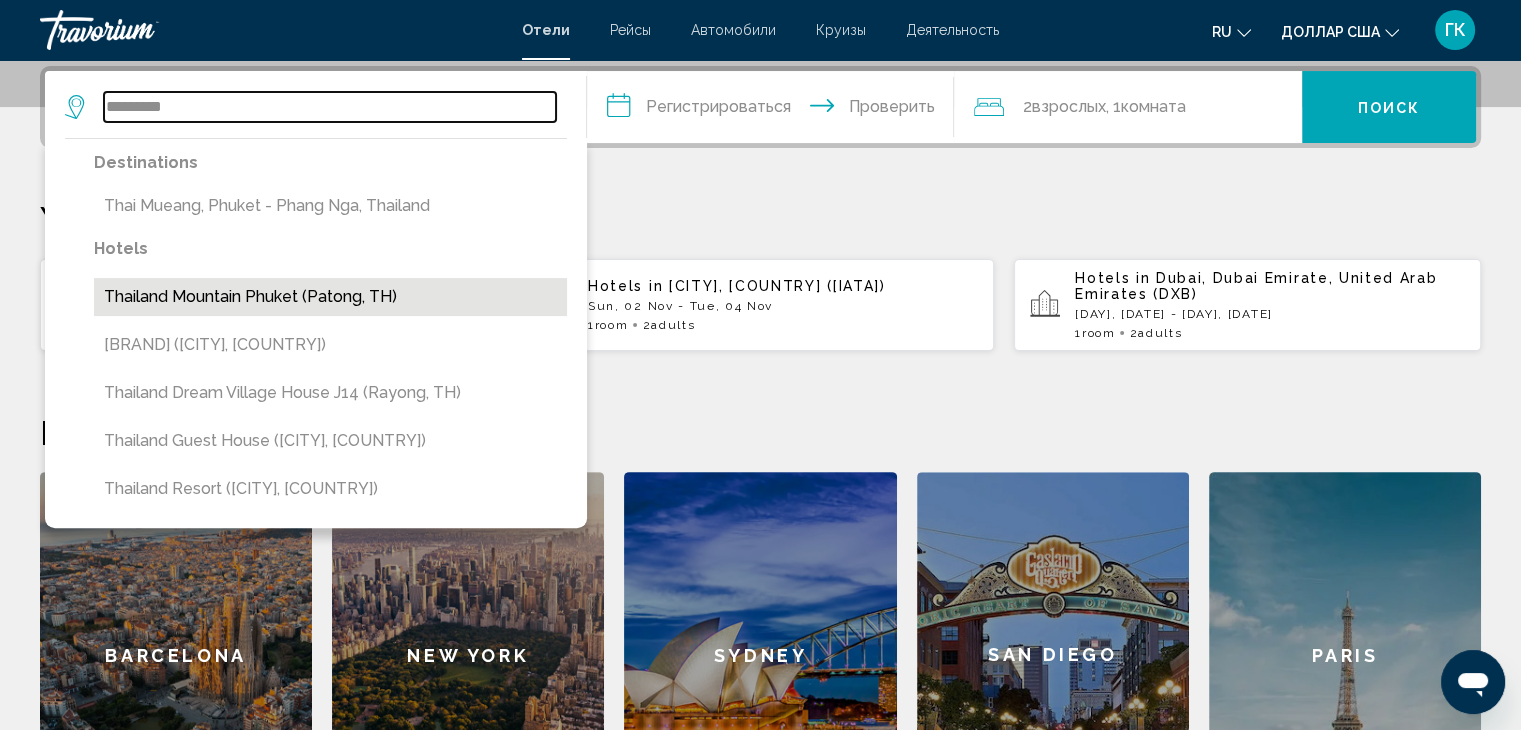 type on "**********" 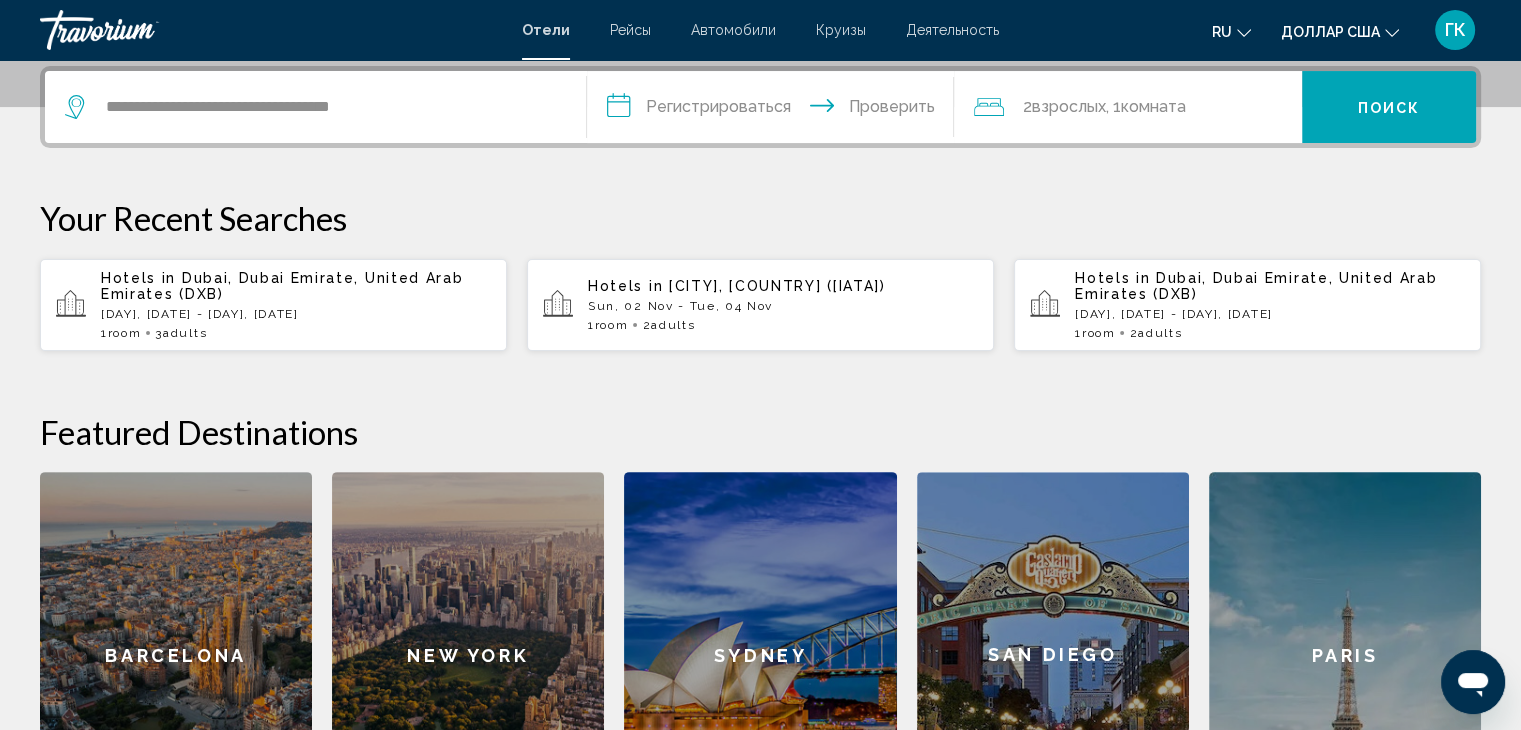 click on "**********" at bounding box center [775, 110] 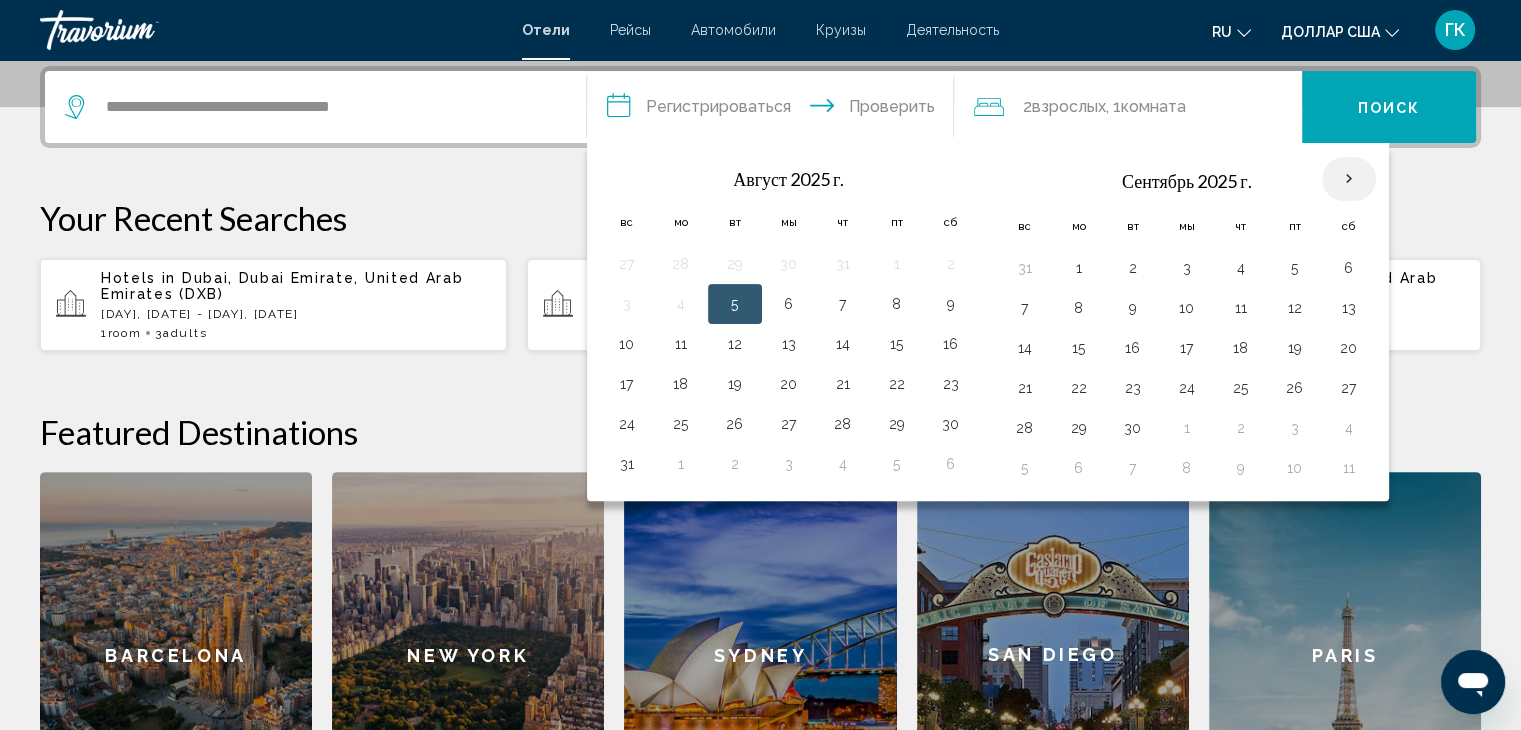 click at bounding box center (1349, 179) 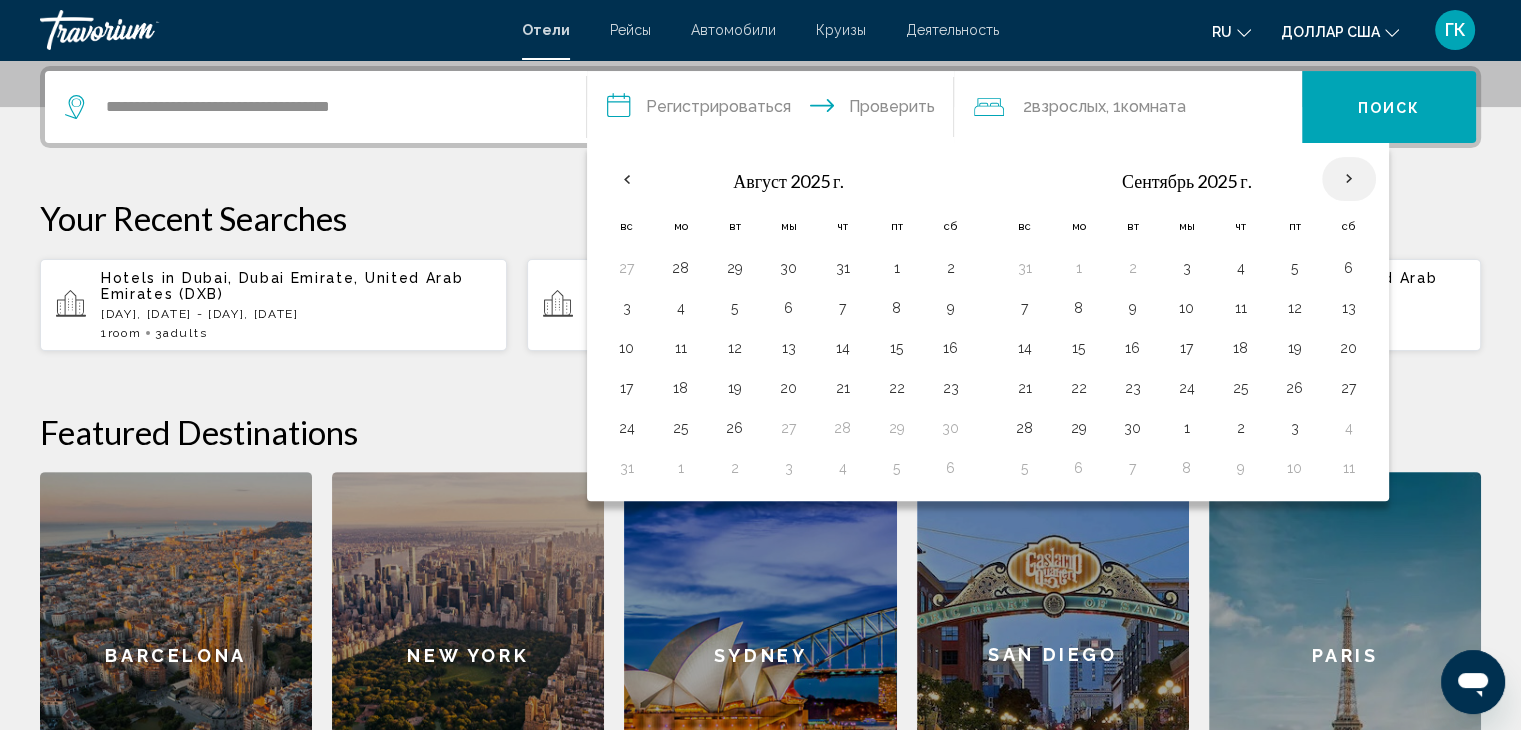 click at bounding box center (1349, 179) 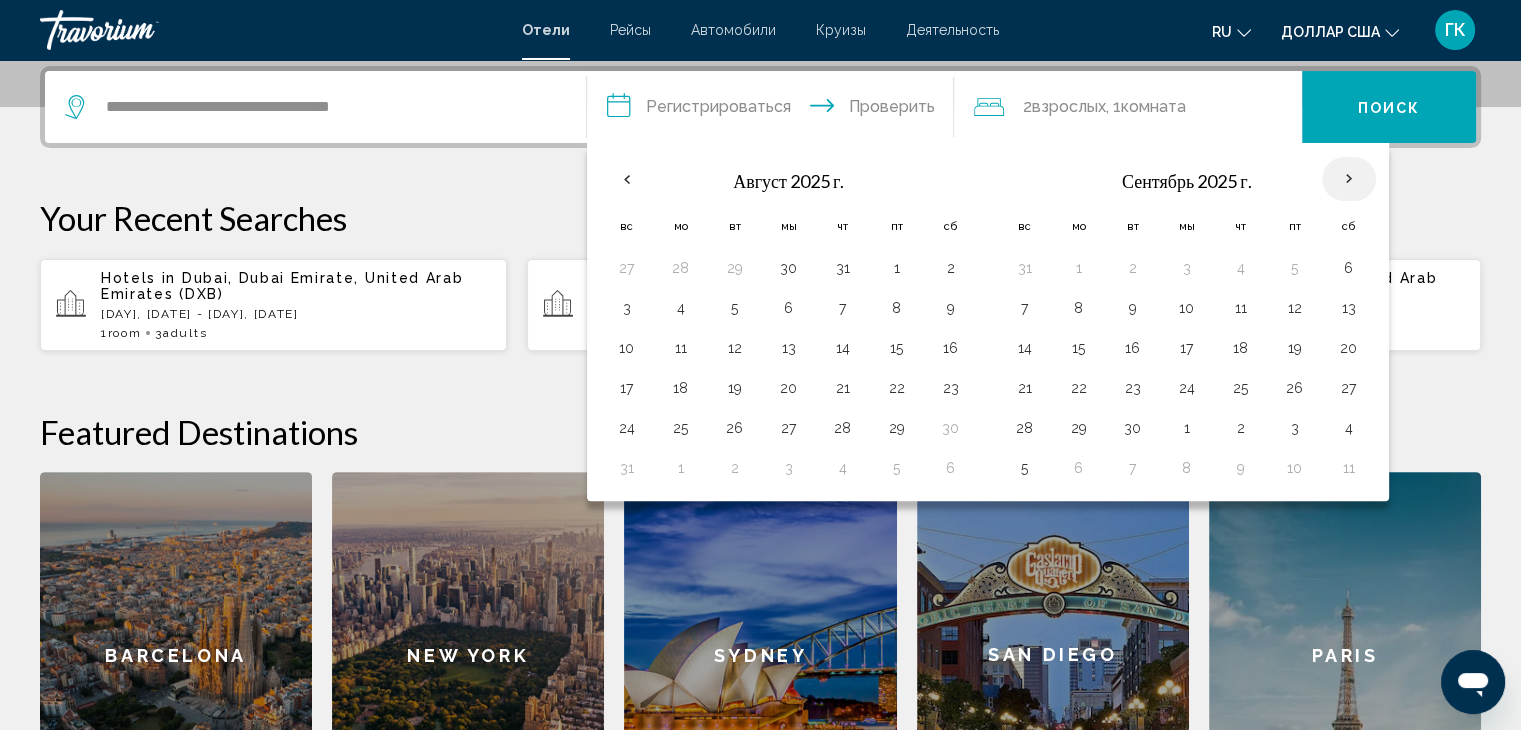 click at bounding box center [1349, 179] 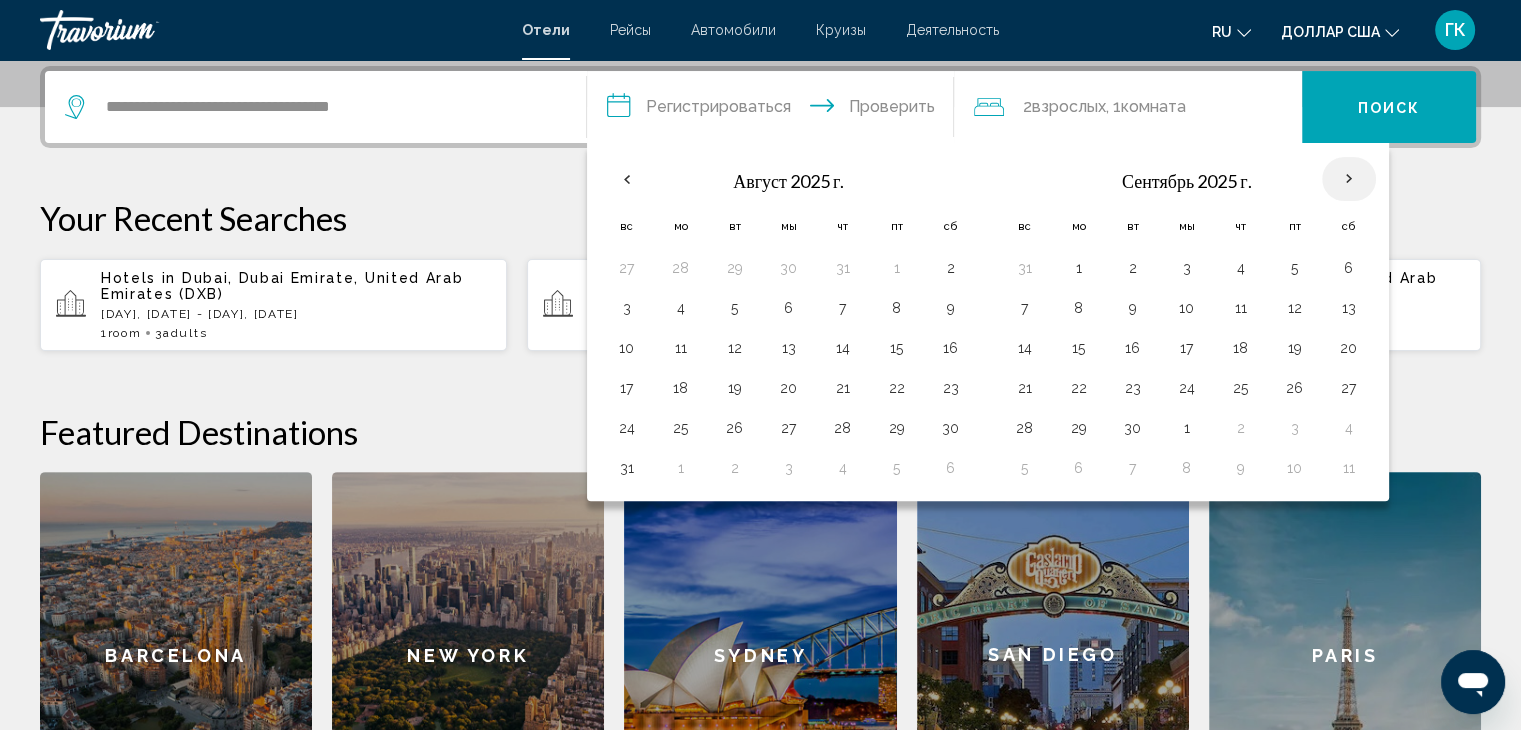click at bounding box center [1349, 179] 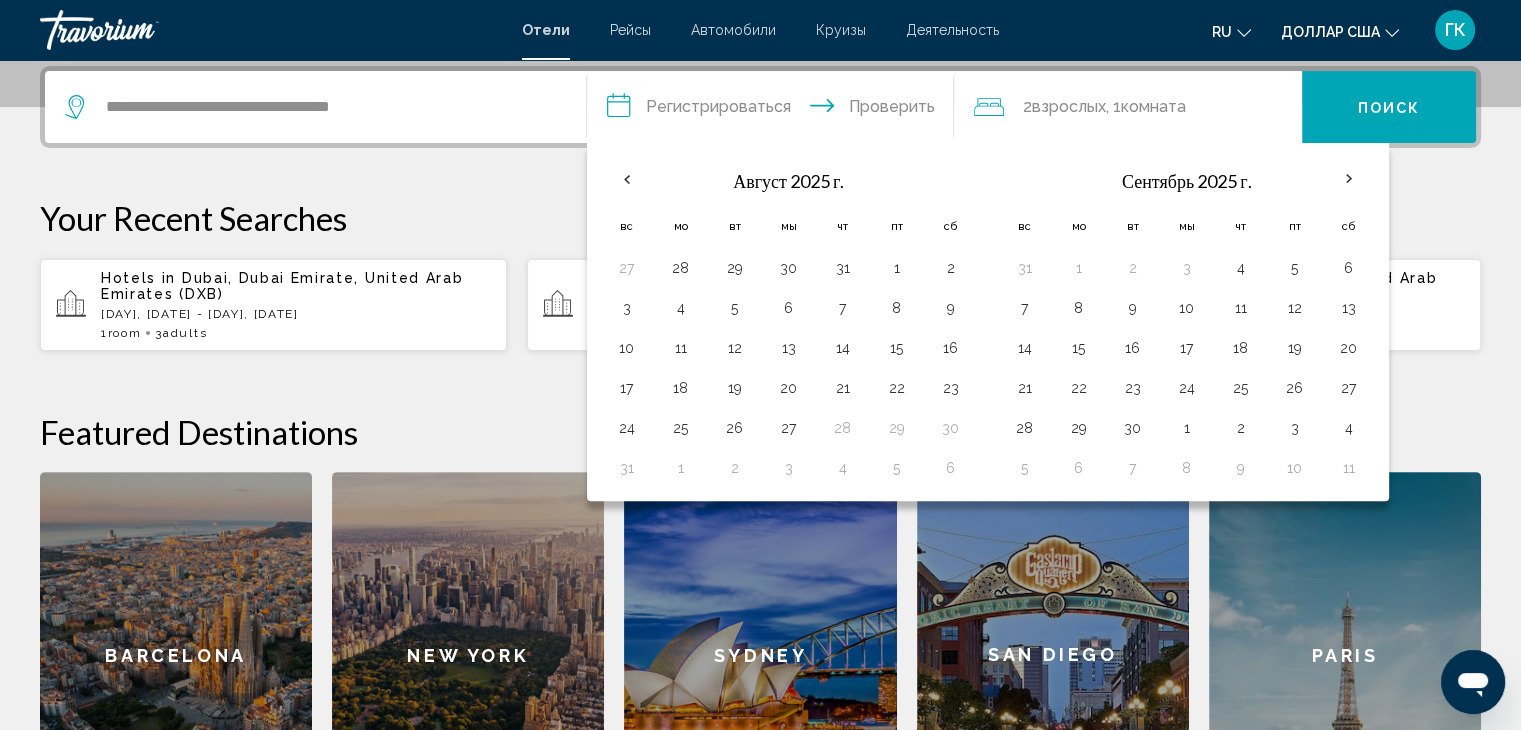 drag, startPoint x: 1335, startPoint y: 175, endPoint x: 1368, endPoint y: 332, distance: 160.43066 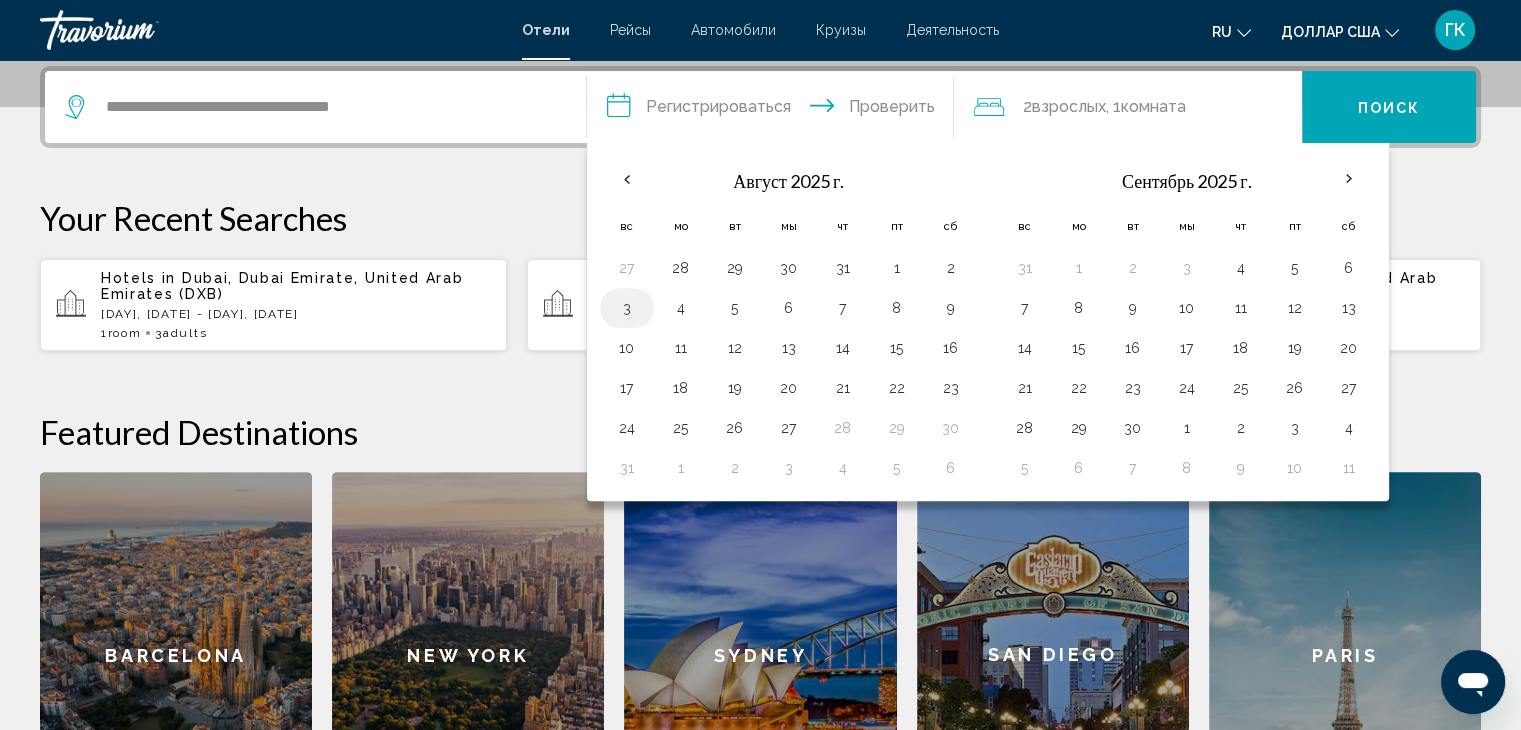 drag, startPoint x: 1368, startPoint y: 332, endPoint x: 620, endPoint y: 295, distance: 748.91455 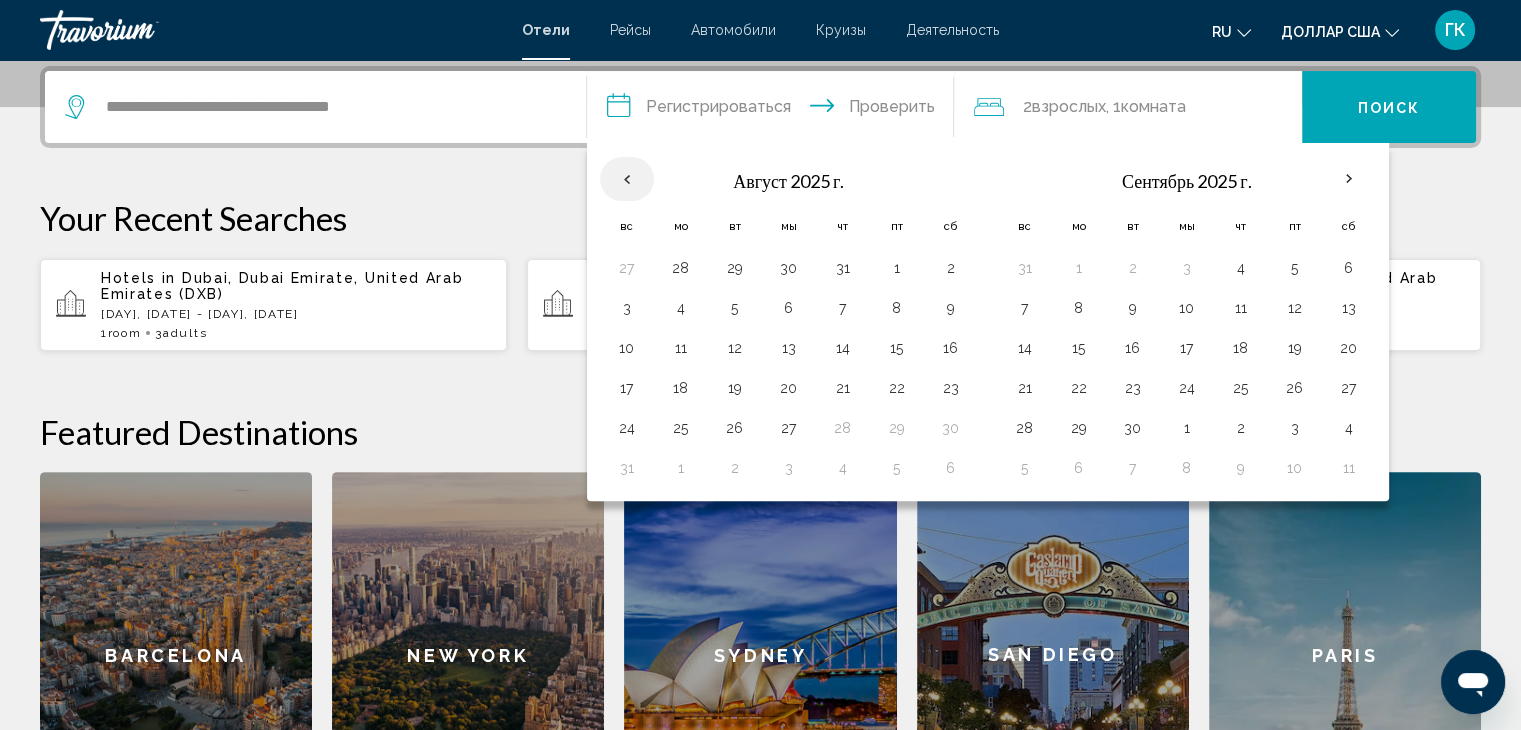 click at bounding box center [627, 179] 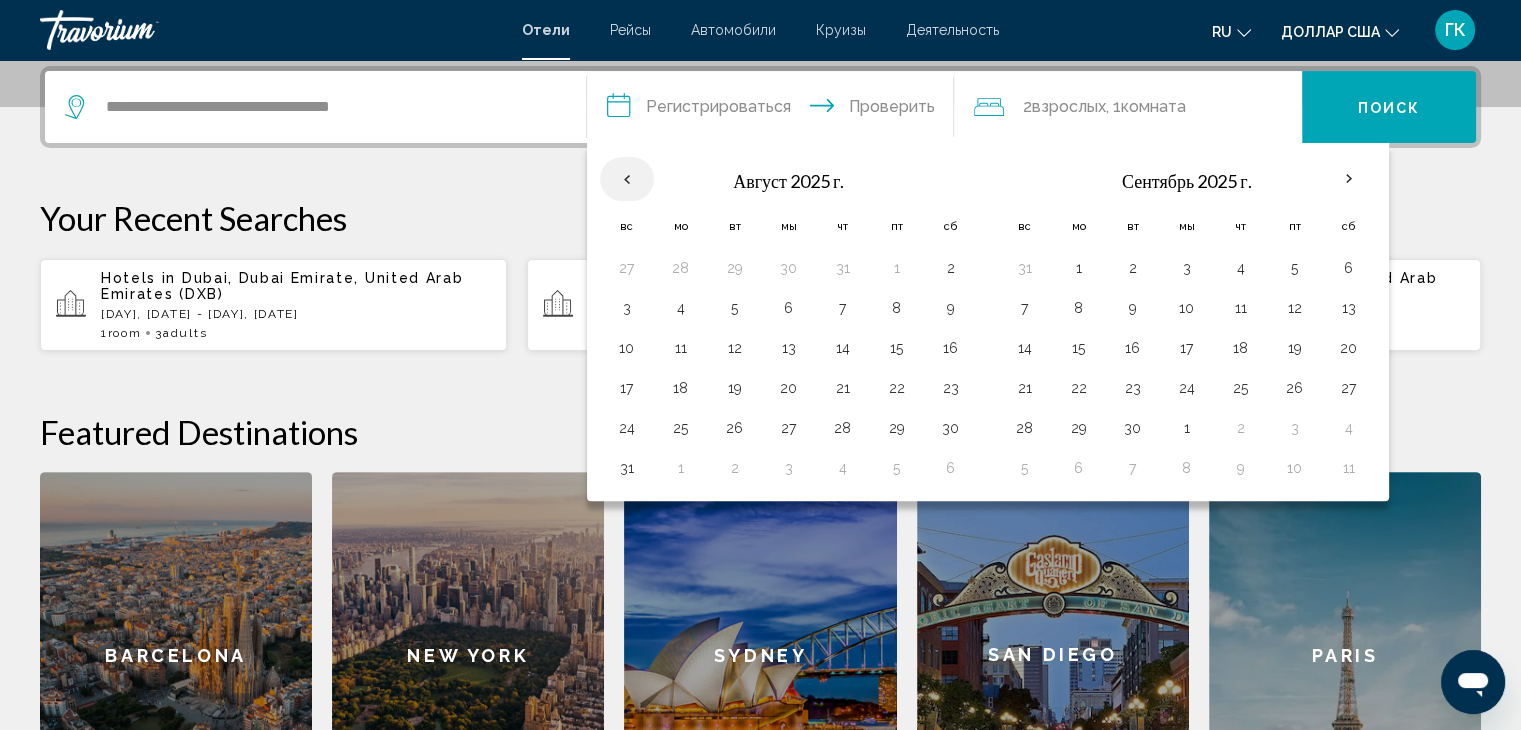 click at bounding box center [627, 179] 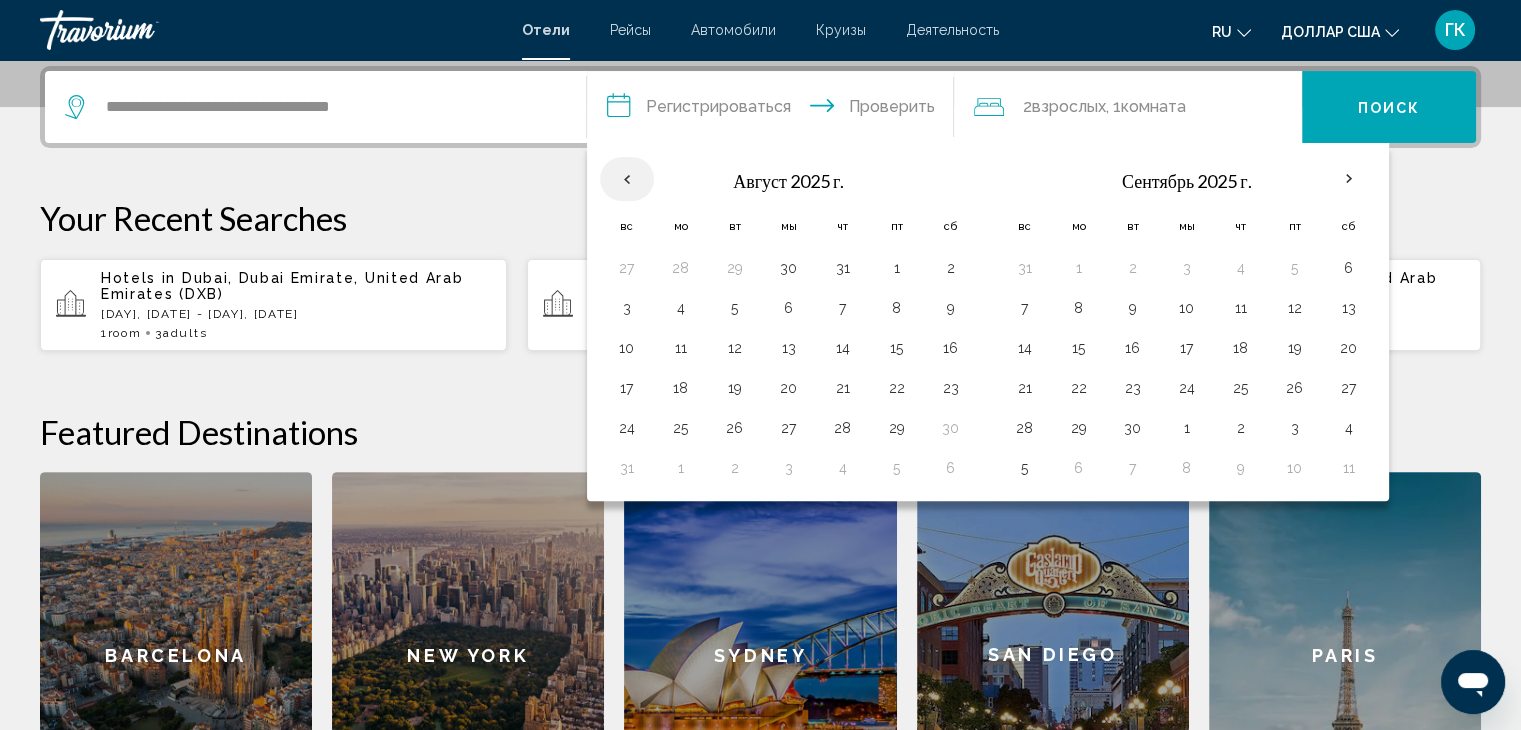 click at bounding box center [627, 179] 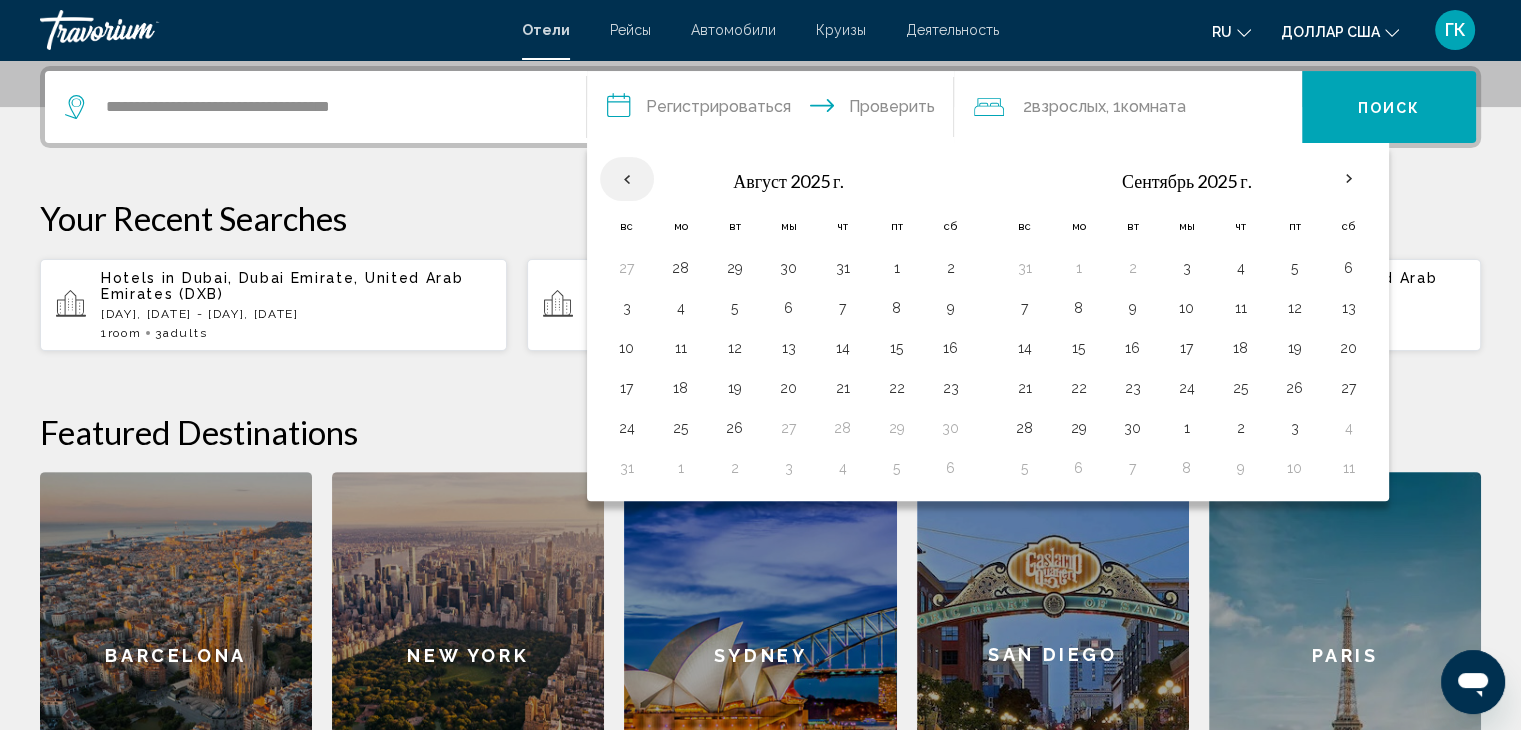 click at bounding box center (627, 179) 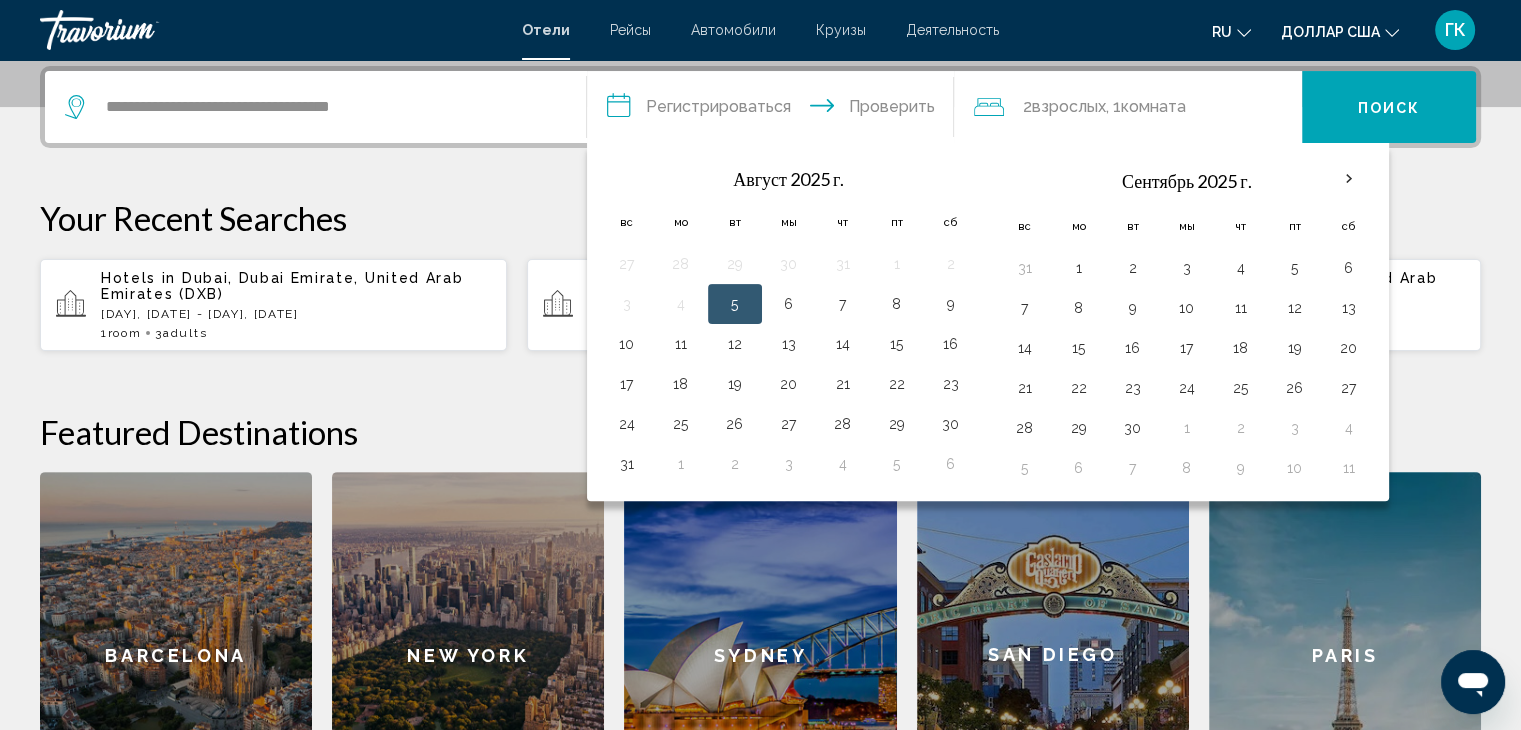 click at bounding box center (627, 178) 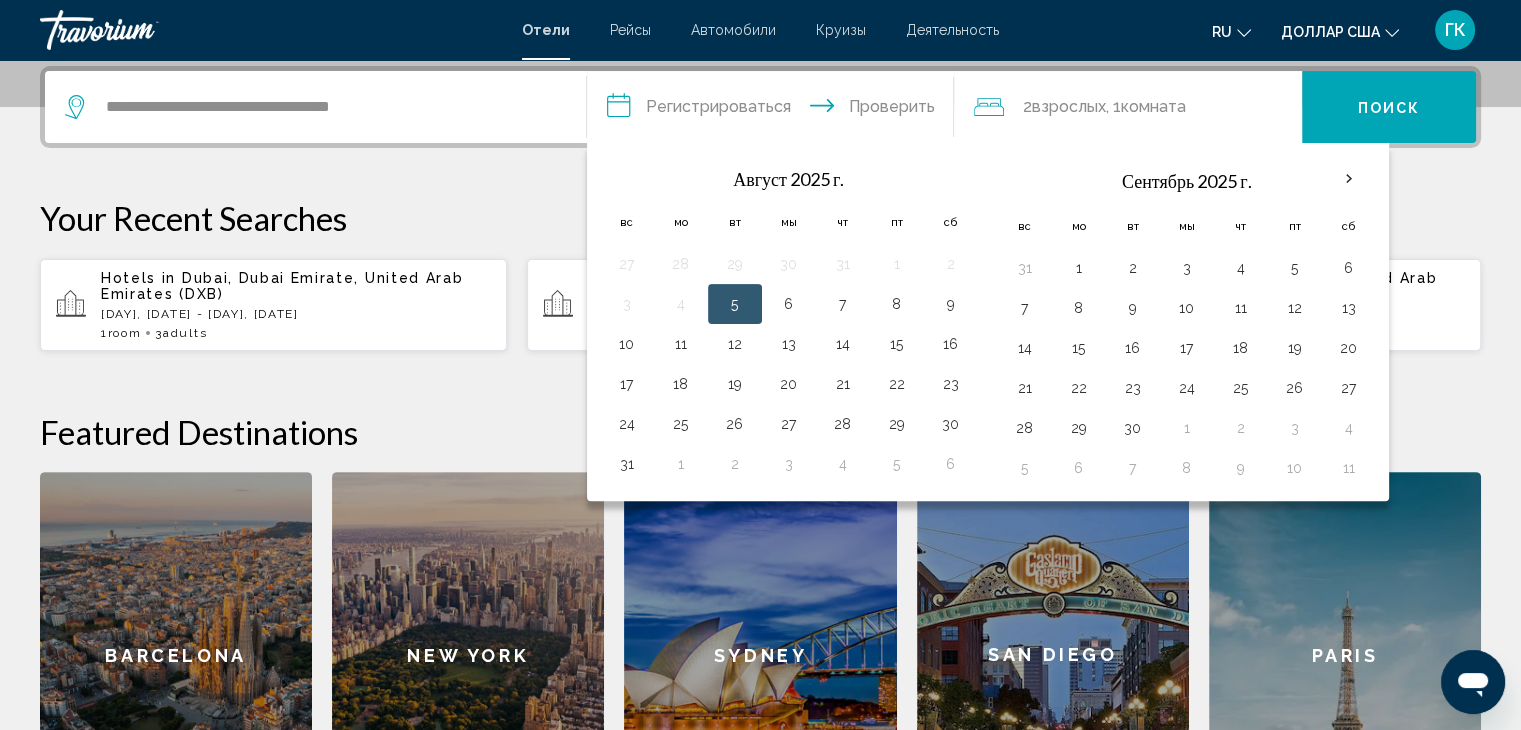 drag, startPoint x: 1348, startPoint y: 177, endPoint x: 1374, endPoint y: 97, distance: 84.118965 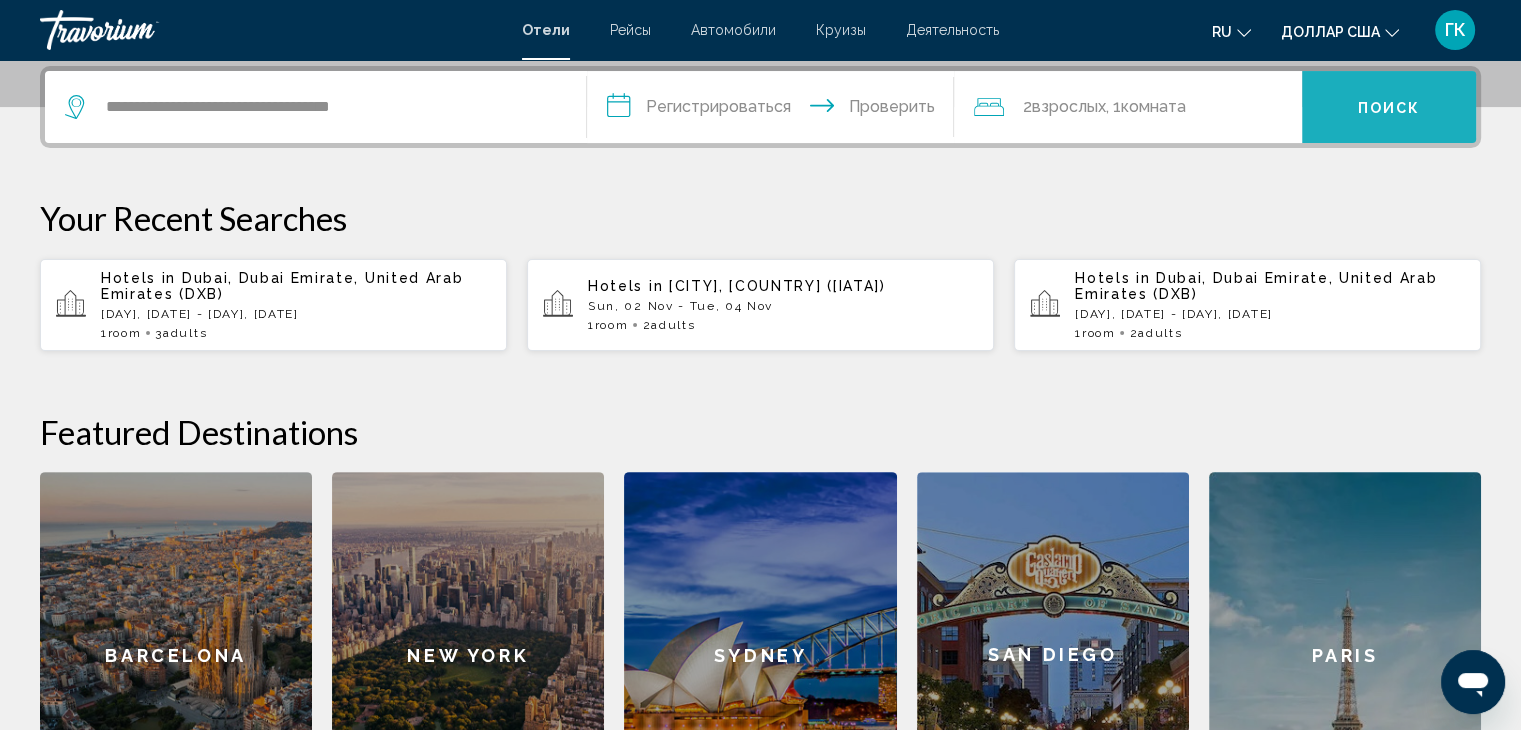 click on "Поиск" at bounding box center (1389, 107) 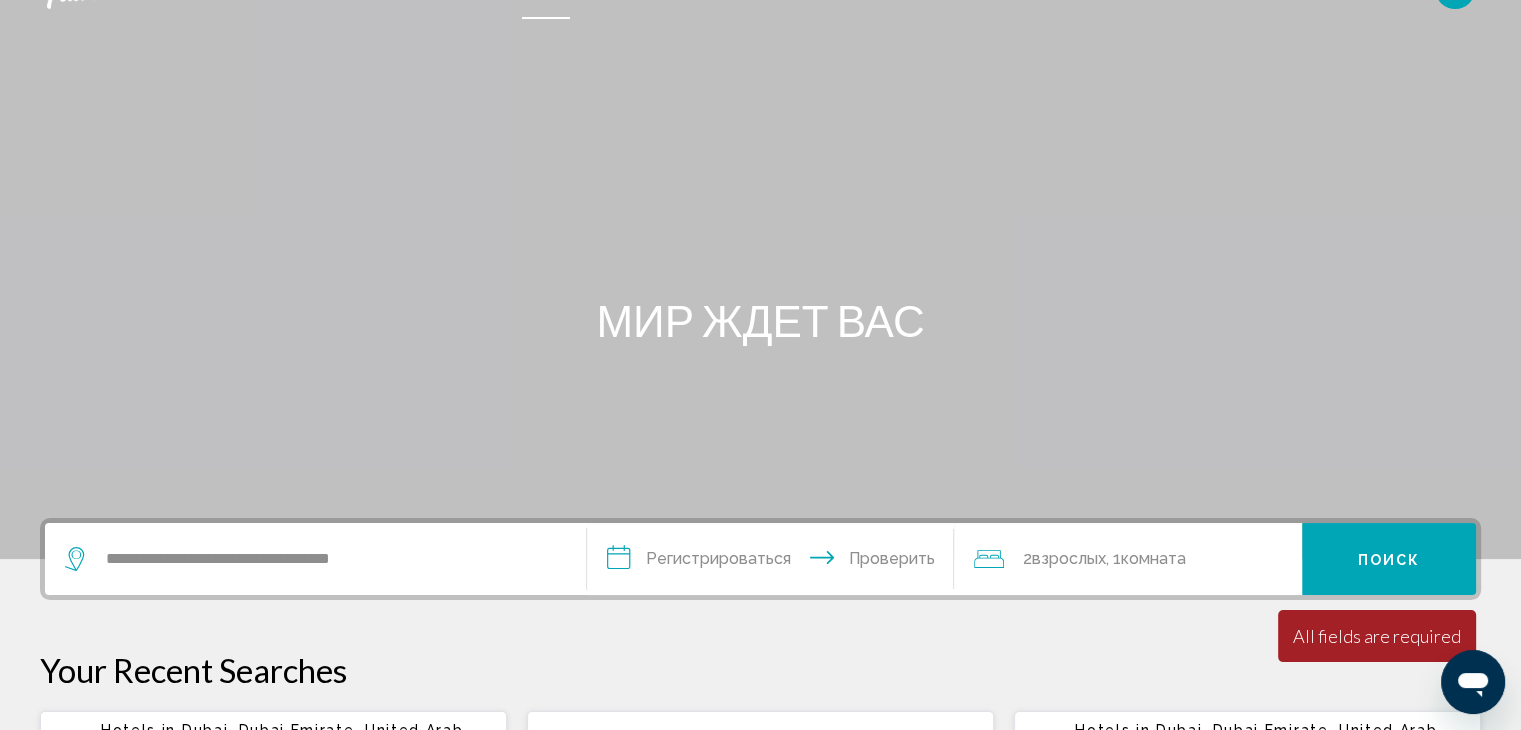 scroll, scrollTop: 0, scrollLeft: 0, axis: both 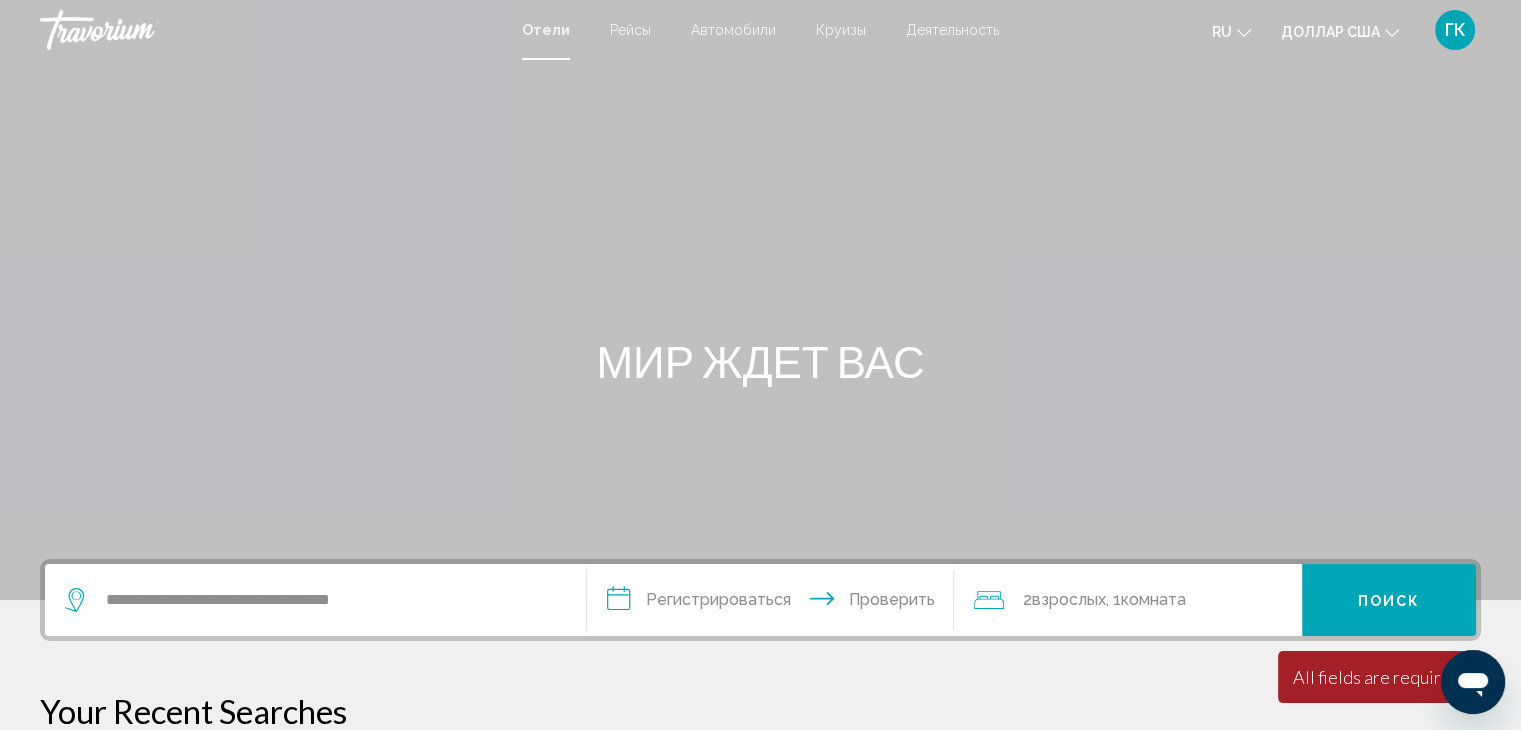 click on "**********" at bounding box center [775, 603] 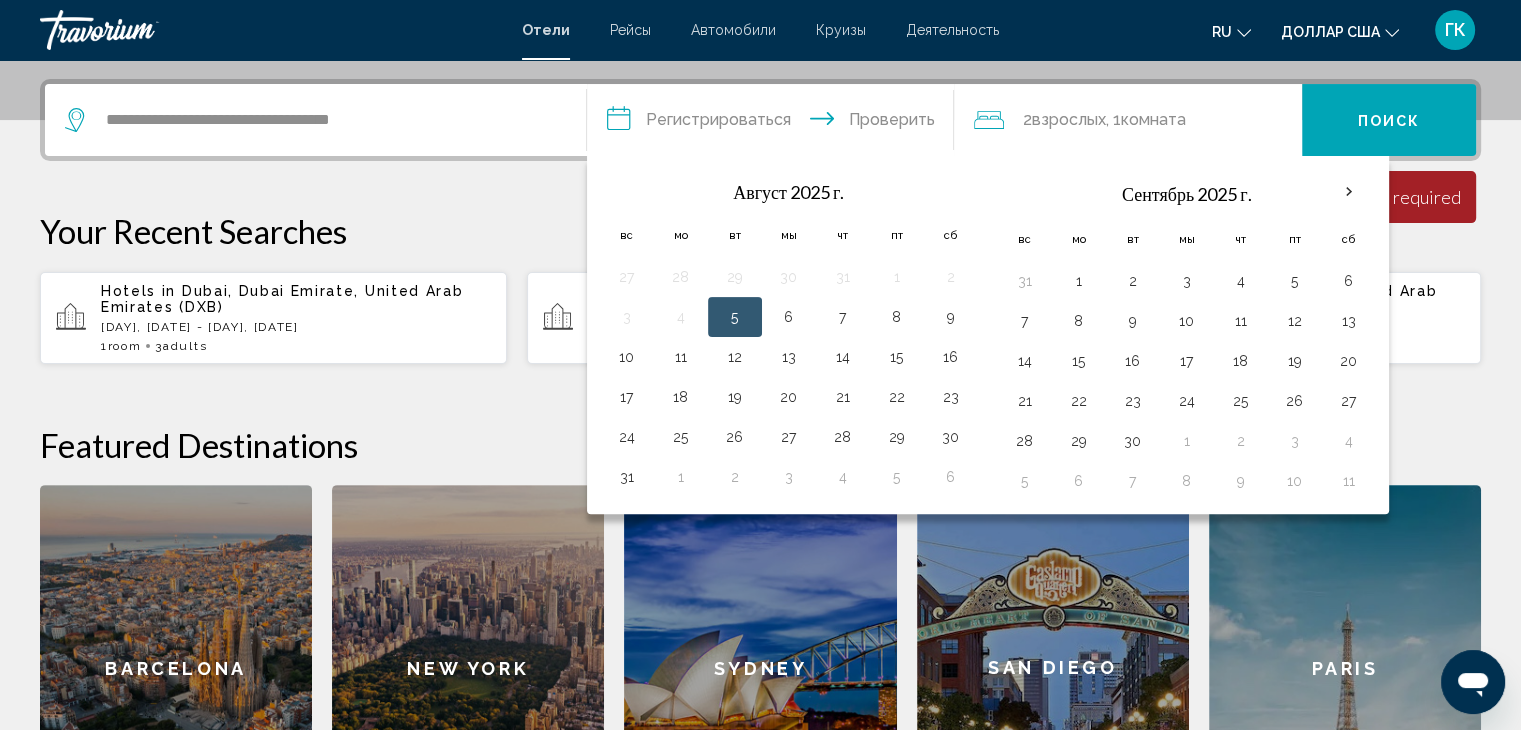 scroll, scrollTop: 493, scrollLeft: 0, axis: vertical 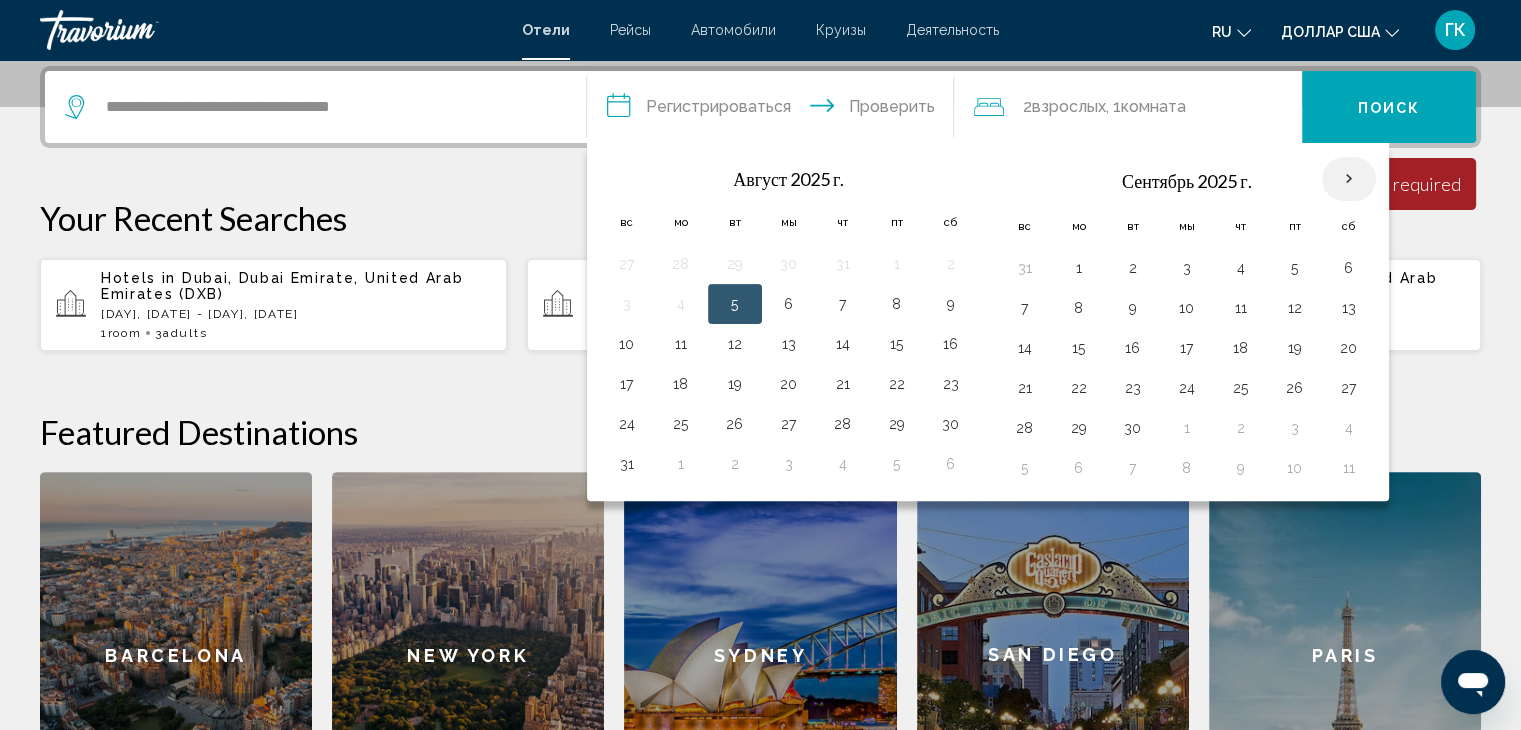 click at bounding box center [1349, 179] 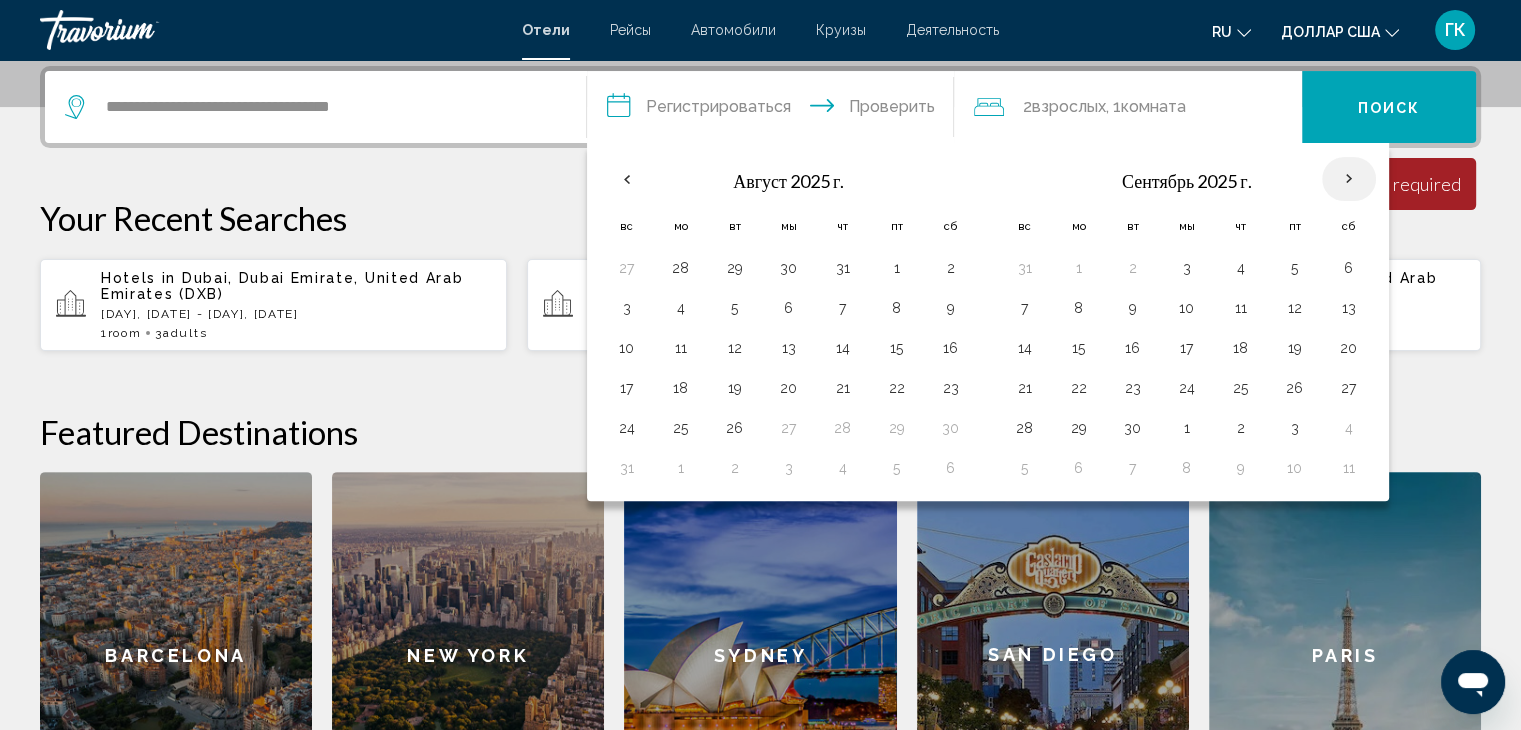 click at bounding box center (1349, 179) 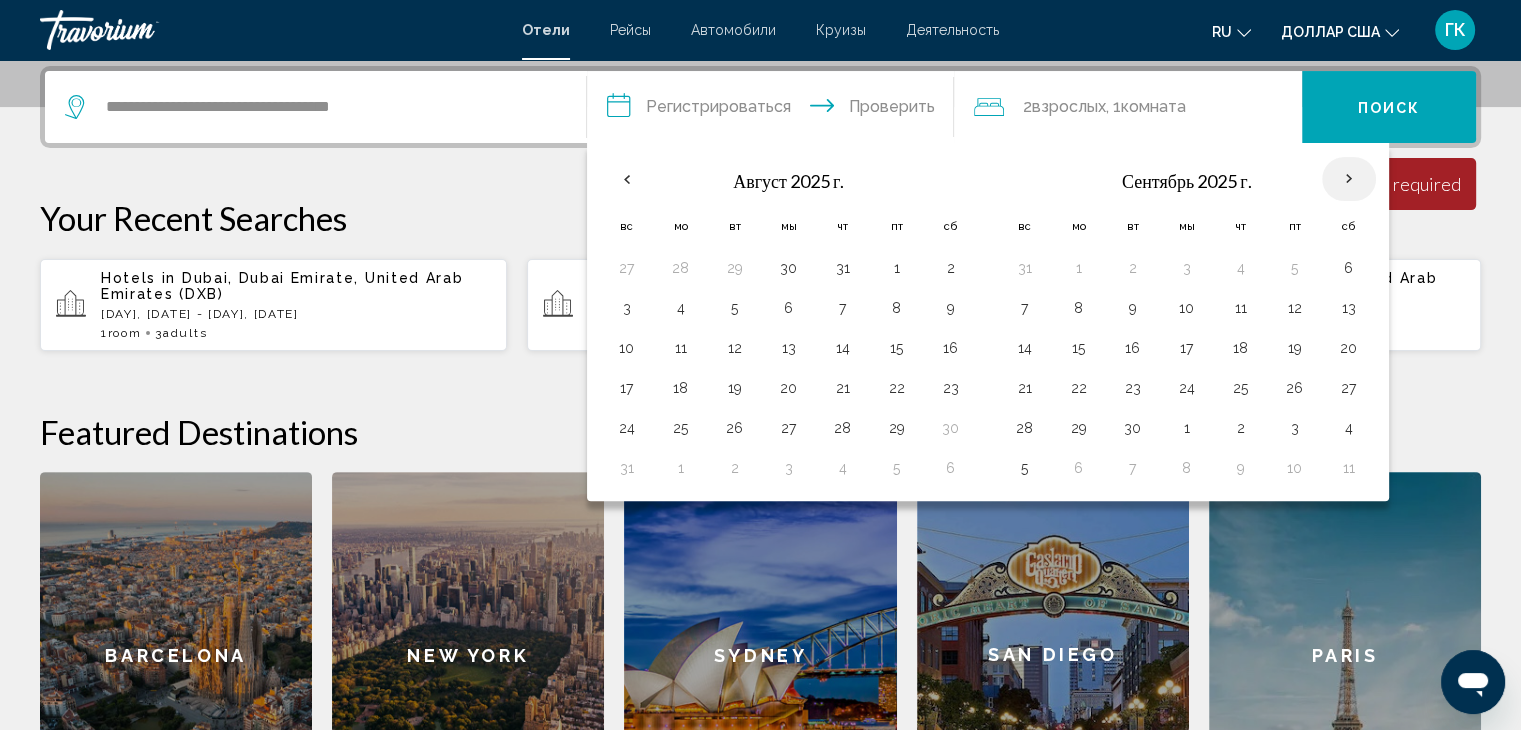 click at bounding box center (1349, 179) 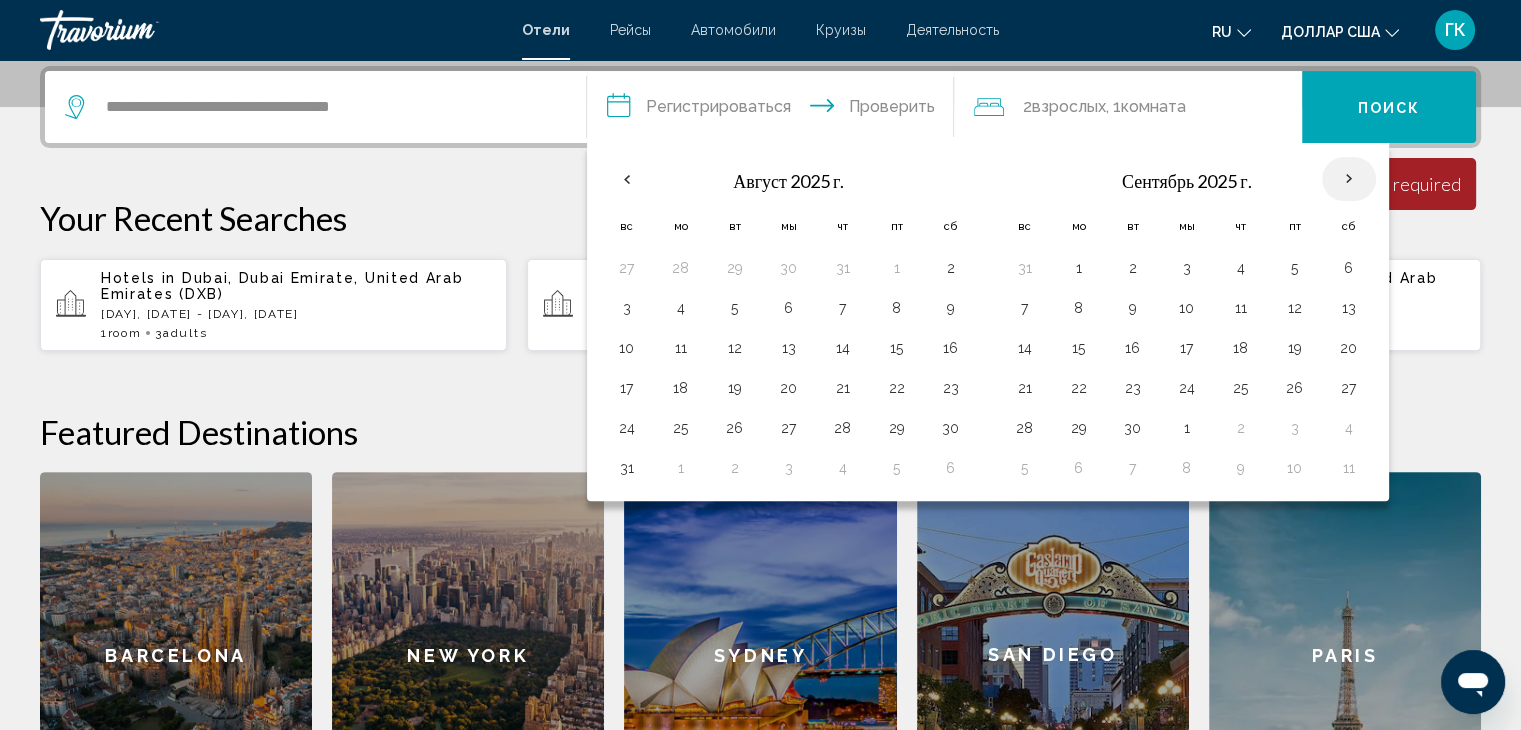 click at bounding box center (1349, 179) 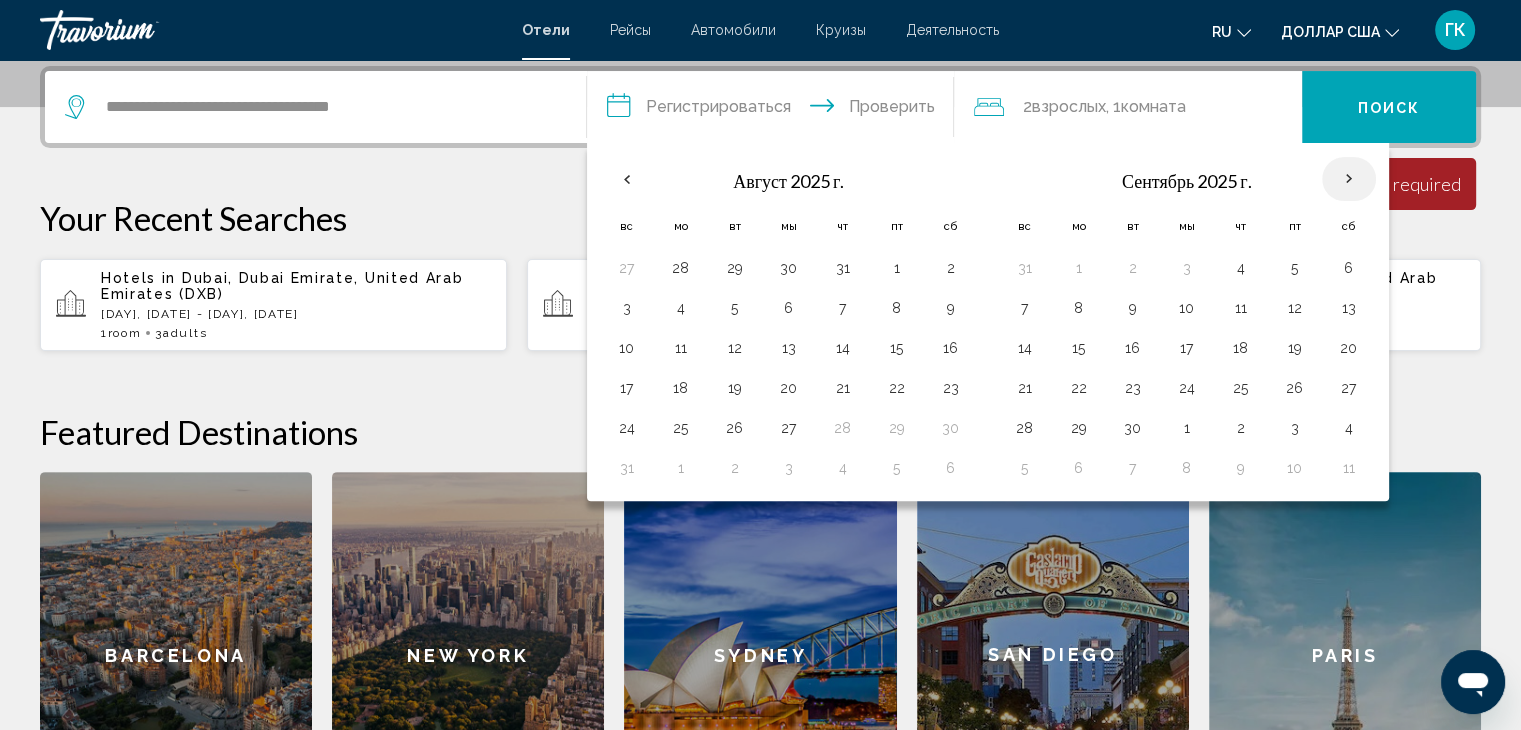 click at bounding box center (1349, 179) 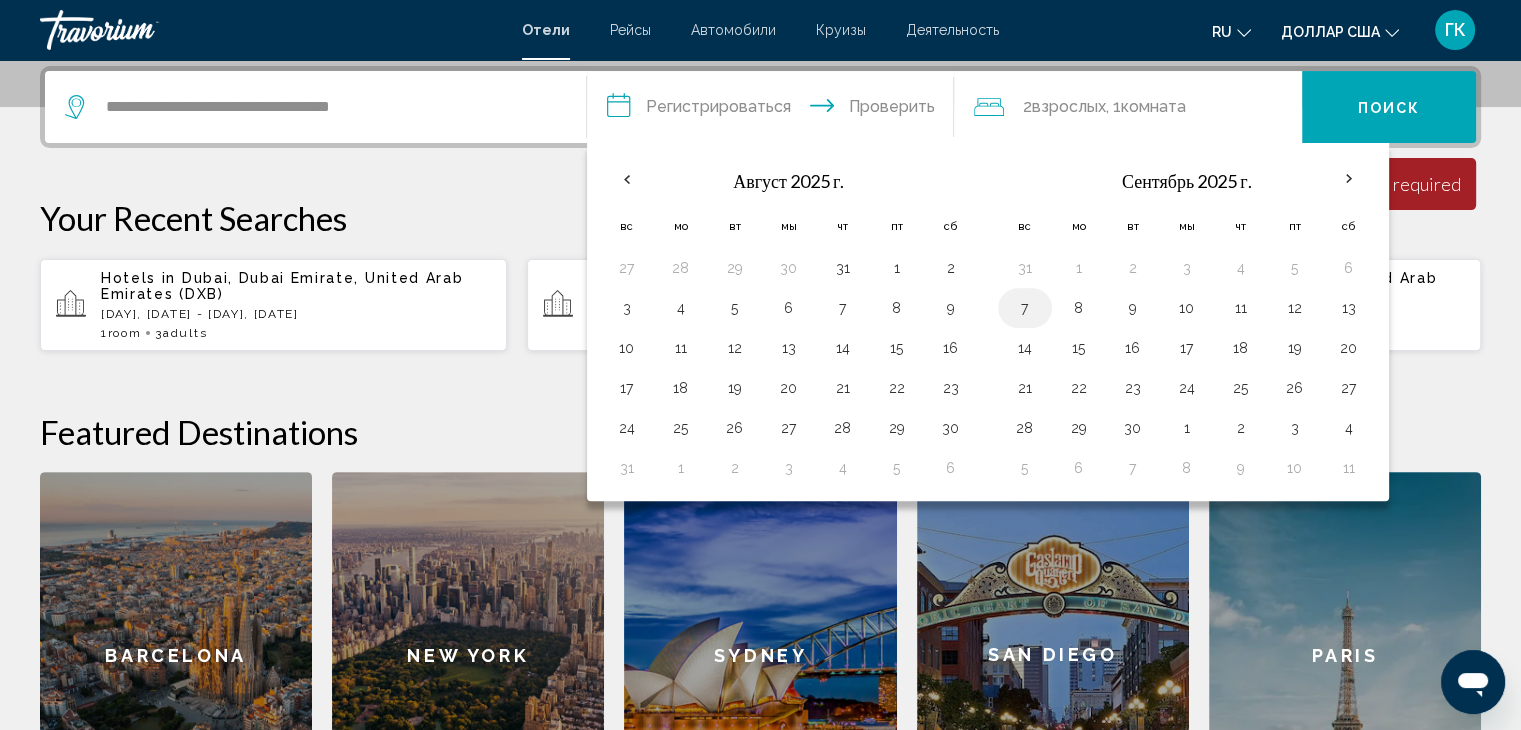 drag, startPoint x: 1339, startPoint y: 181, endPoint x: 1021, endPoint y: 307, distance: 342.0526 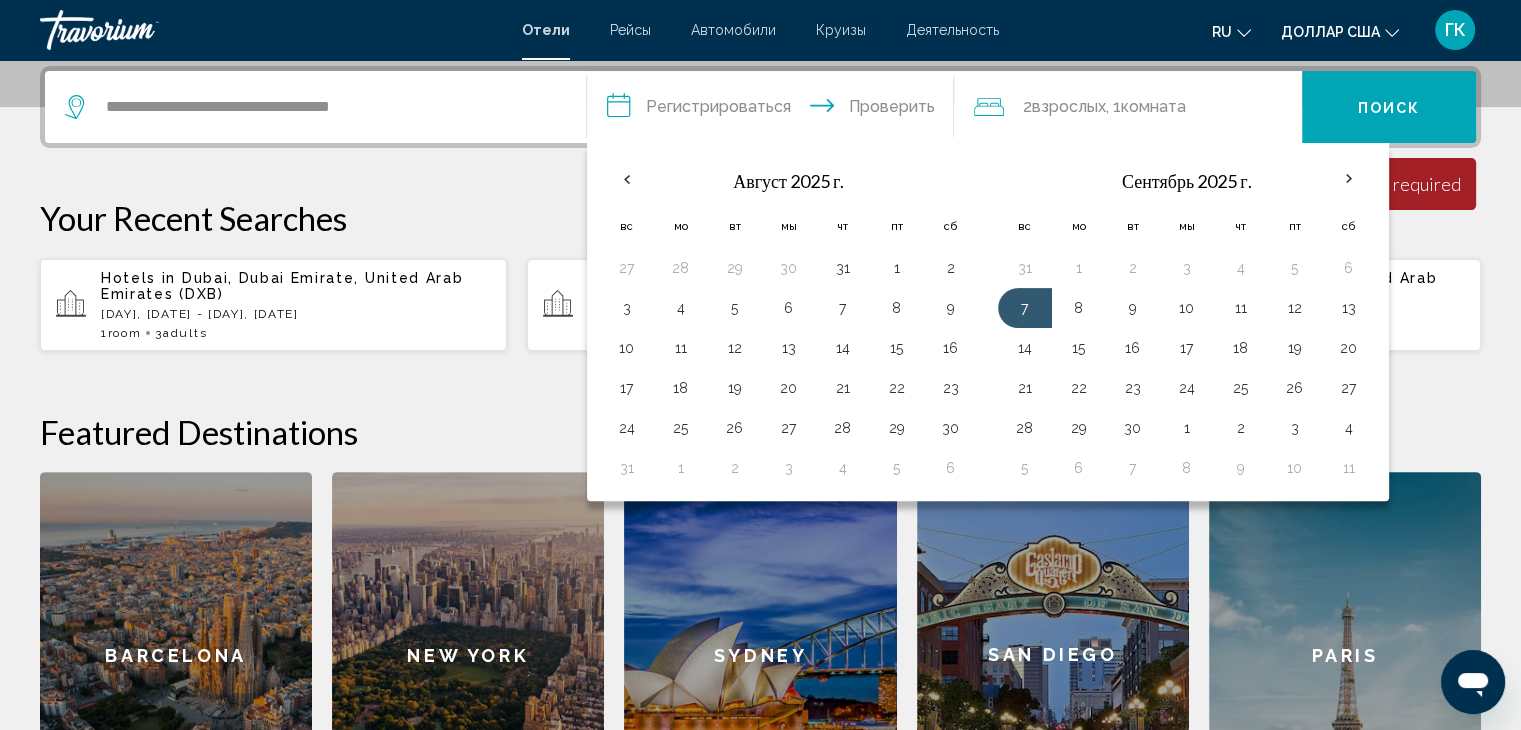 click on "**********" at bounding box center (775, 110) 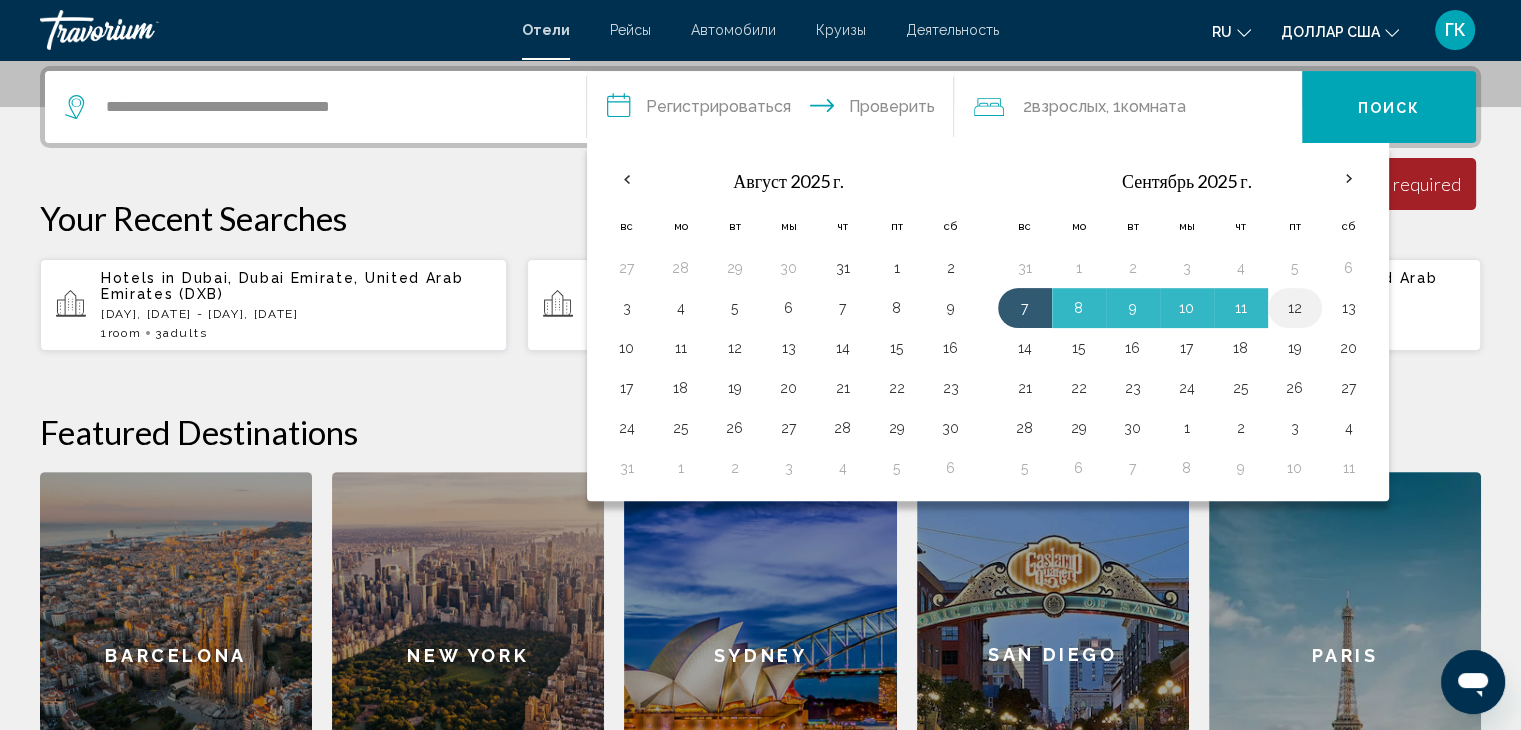click on "12" at bounding box center [1295, 308] 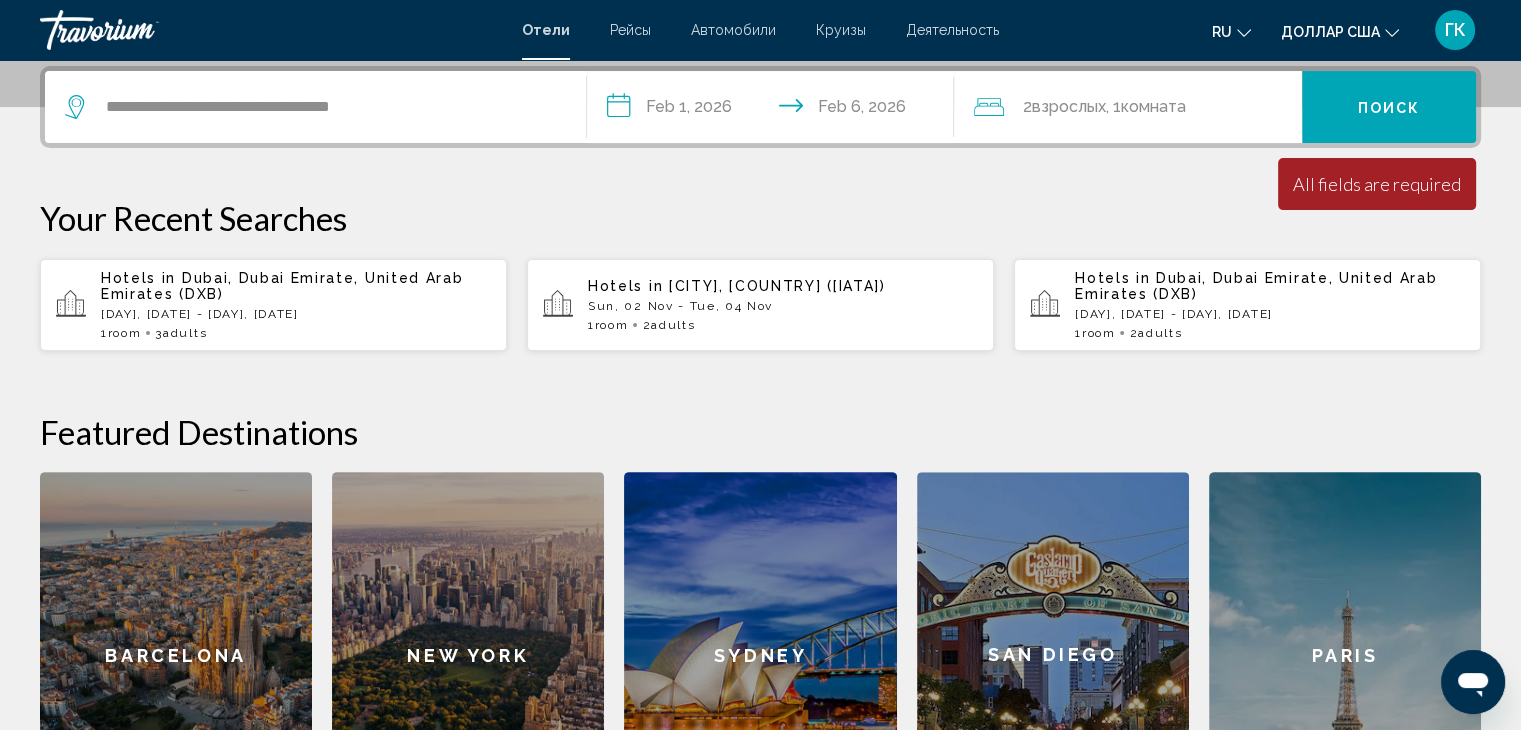 click on "**********" at bounding box center [775, 110] 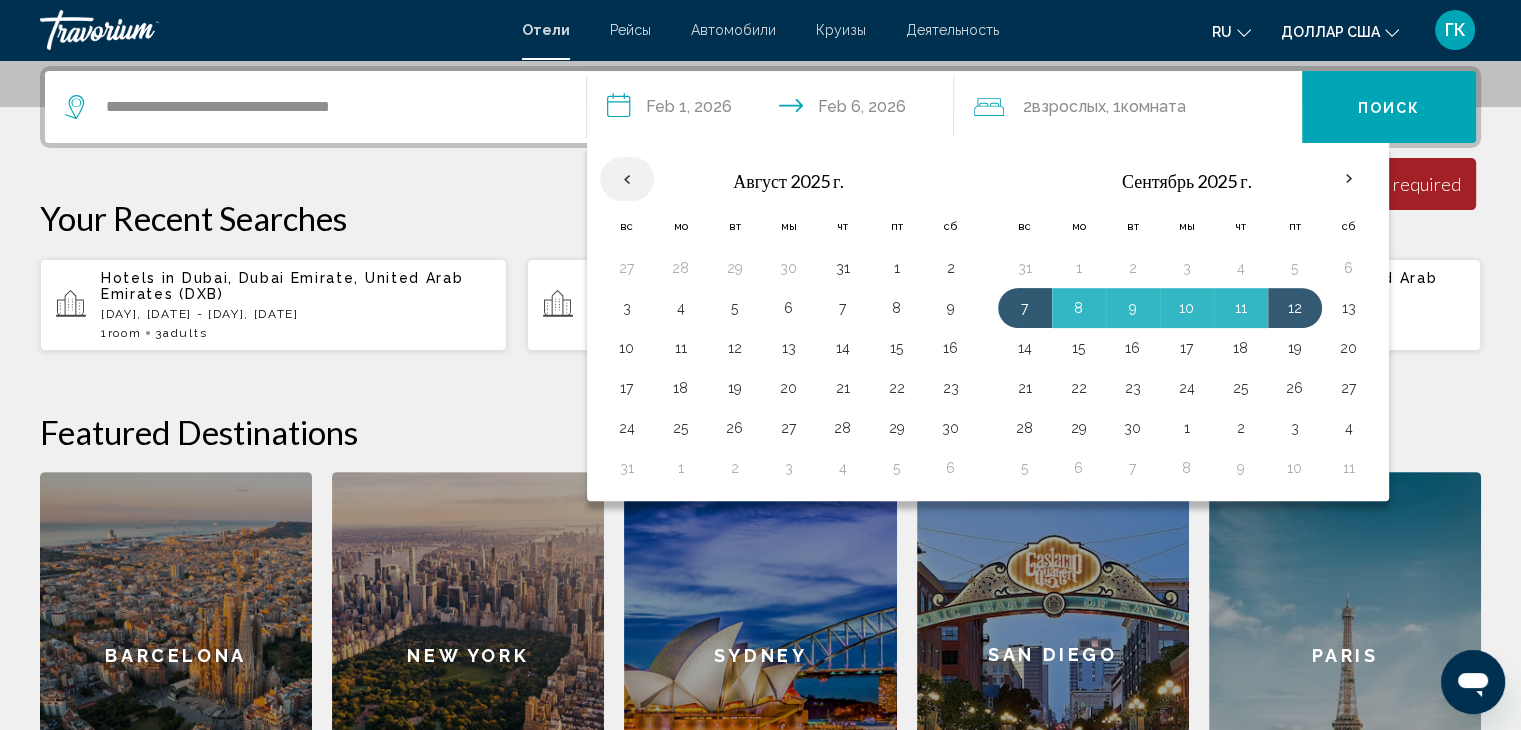 click at bounding box center (627, 179) 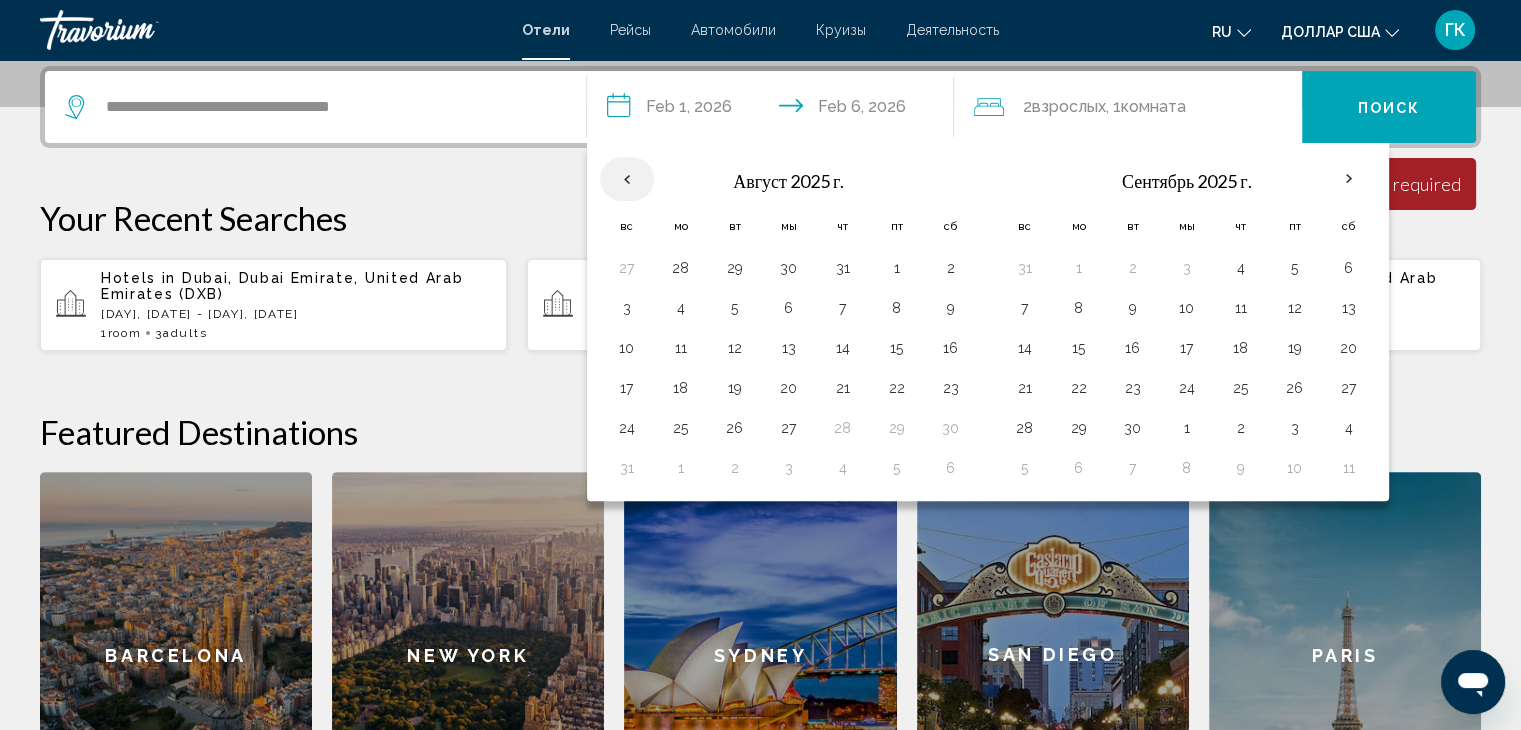 click at bounding box center (627, 179) 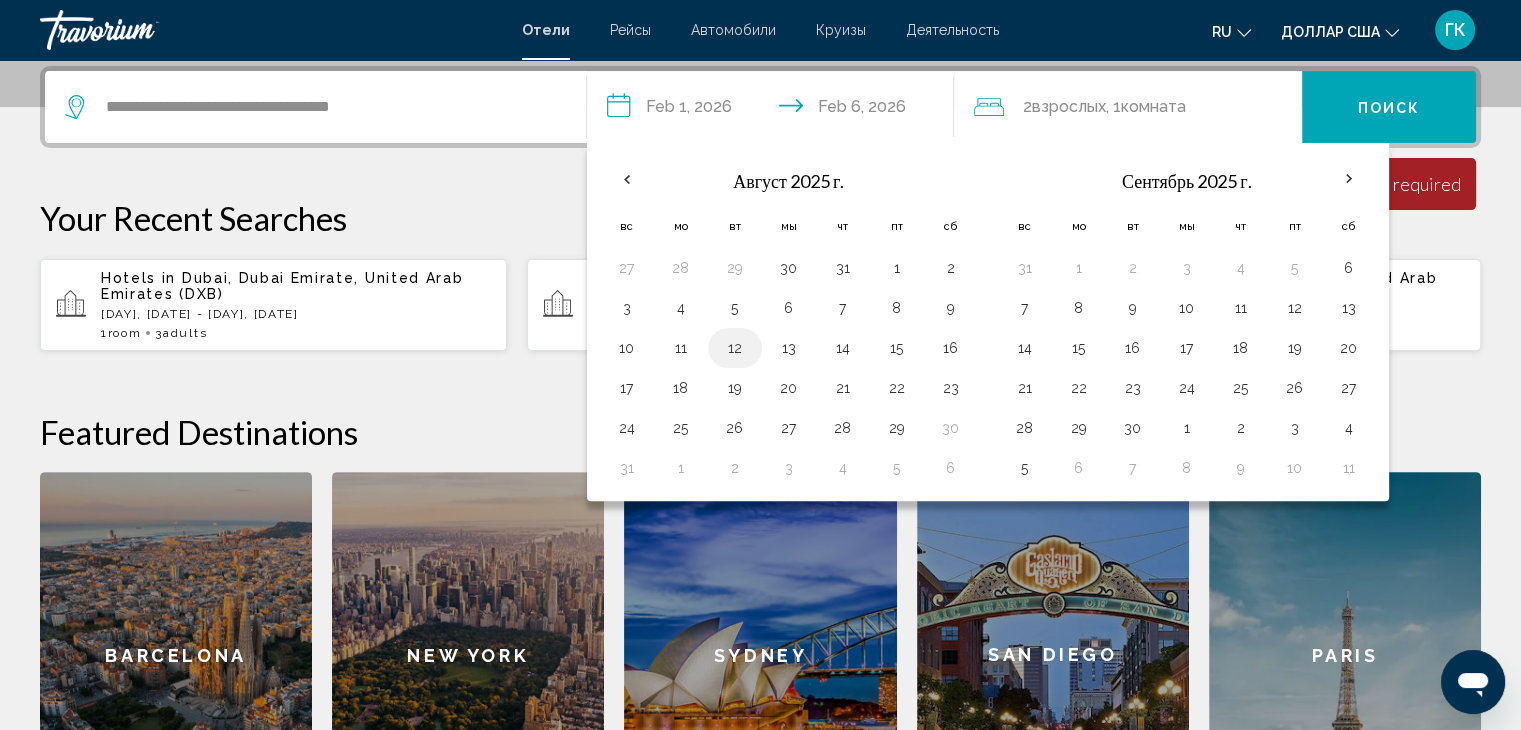 drag, startPoint x: 627, startPoint y: 177, endPoint x: 734, endPoint y: 354, distance: 206.82843 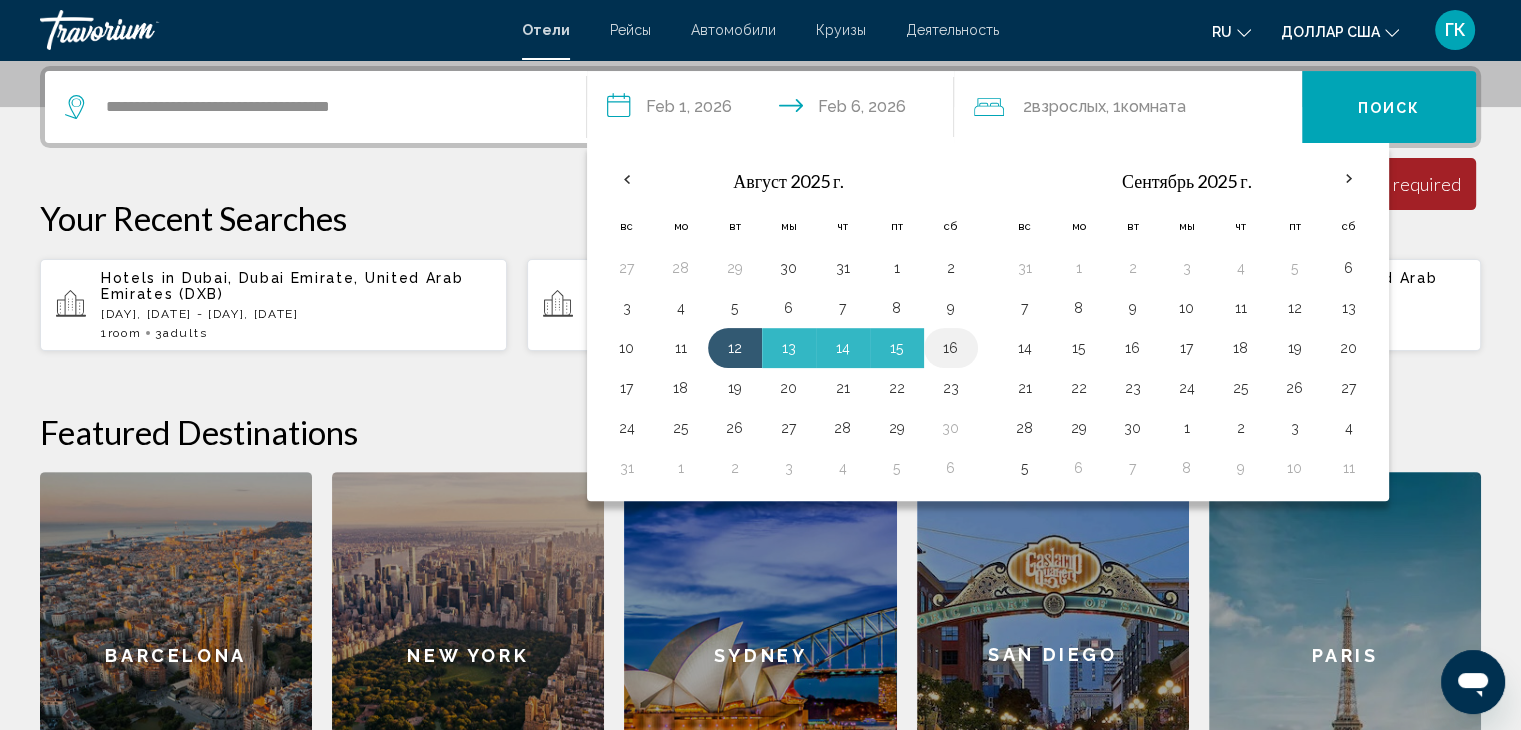 click on "16" at bounding box center (951, 348) 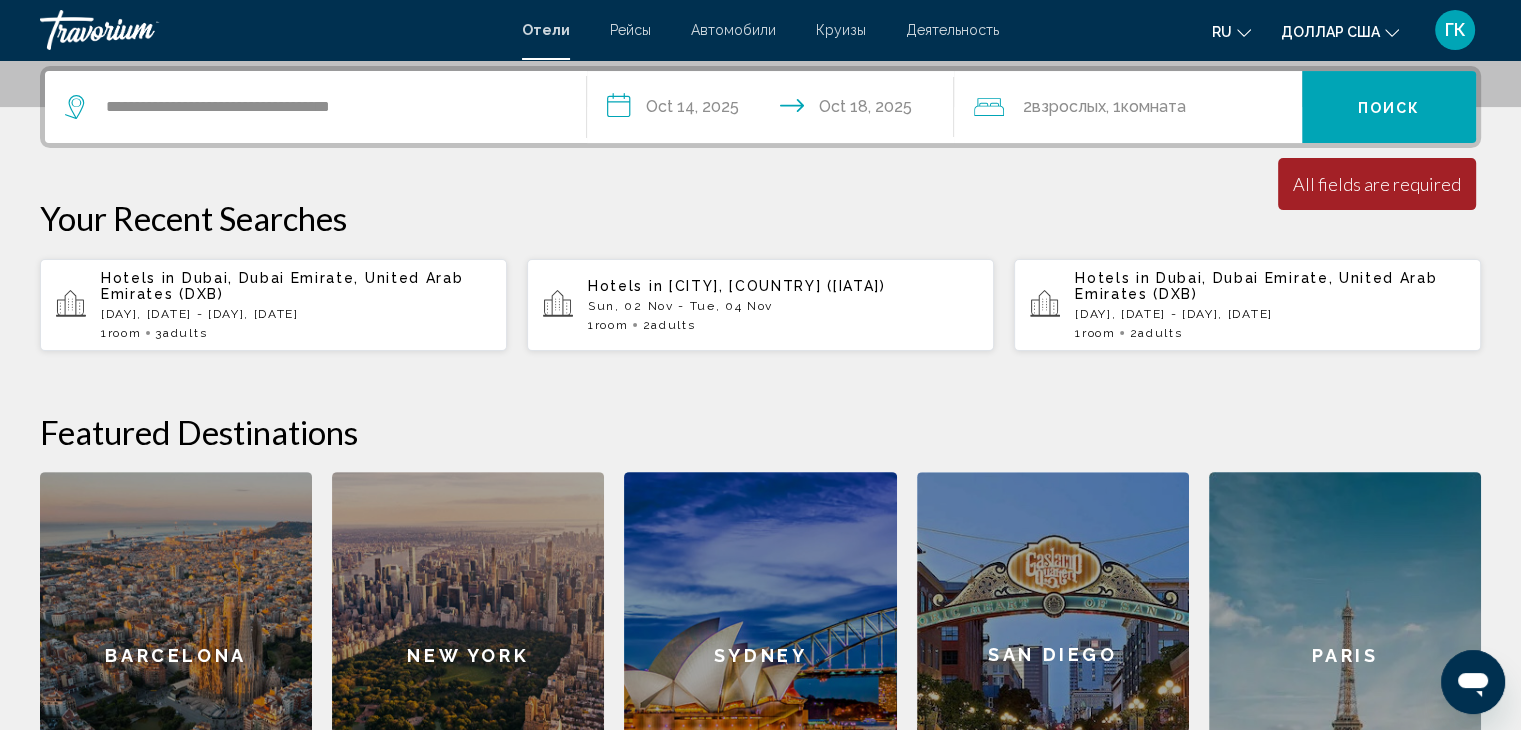 click on "**********" at bounding box center [775, 110] 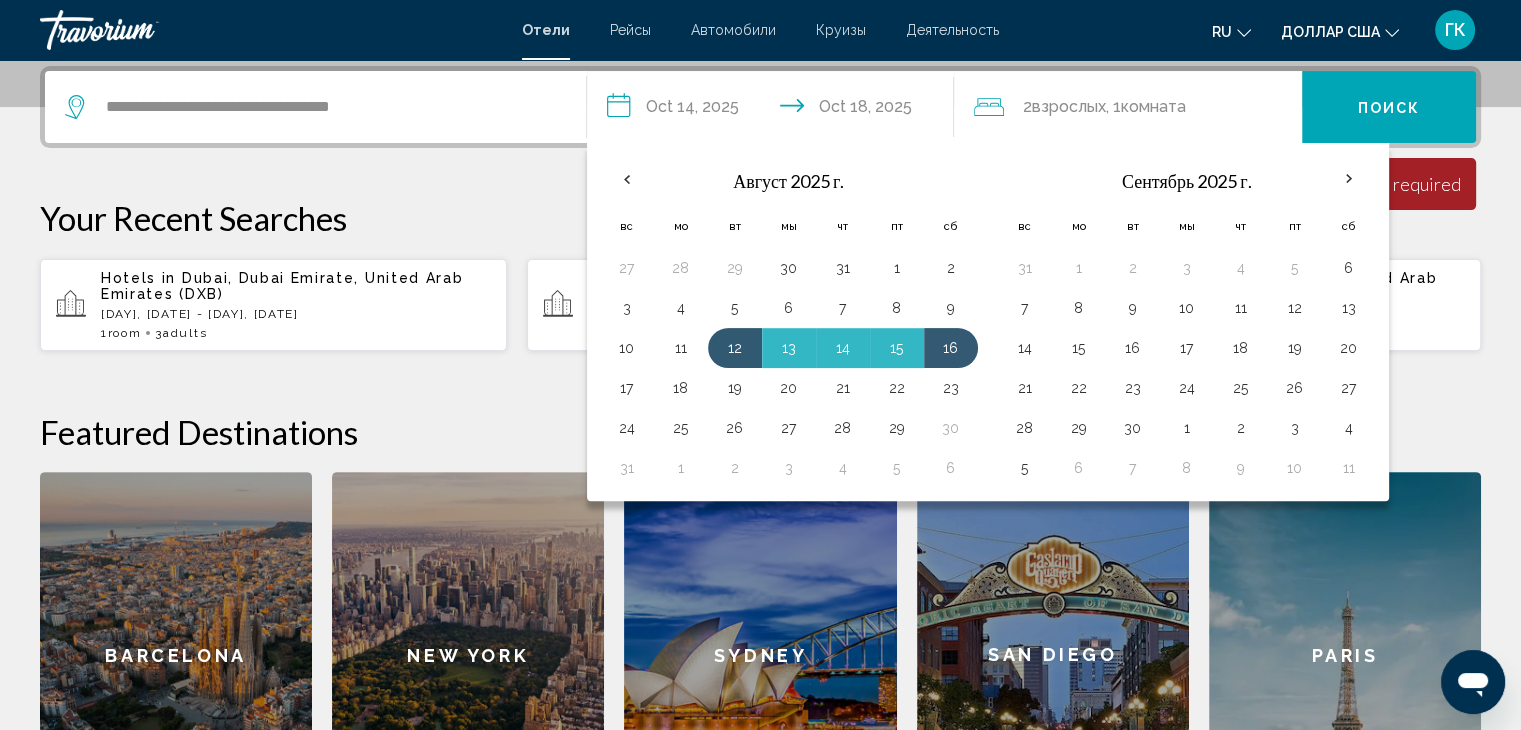 click on "**********" at bounding box center (775, 110) 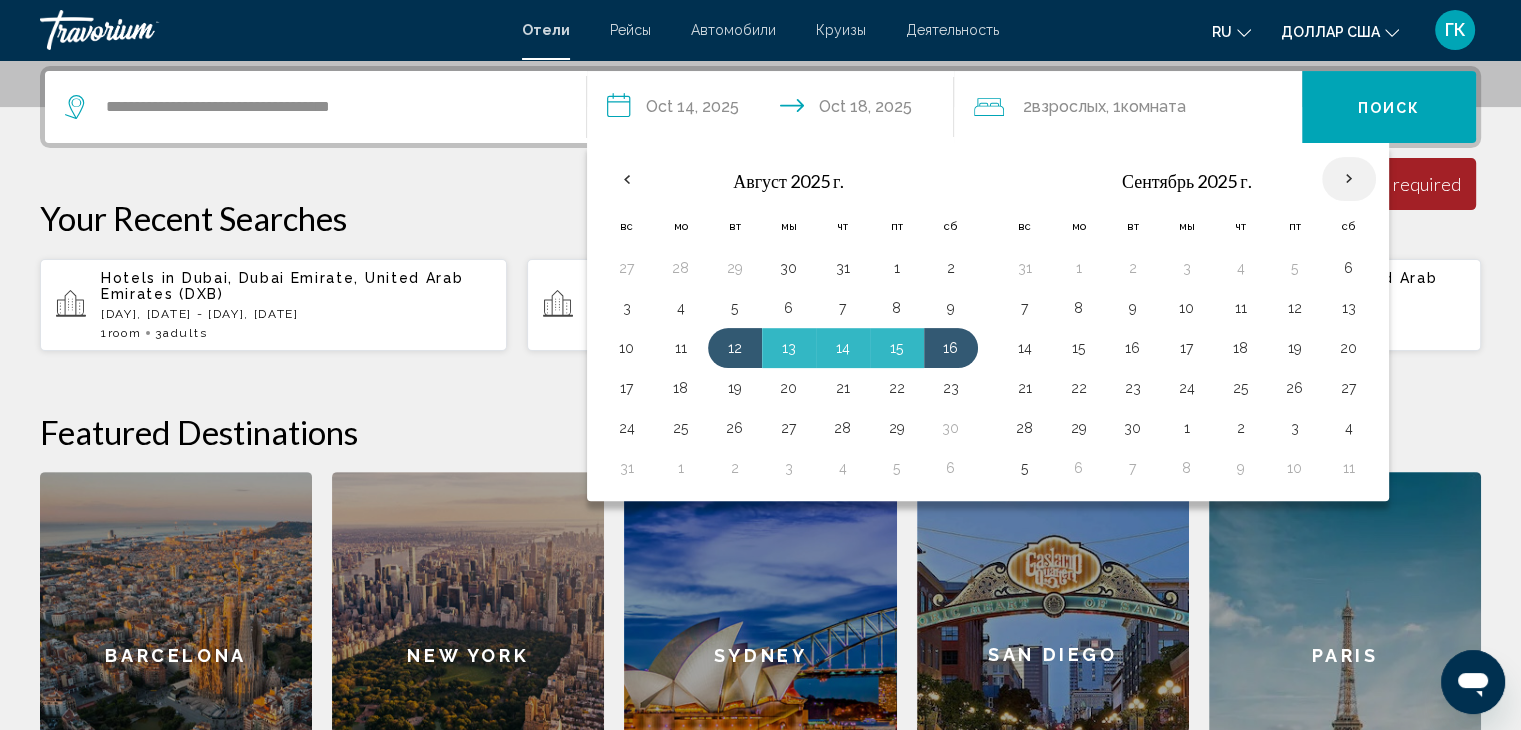 click at bounding box center [1349, 179] 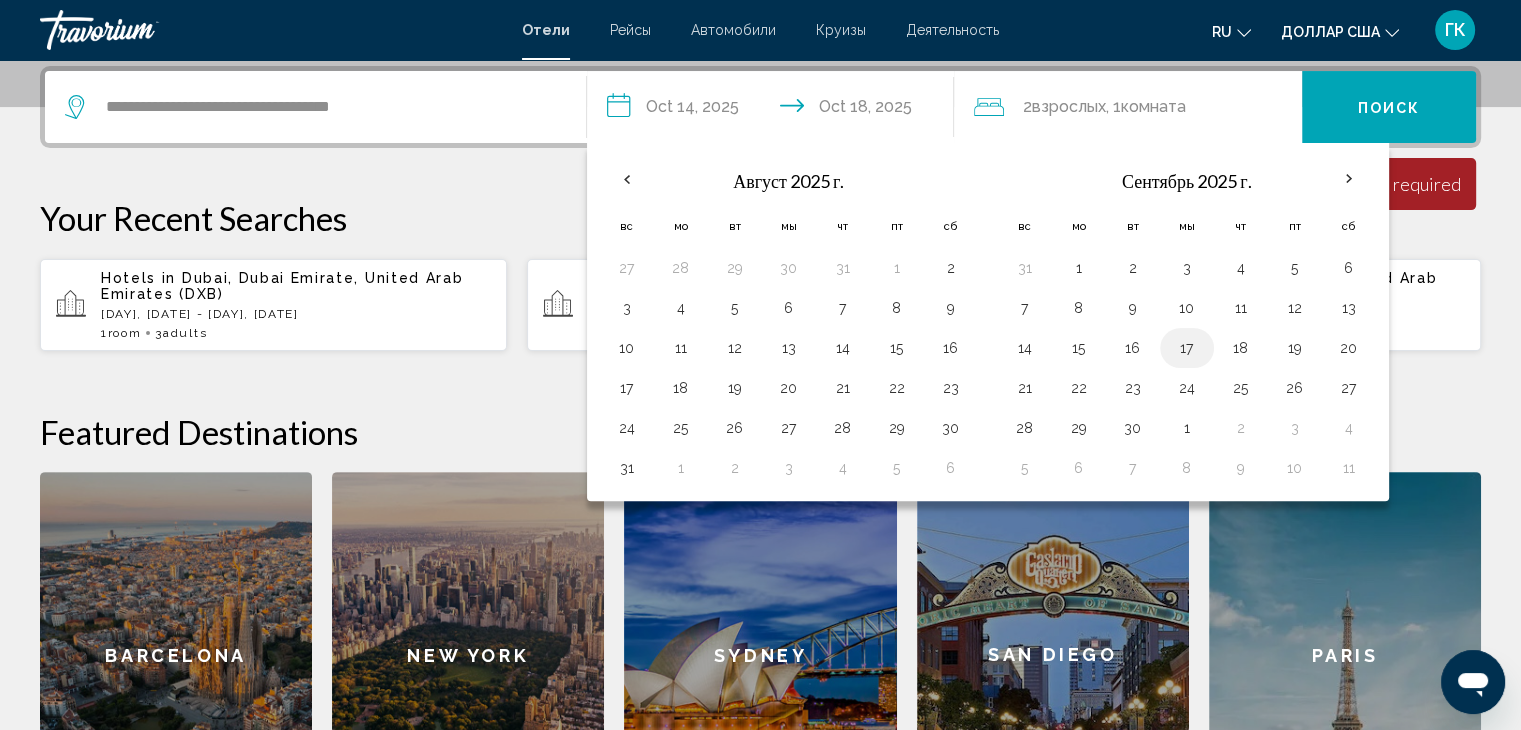 click on "17" at bounding box center [1187, 348] 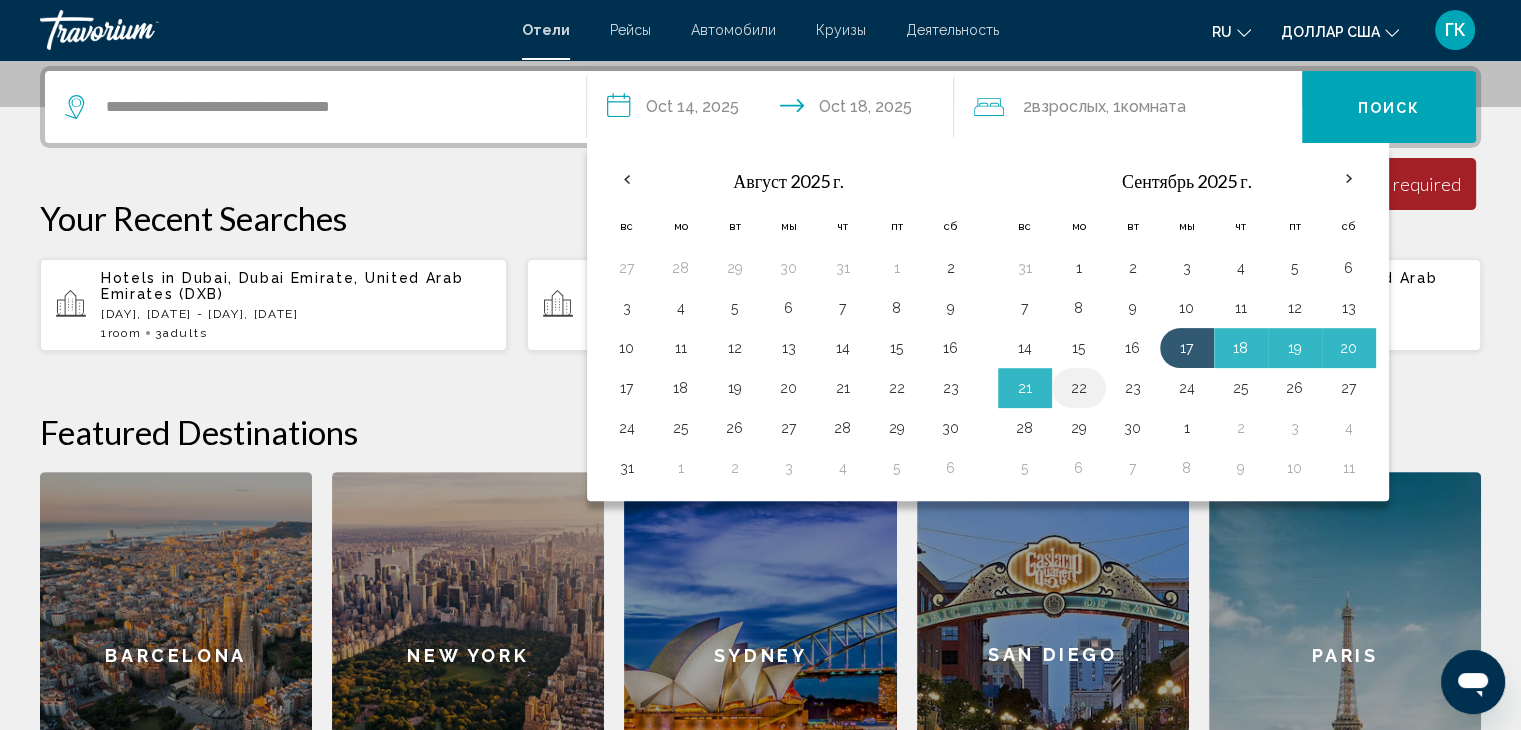 click on "22" at bounding box center (1079, 388) 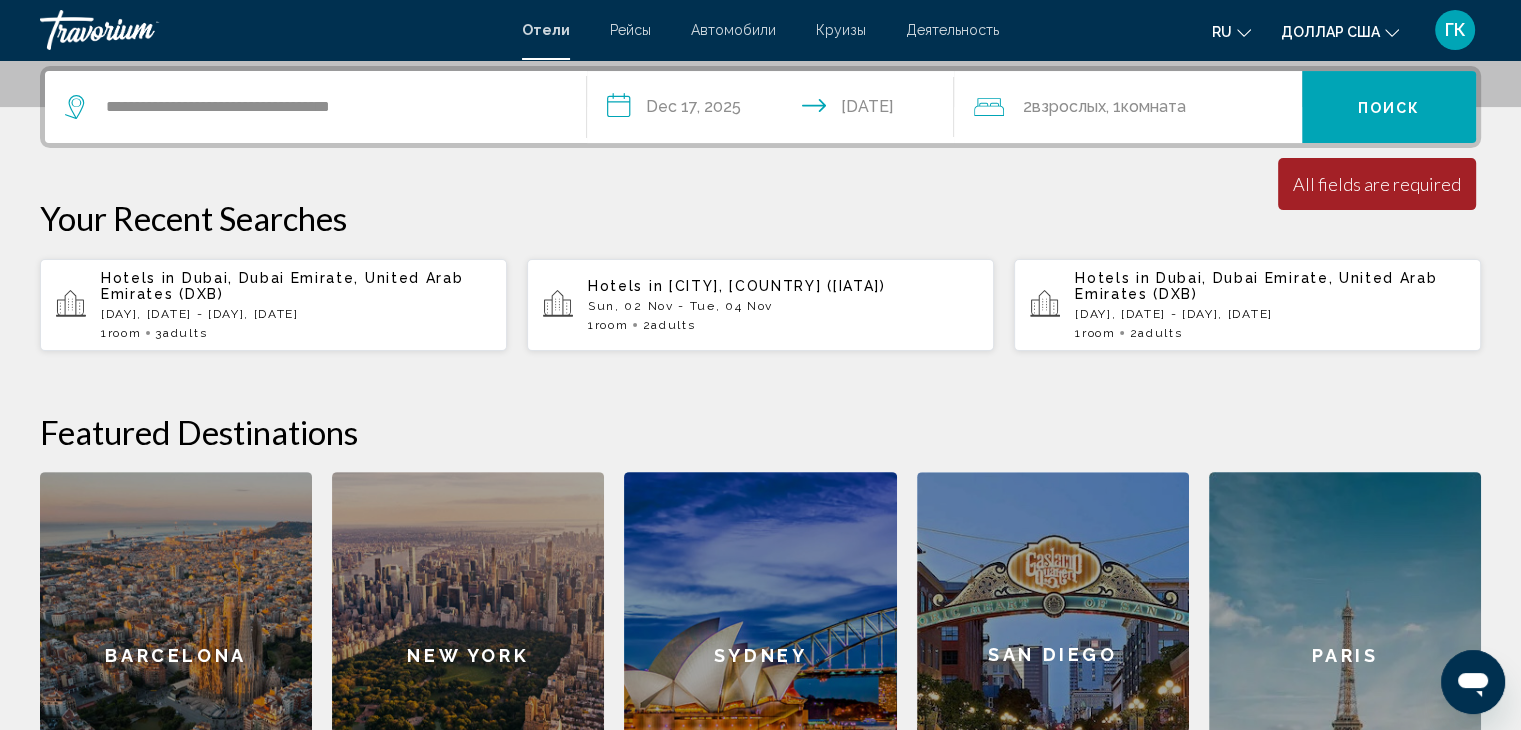 click on "Поиск" at bounding box center (1389, 107) 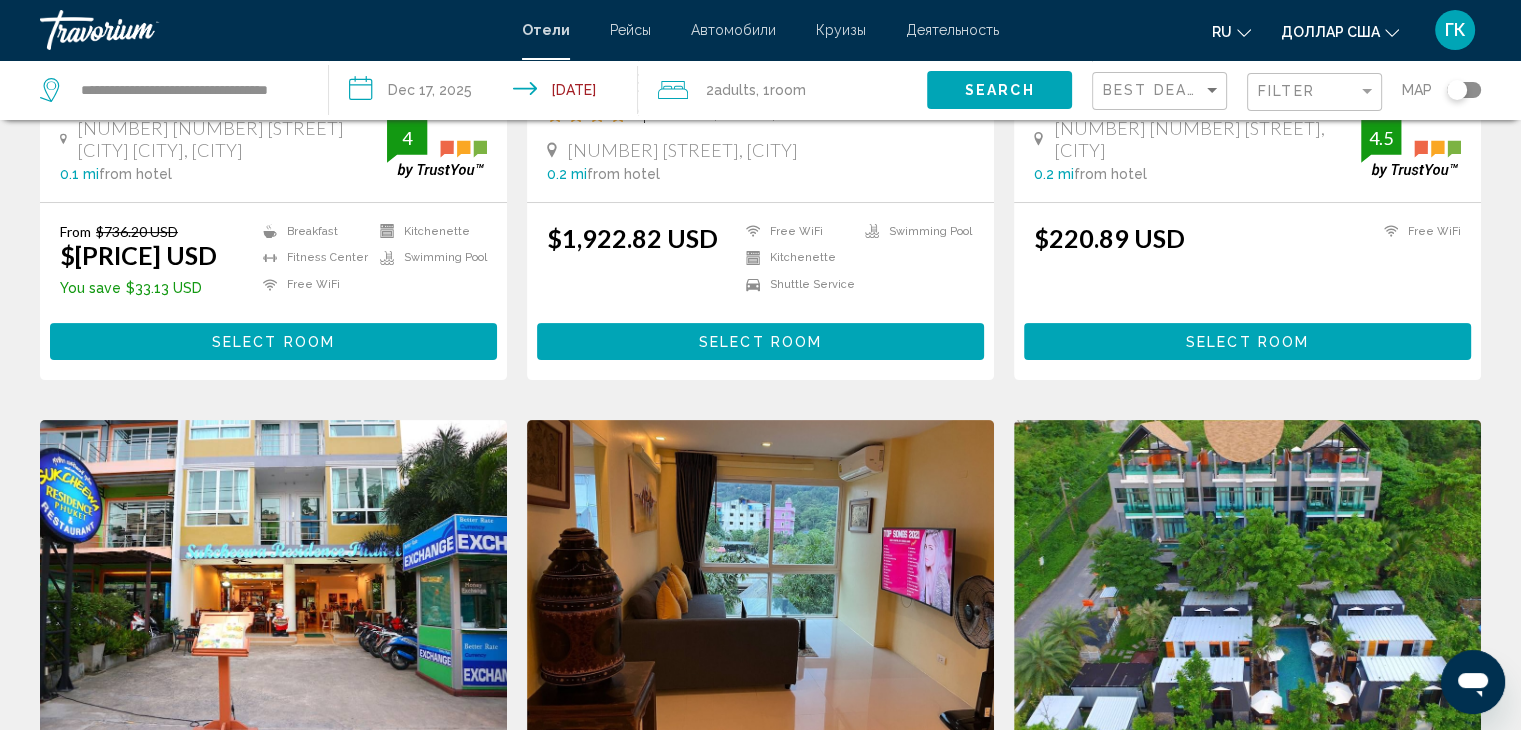 scroll, scrollTop: 0, scrollLeft: 0, axis: both 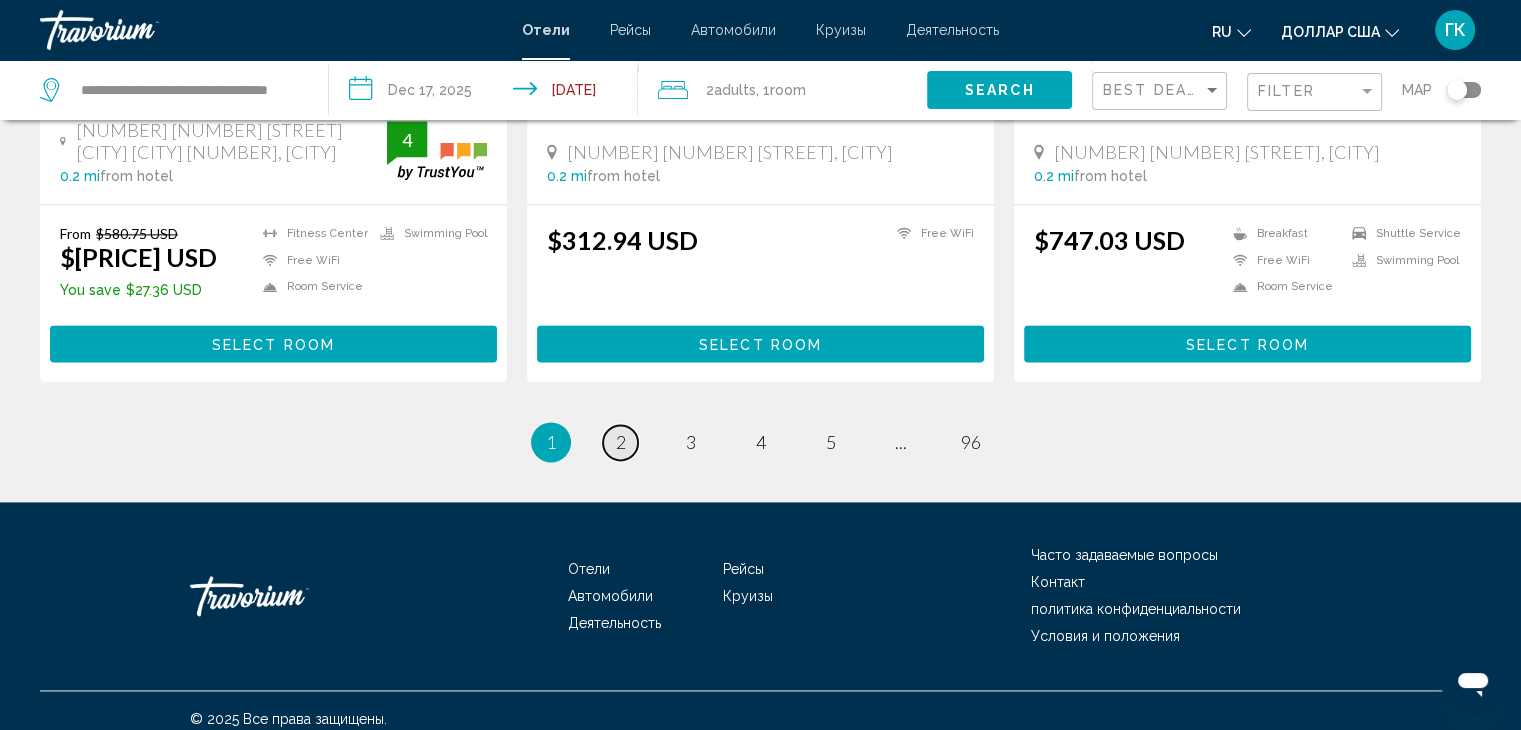 click on "2" at bounding box center (621, 442) 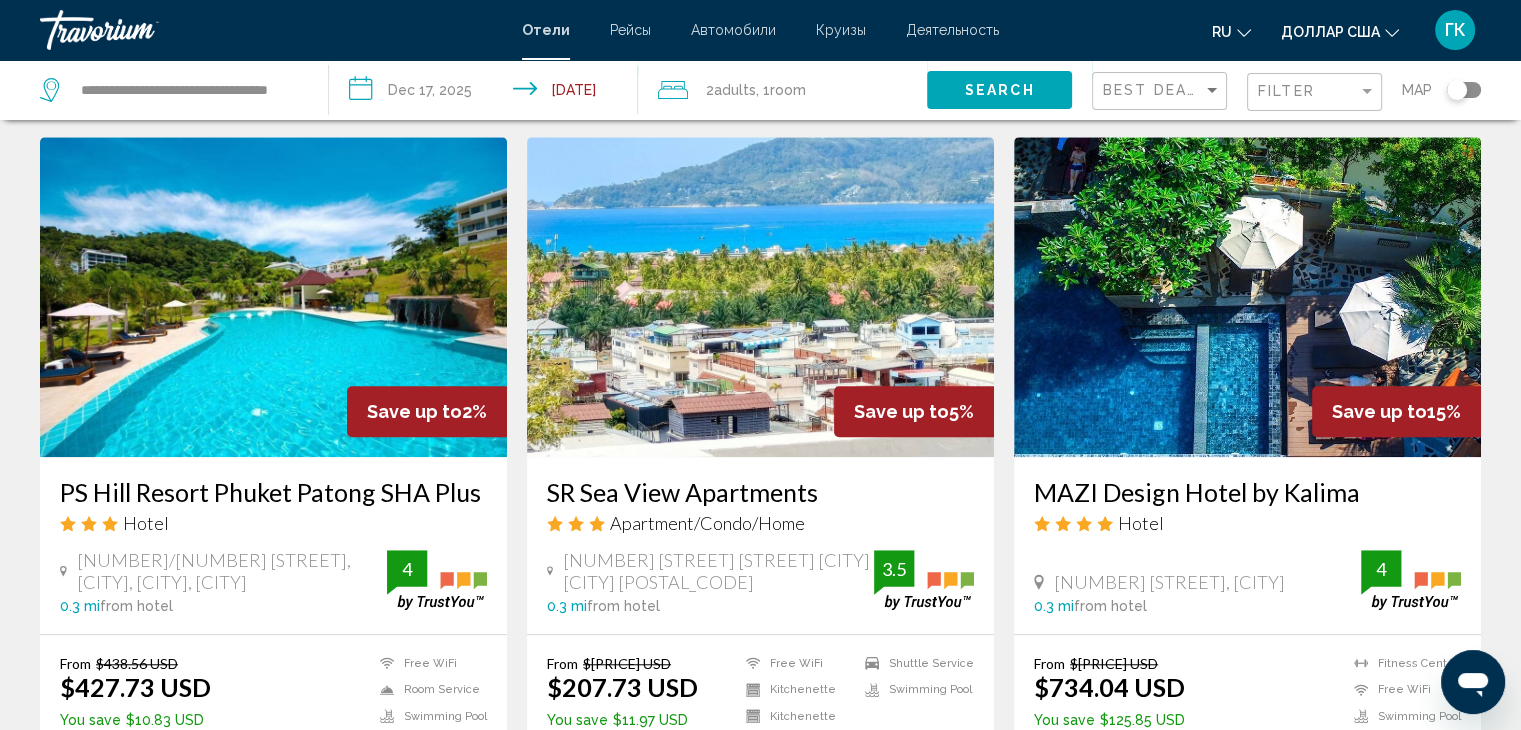 scroll, scrollTop: 1520, scrollLeft: 0, axis: vertical 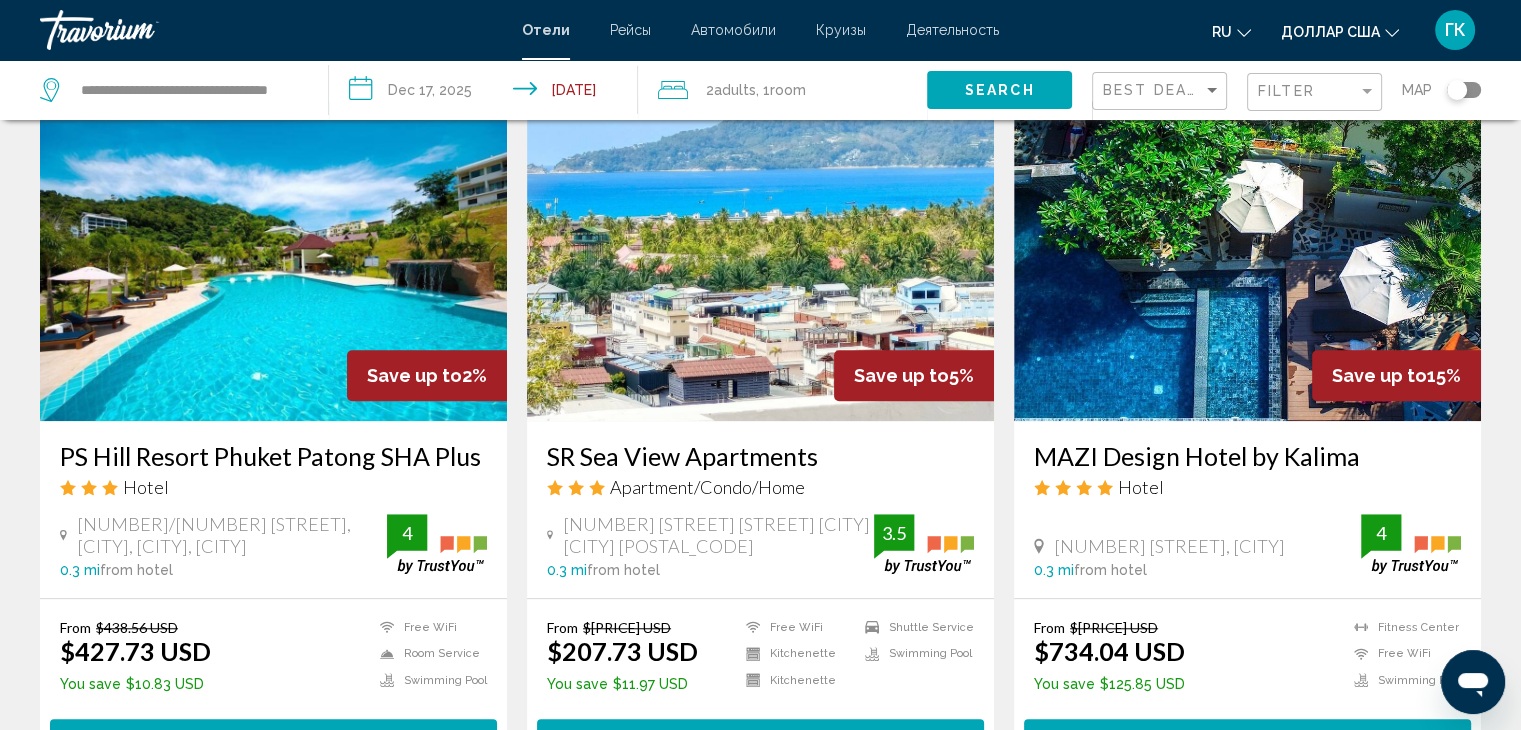 click on "**********" at bounding box center [487, 93] 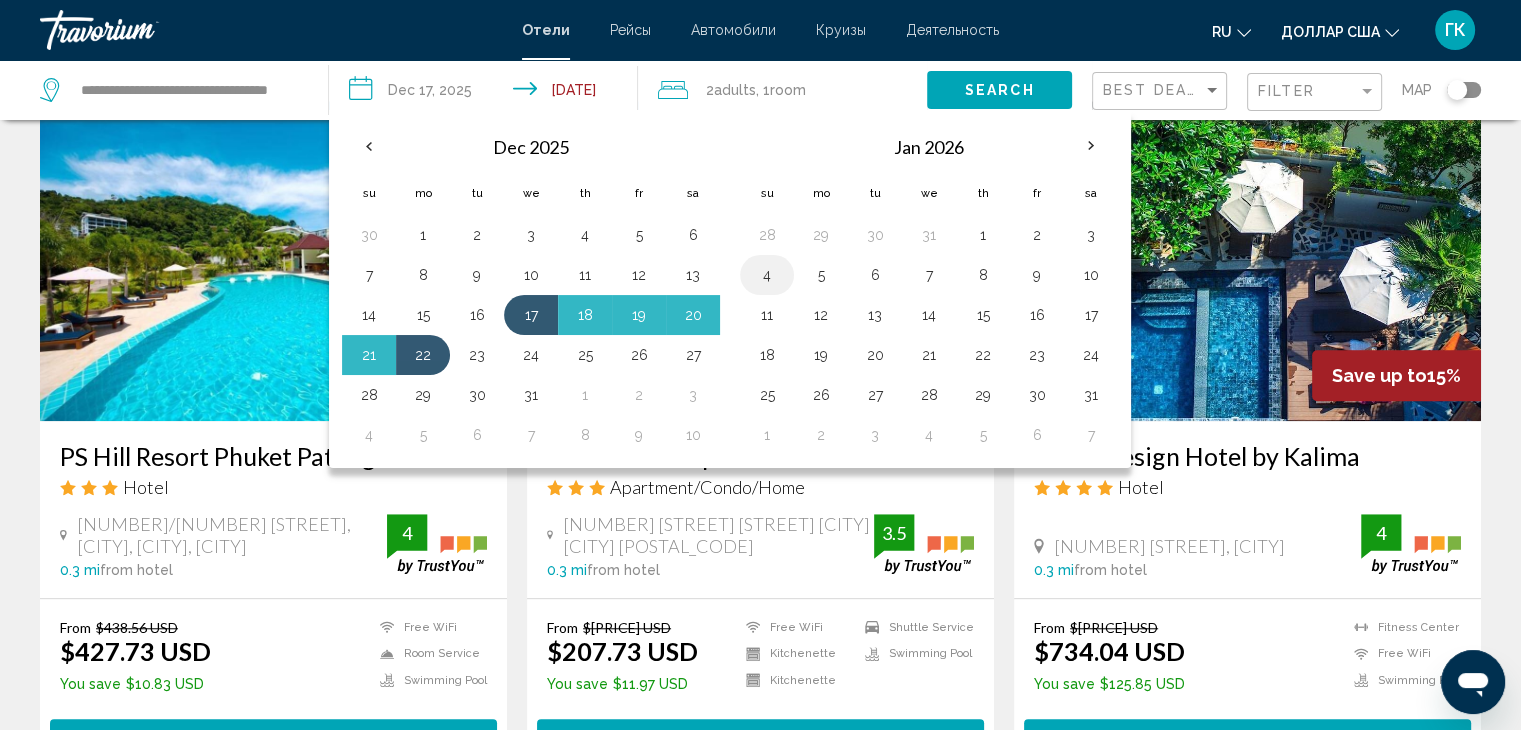 click on "4" at bounding box center [767, 275] 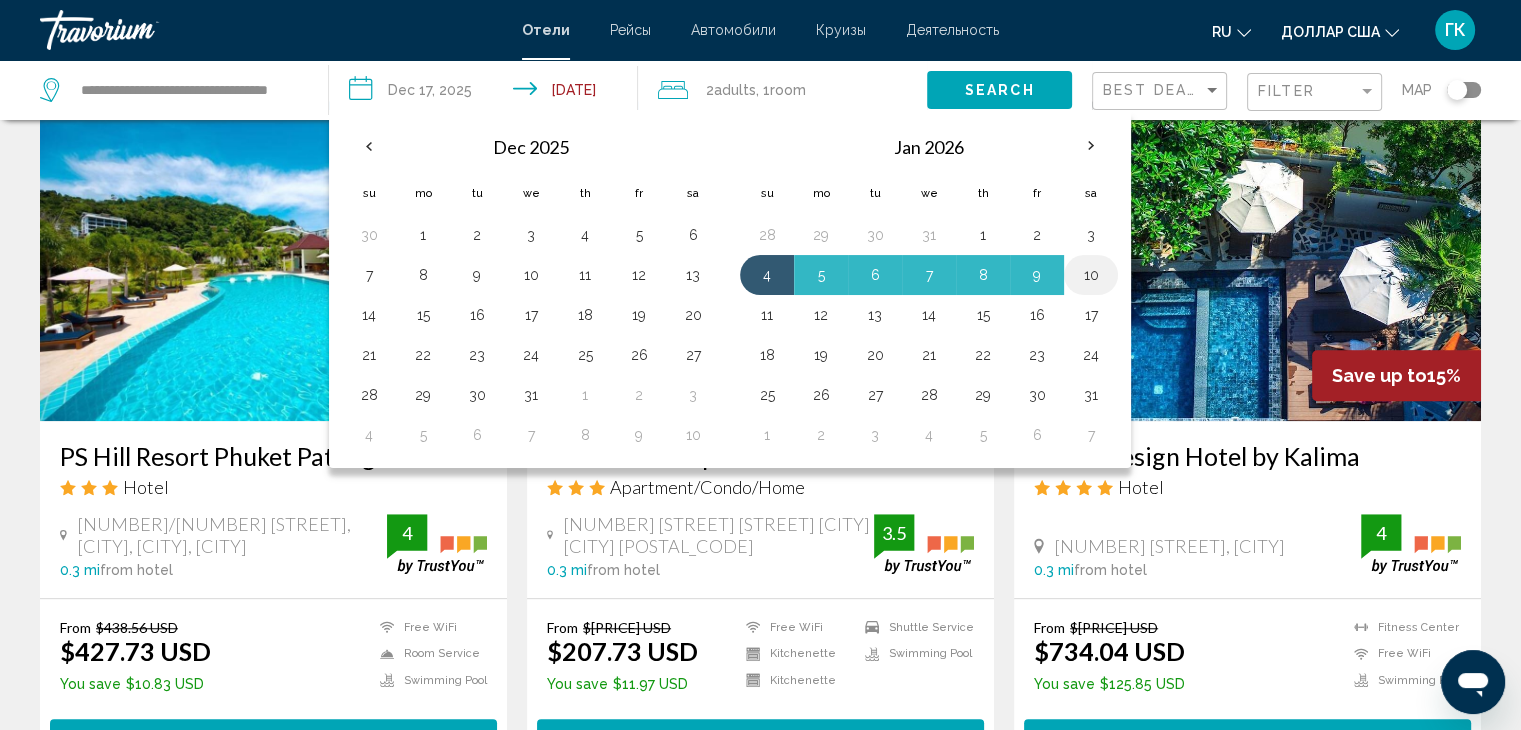 click on "10" at bounding box center [1091, 275] 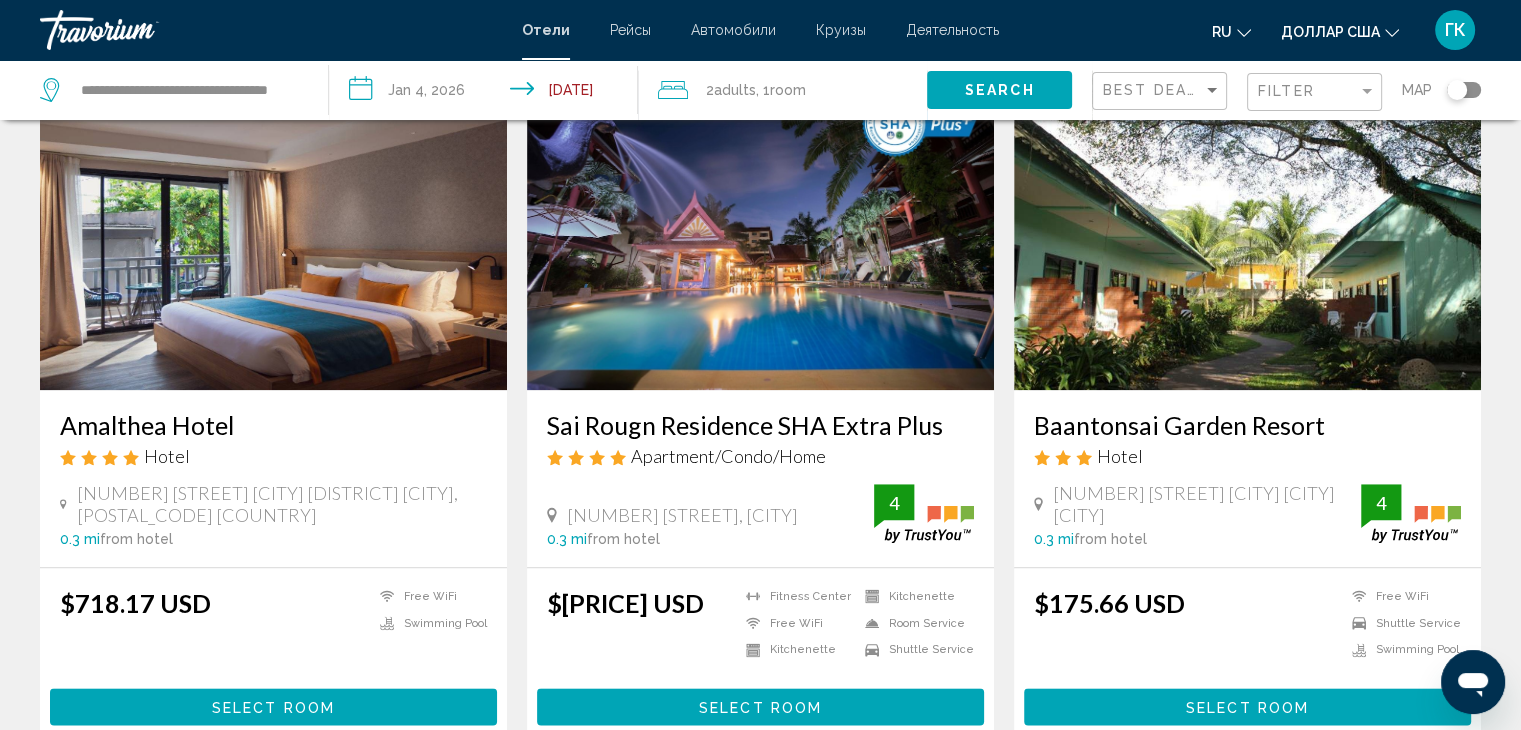 scroll, scrollTop: 2642, scrollLeft: 0, axis: vertical 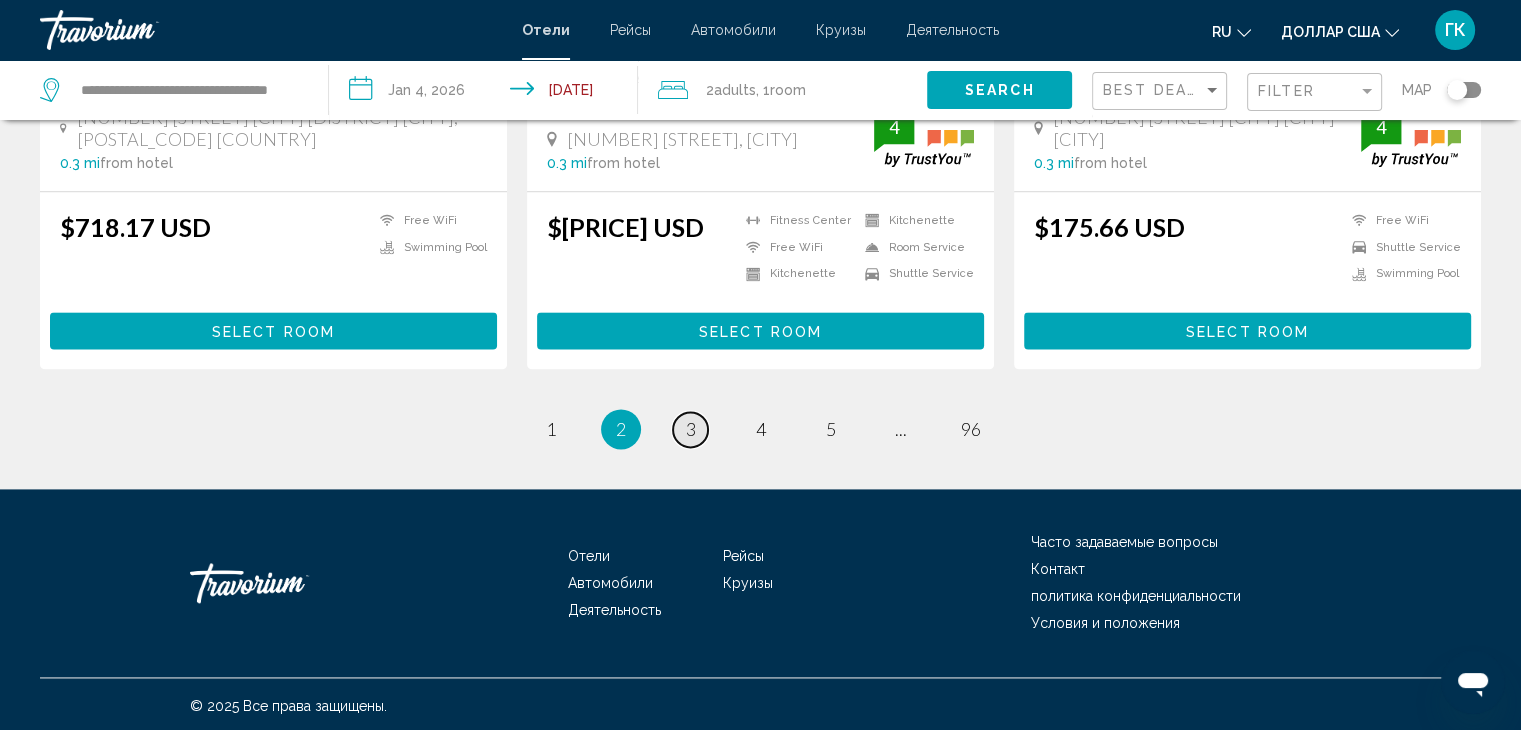 click on "3" at bounding box center (691, 429) 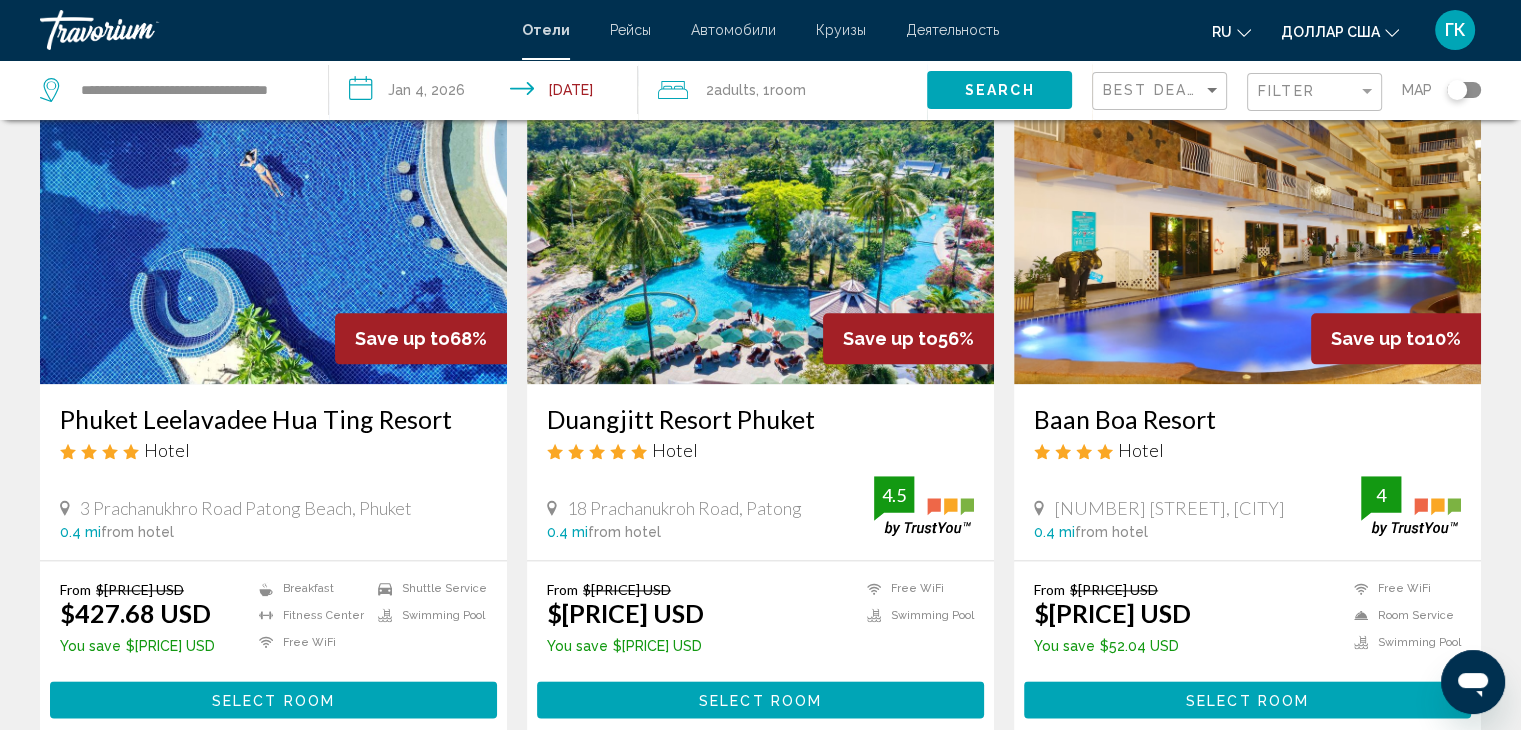 scroll, scrollTop: 2333, scrollLeft: 0, axis: vertical 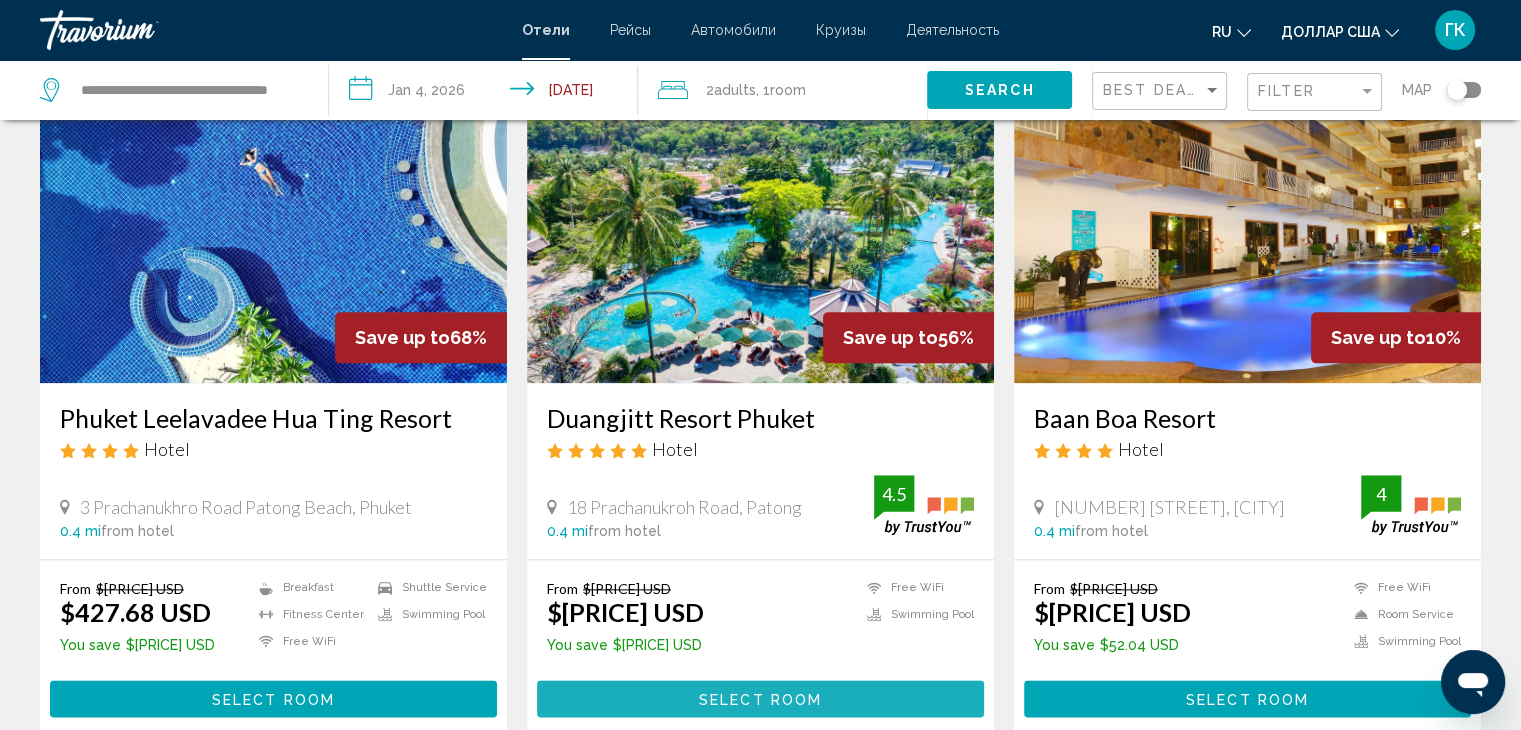 click on "Select Room" at bounding box center [760, 699] 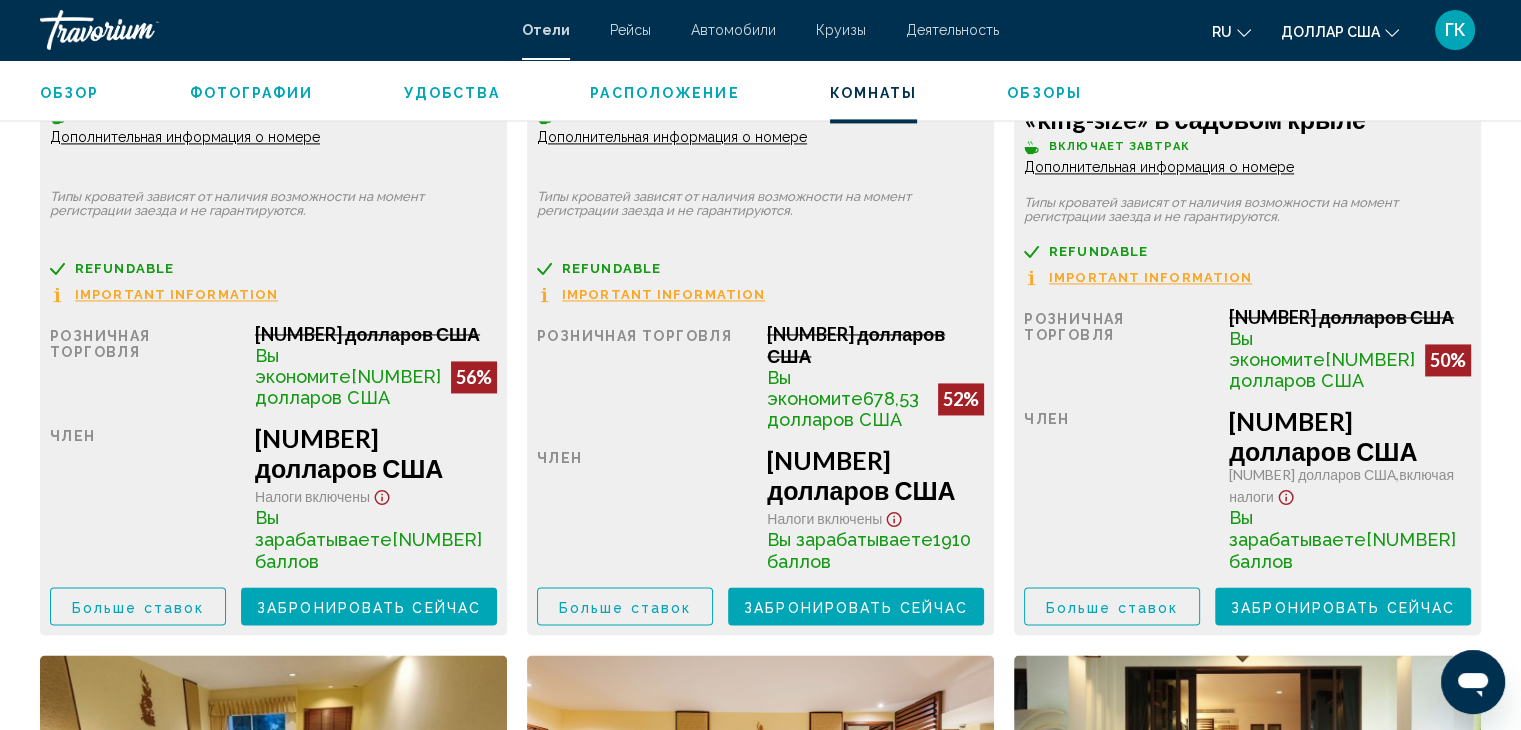 scroll, scrollTop: 3026, scrollLeft: 0, axis: vertical 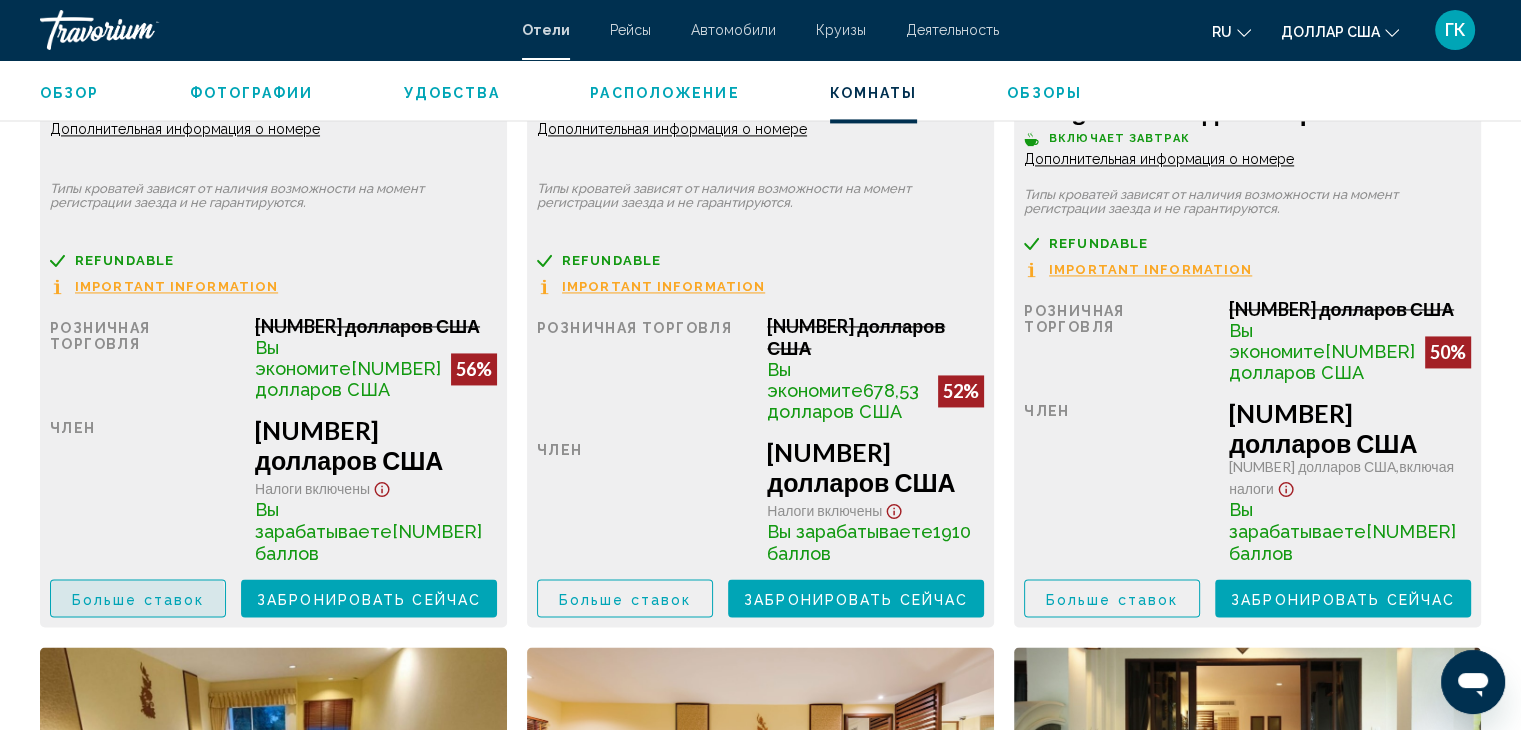 drag, startPoint x: 176, startPoint y: 577, endPoint x: 106, endPoint y: 581, distance: 70.11419 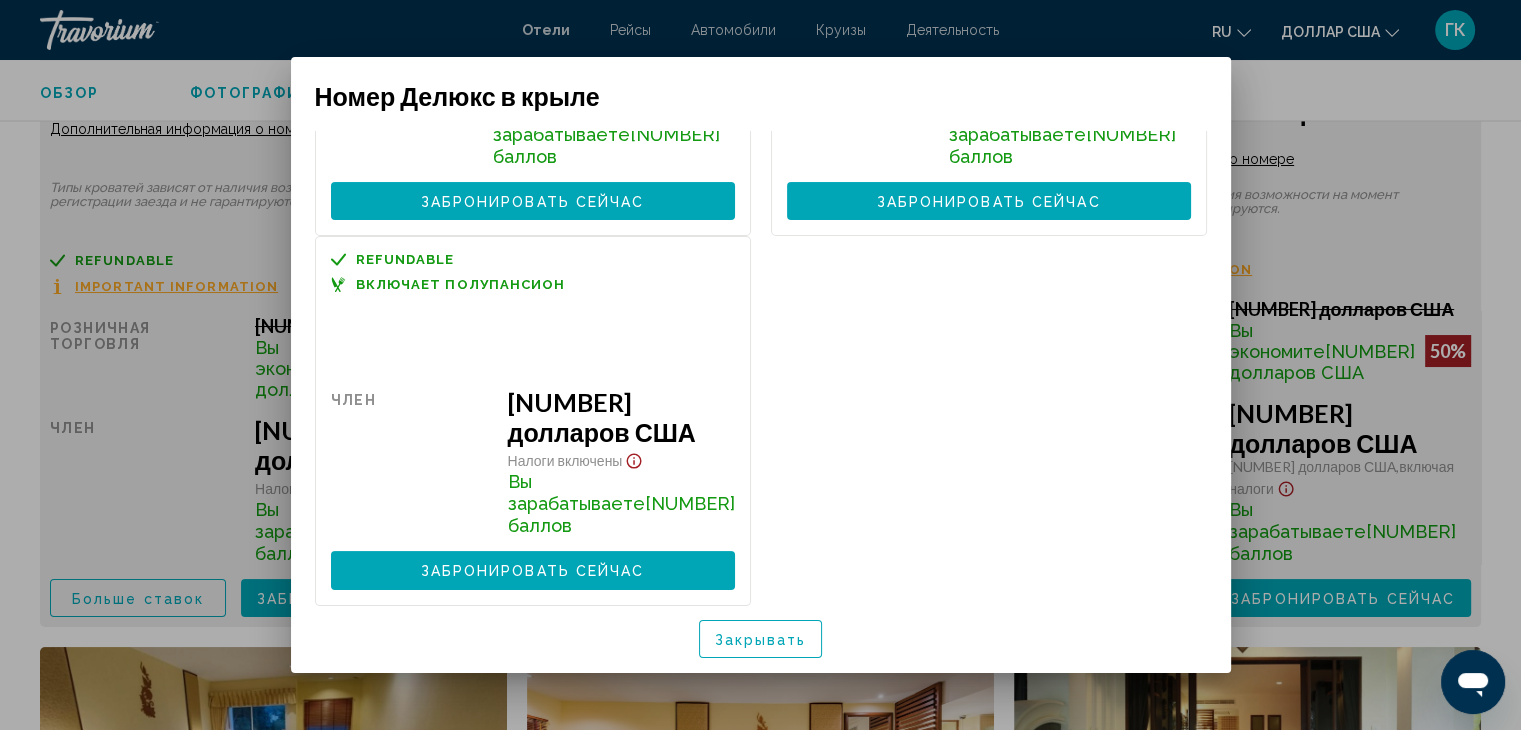 scroll, scrollTop: 421, scrollLeft: 0, axis: vertical 